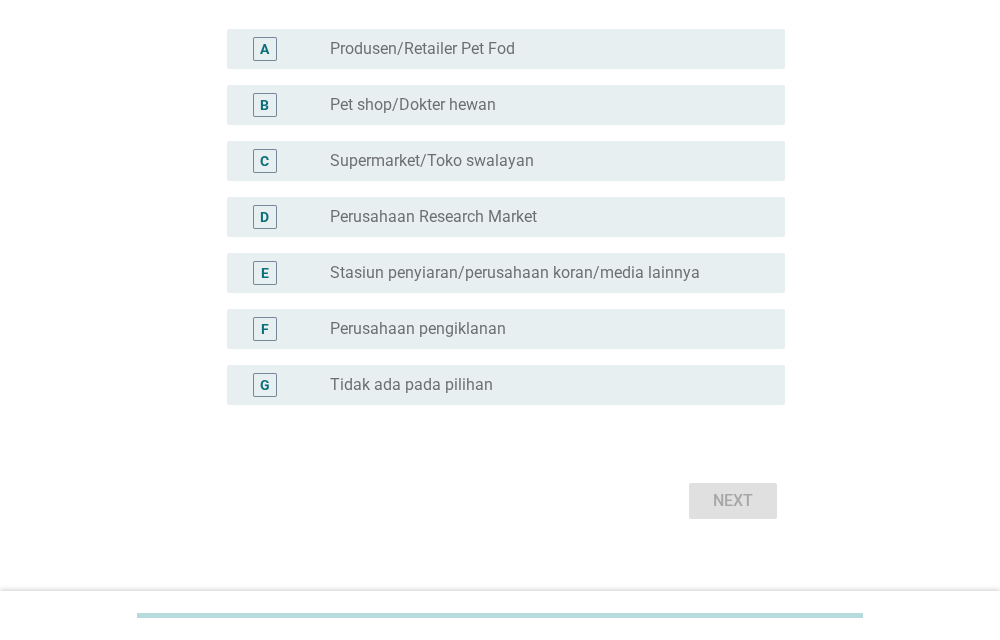 scroll, scrollTop: 206, scrollLeft: 0, axis: vertical 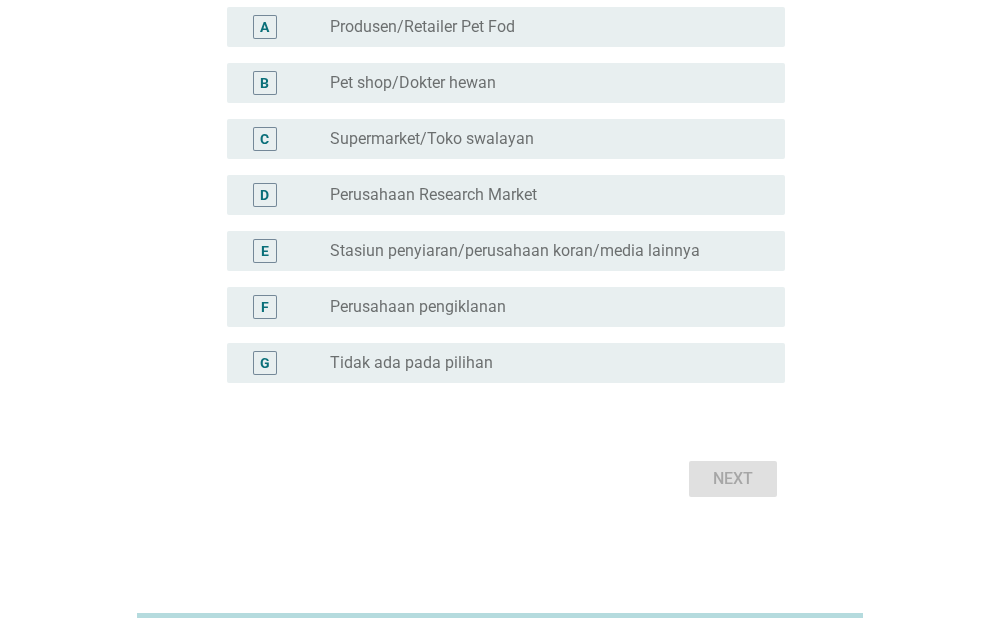 click on "radio_button_unchecked Tidak ada pada pilihan" at bounding box center (541, 363) 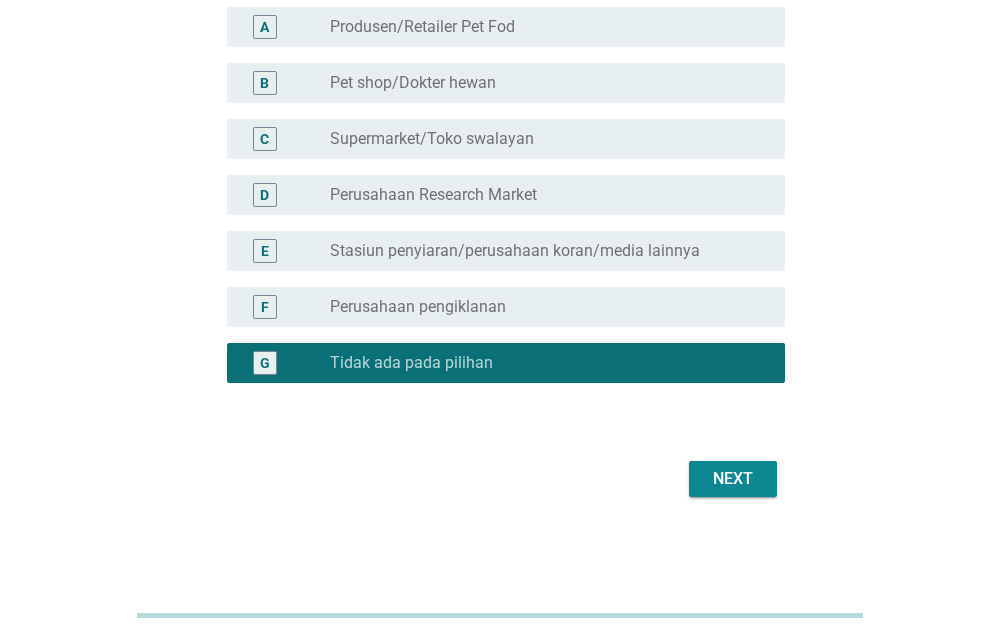 click on "Next" at bounding box center (733, 479) 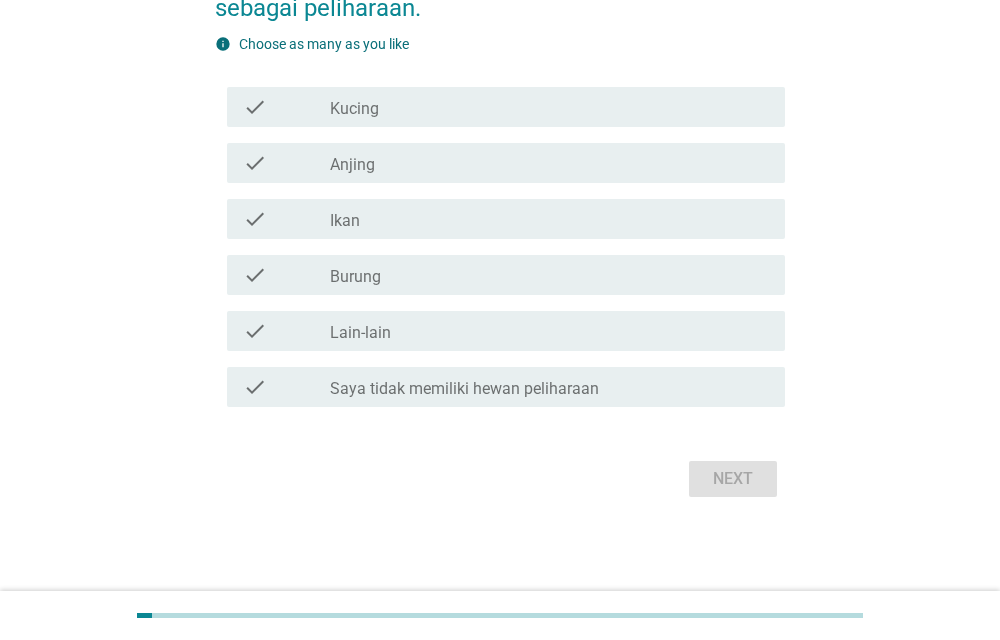 scroll, scrollTop: 0, scrollLeft: 0, axis: both 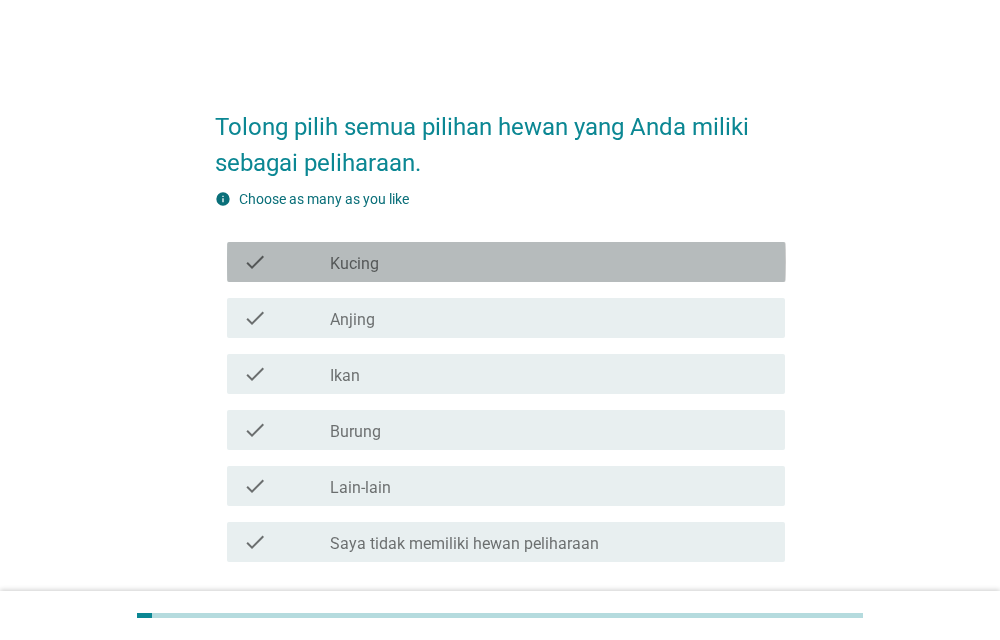 click on "Kucing" at bounding box center (354, 264) 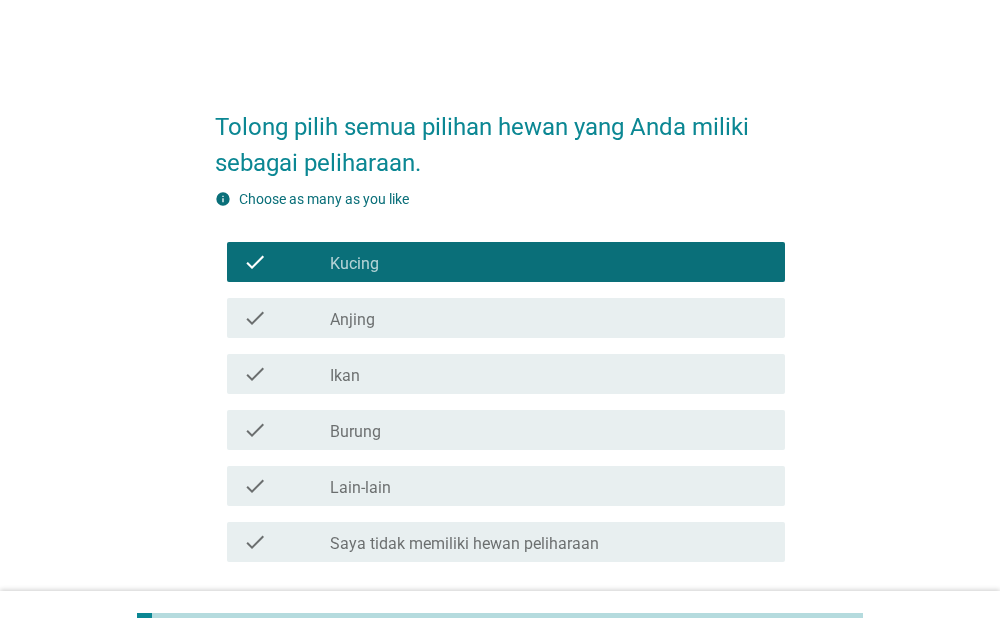 click on "Anjing" at bounding box center (352, 320) 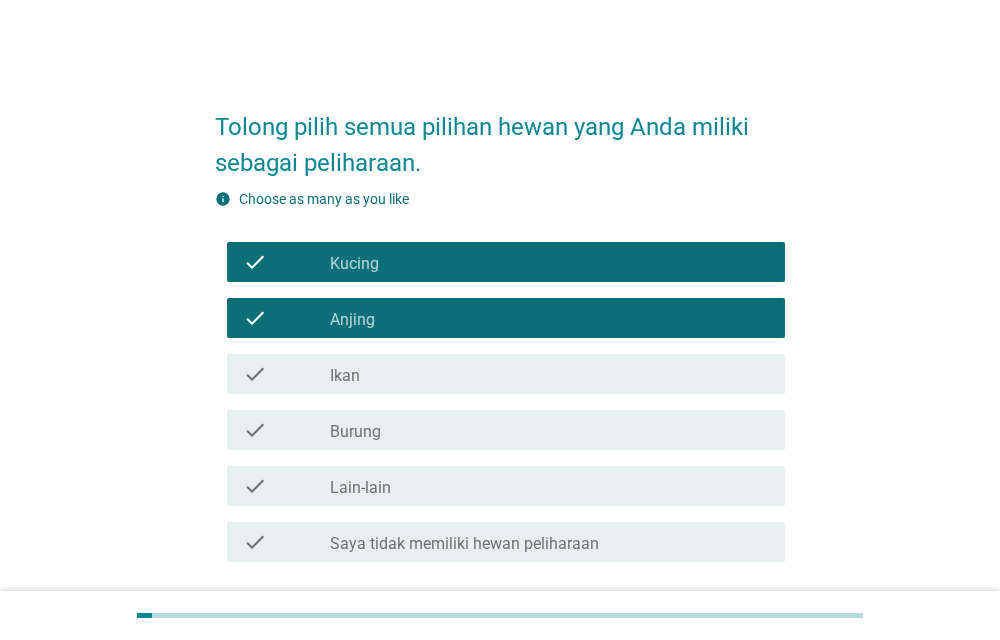click on "check_box_outline_blank Ikan" at bounding box center (549, 374) 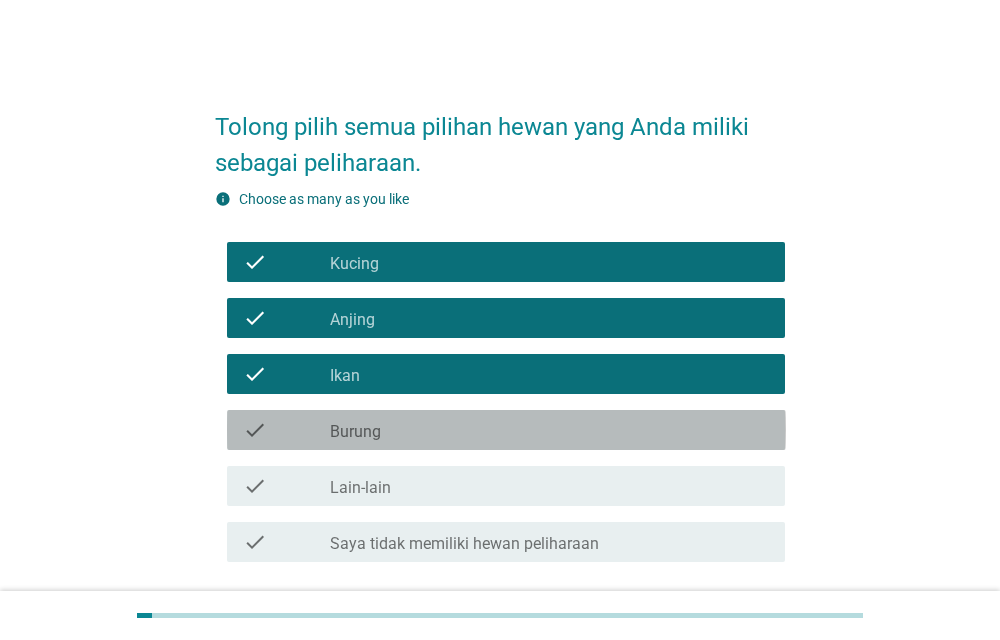 click on "check_box_outline_blank Burung" at bounding box center [549, 430] 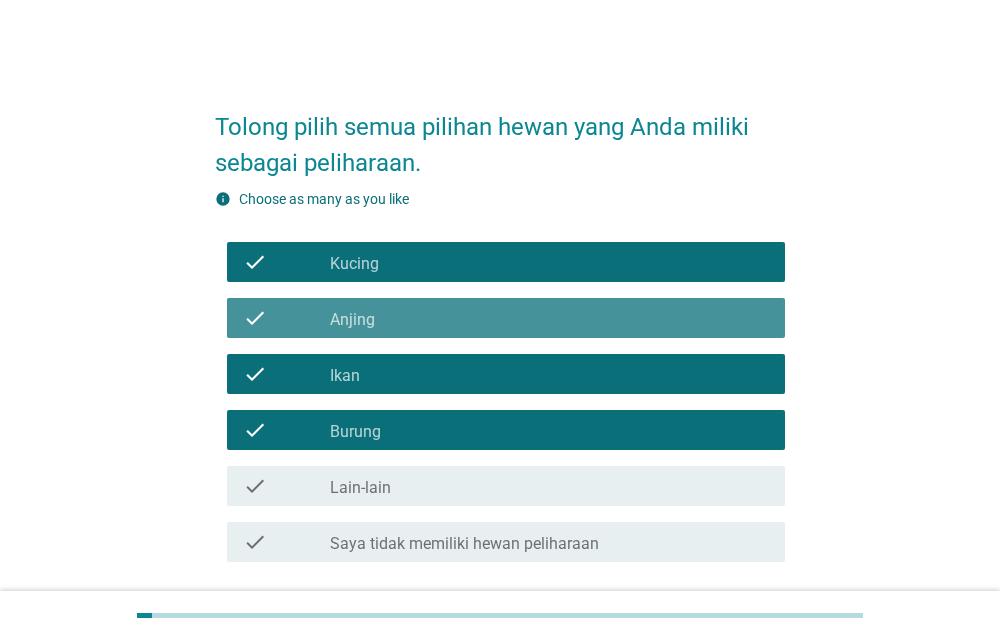 click on "check_box Anjing" at bounding box center (549, 318) 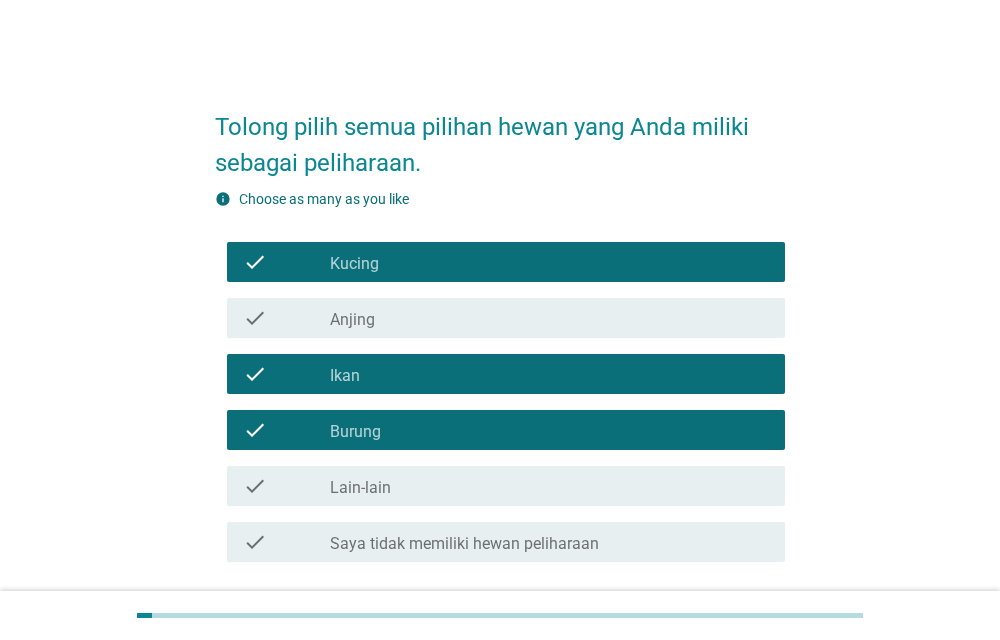 click on "check_box_outline_blank Burung" at bounding box center [549, 430] 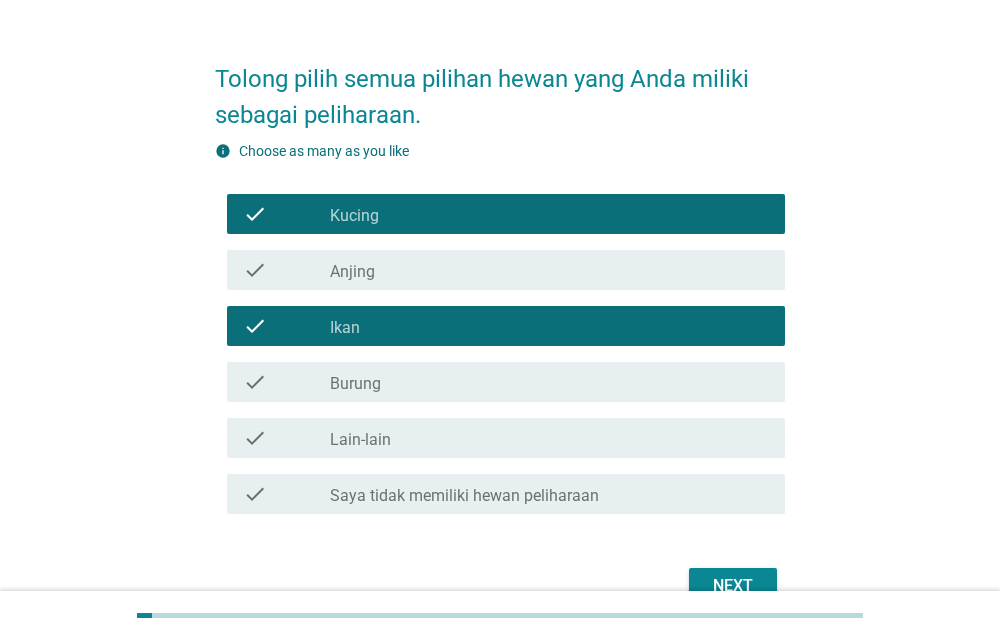 scroll, scrollTop: 102, scrollLeft: 0, axis: vertical 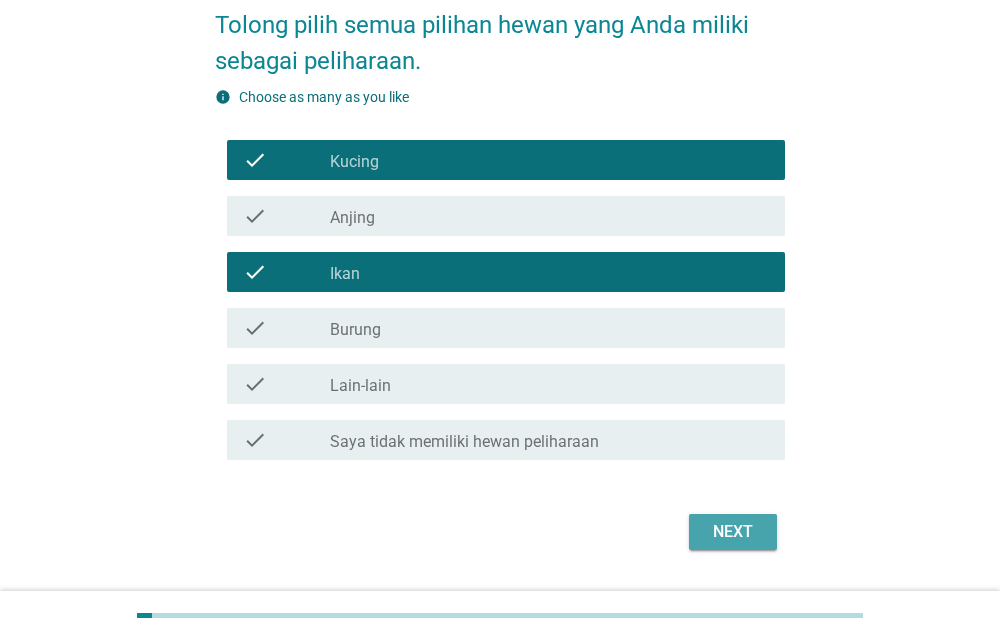 click on "Next" at bounding box center (733, 532) 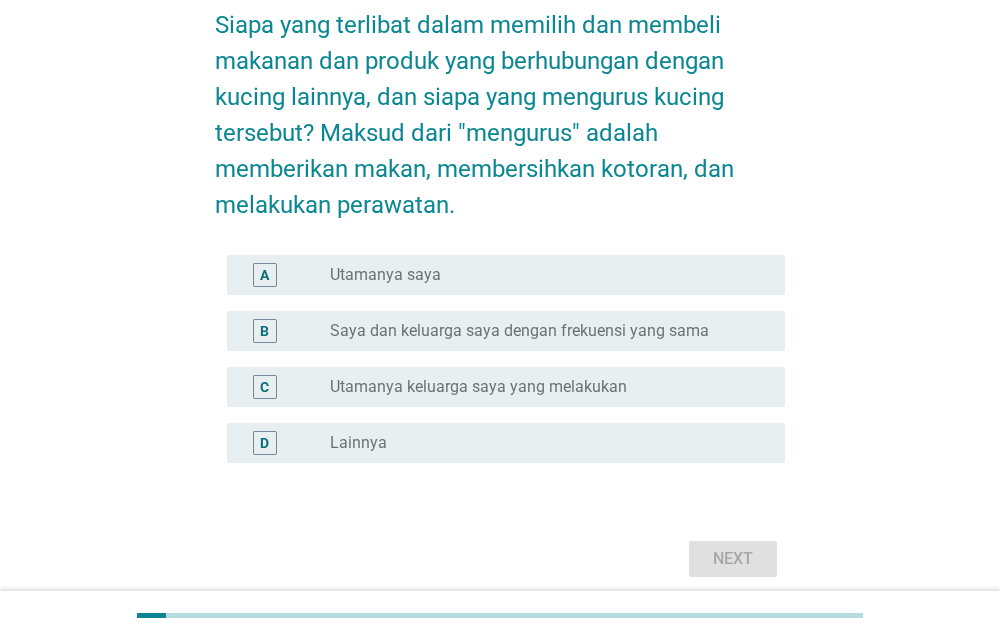 scroll, scrollTop: 0, scrollLeft: 0, axis: both 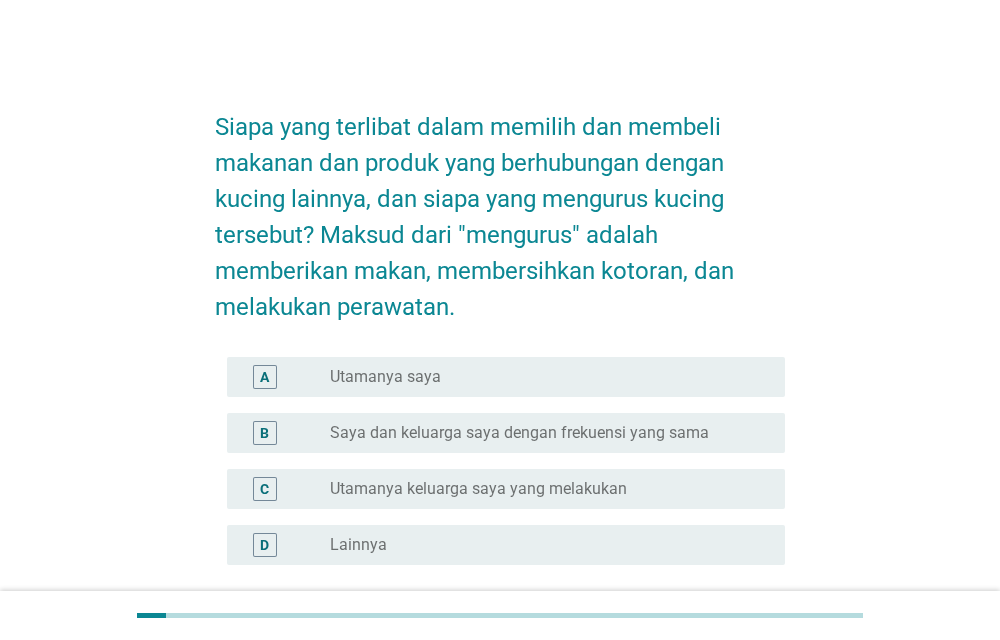 click on "radio_button_unchecked Utamanya saya" at bounding box center (541, 377) 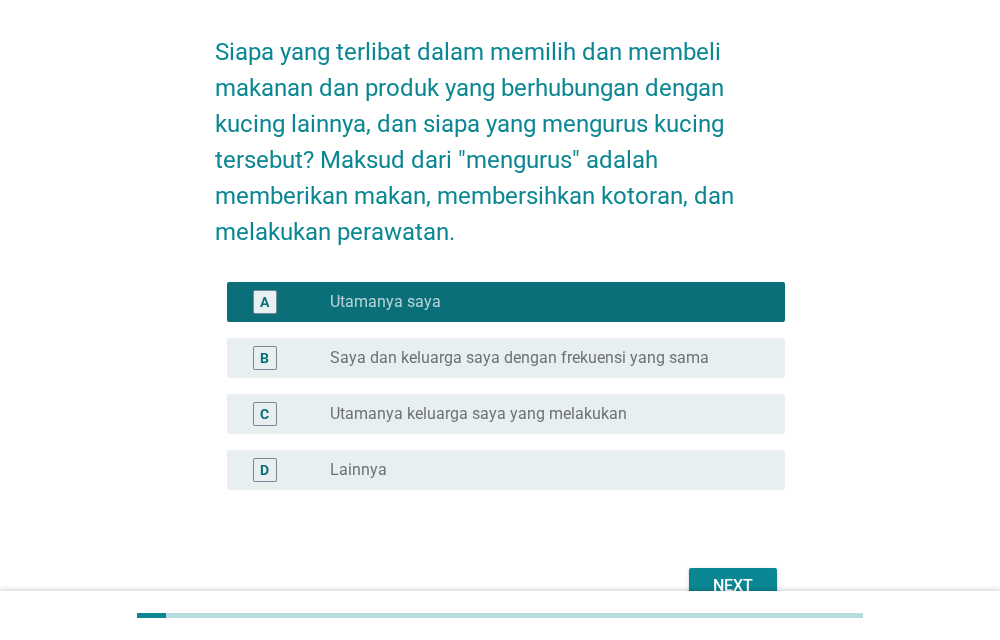 scroll, scrollTop: 102, scrollLeft: 0, axis: vertical 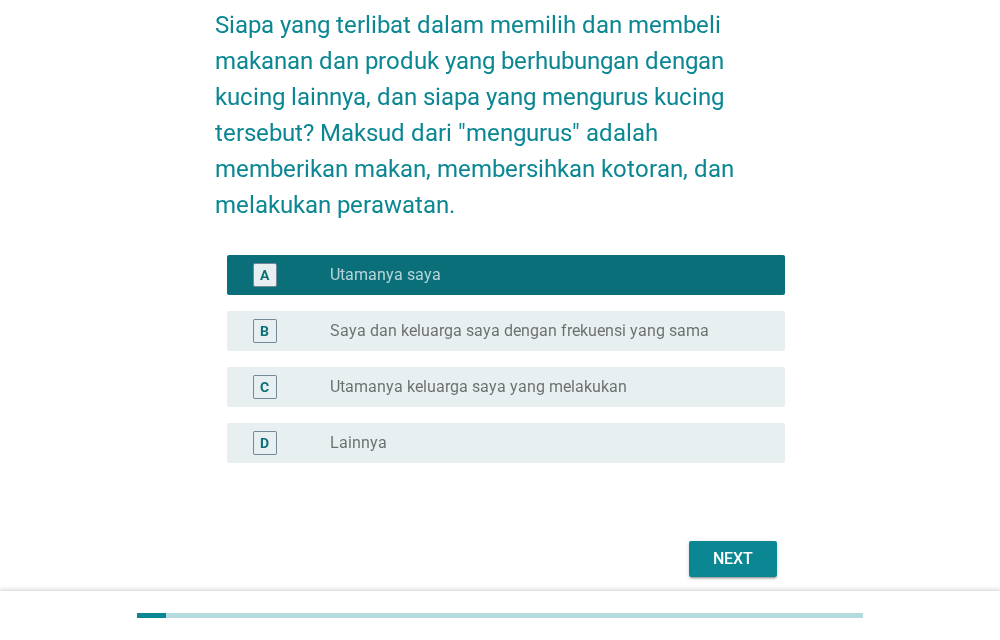 click on "Next" at bounding box center [733, 559] 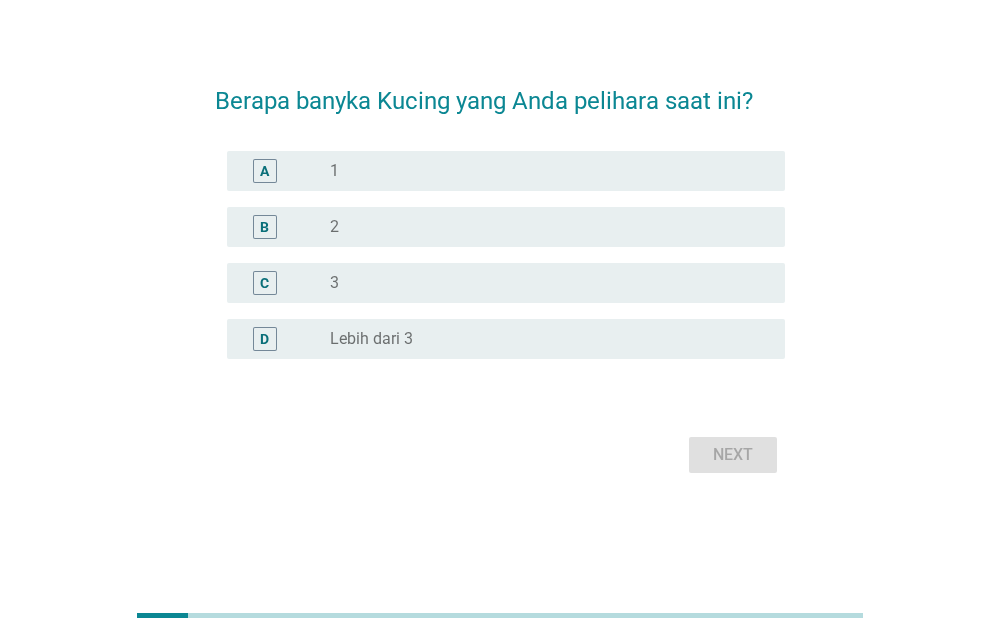 scroll, scrollTop: 0, scrollLeft: 0, axis: both 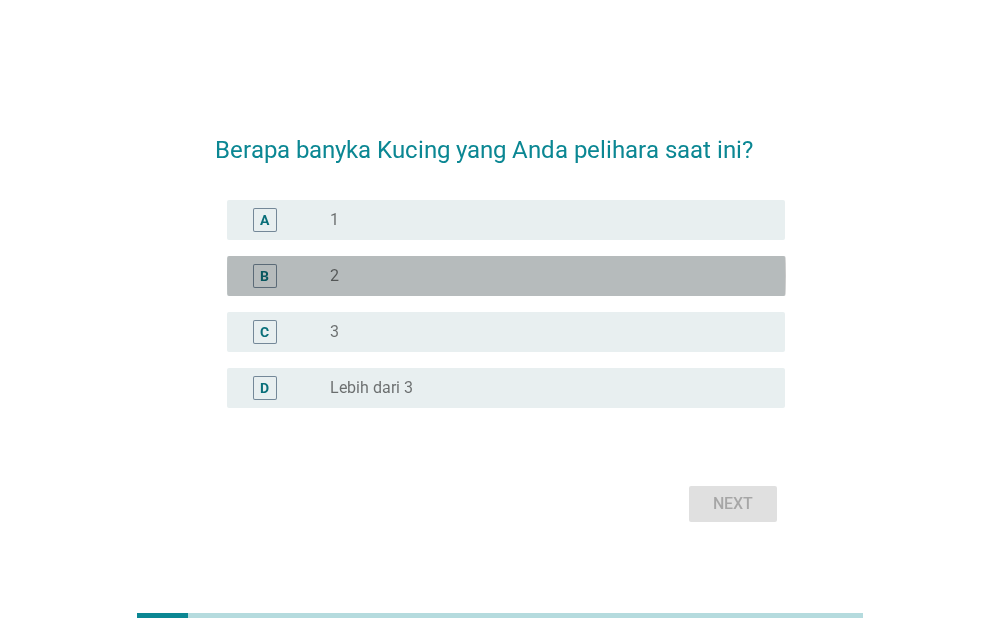 click on "radio_button_unchecked 2" at bounding box center (541, 276) 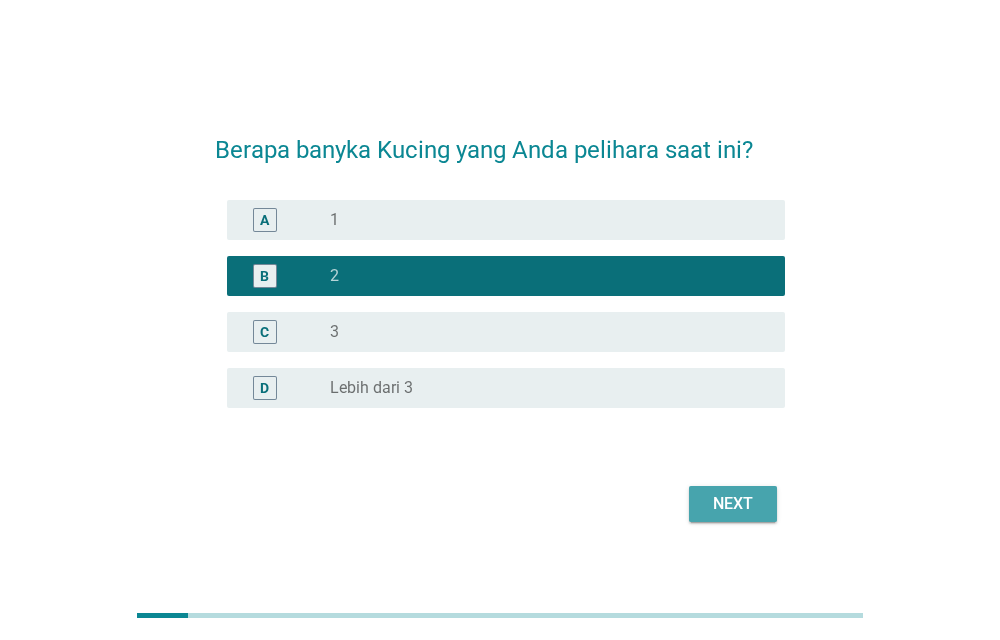click on "Next" at bounding box center [733, 504] 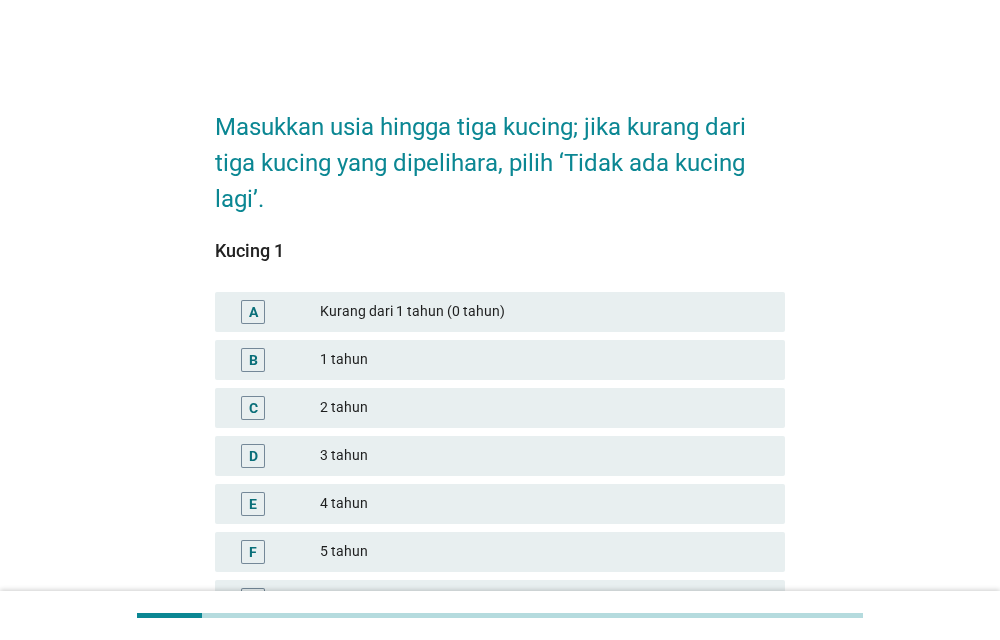 click on "3 tahun" at bounding box center (544, 456) 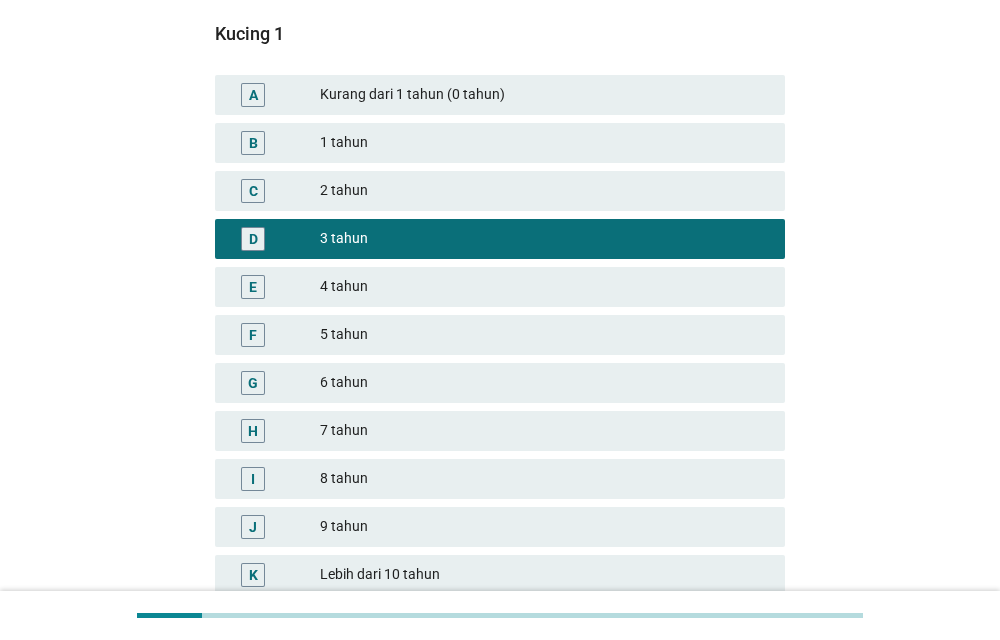 scroll, scrollTop: 408, scrollLeft: 0, axis: vertical 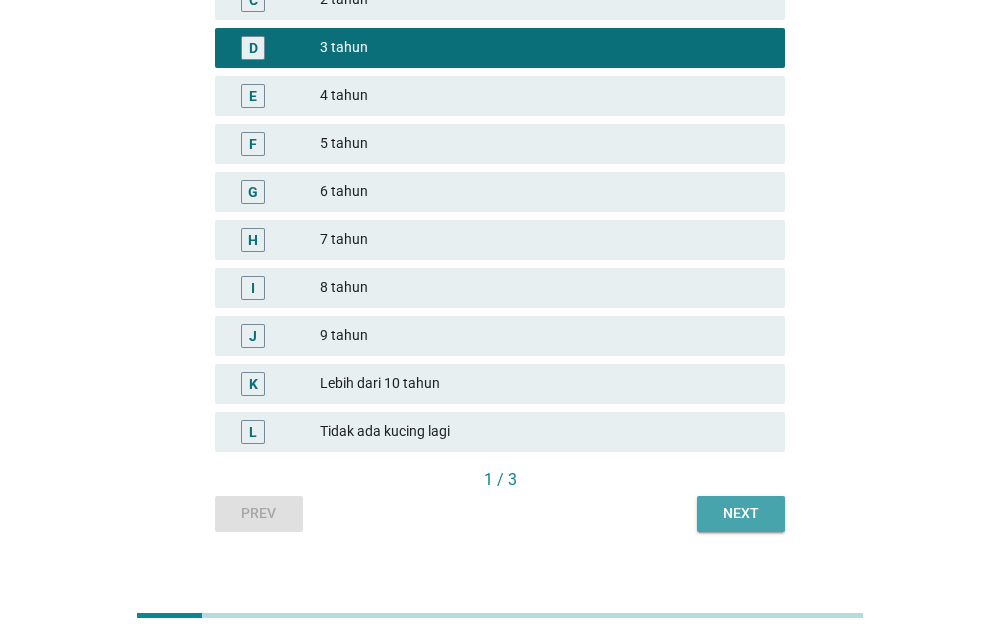 click on "Next" at bounding box center [741, 513] 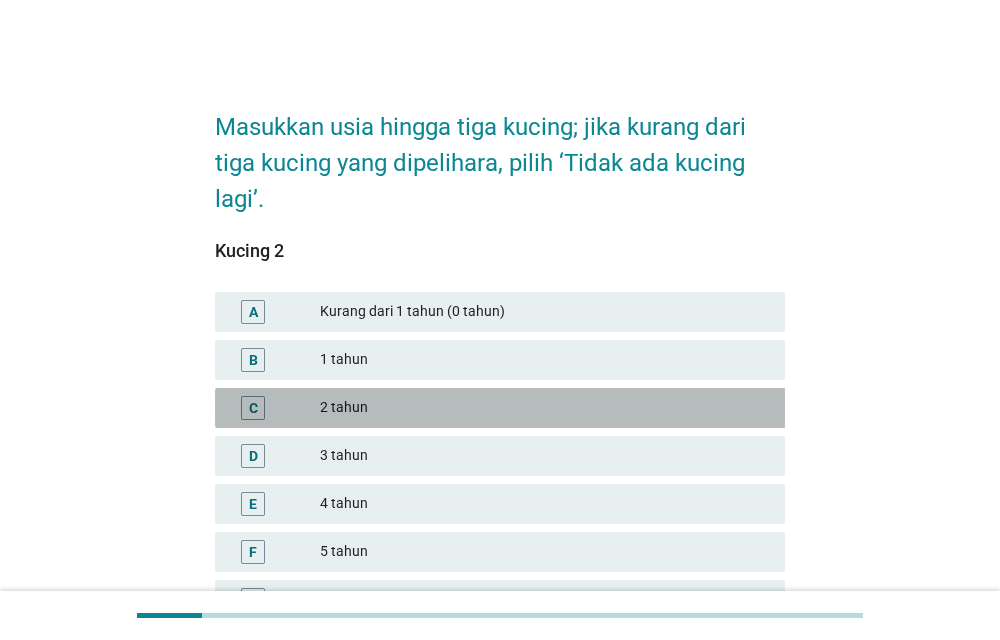 click on "2 tahun" at bounding box center (544, 408) 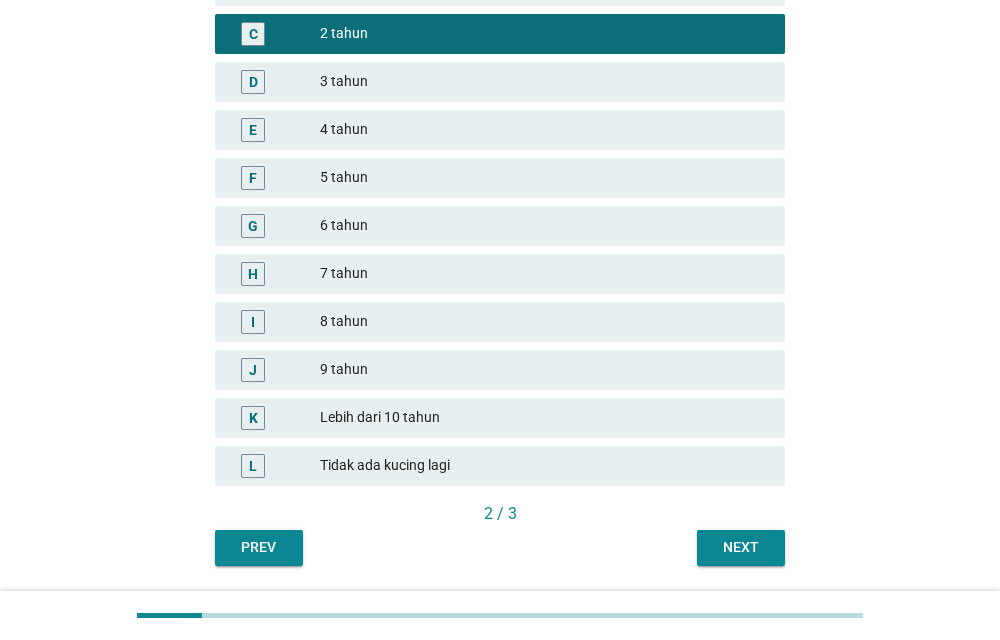 scroll, scrollTop: 437, scrollLeft: 0, axis: vertical 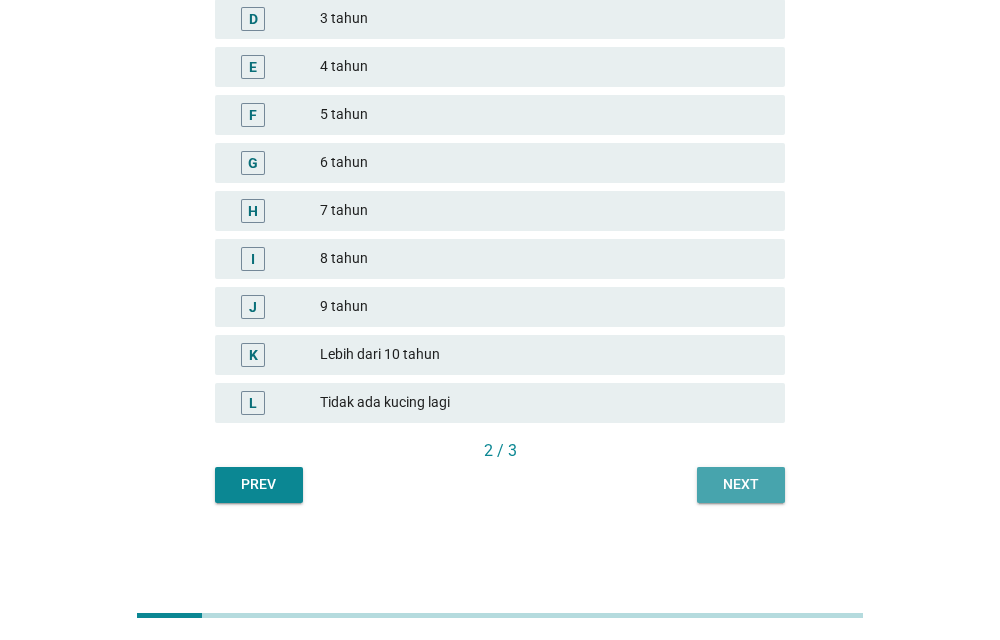 click on "Next" at bounding box center [741, 484] 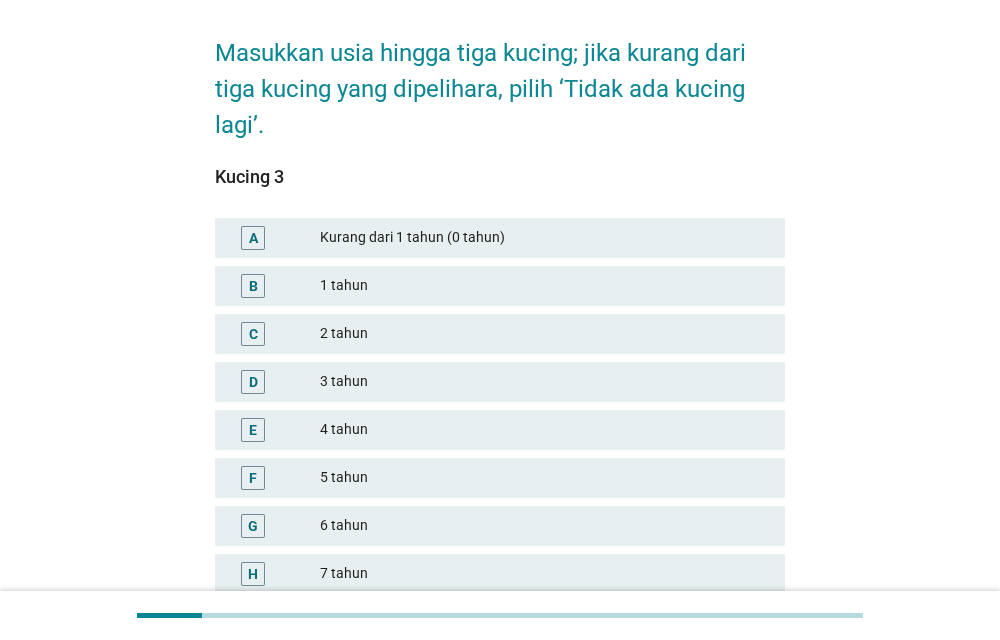 scroll, scrollTop: 306, scrollLeft: 0, axis: vertical 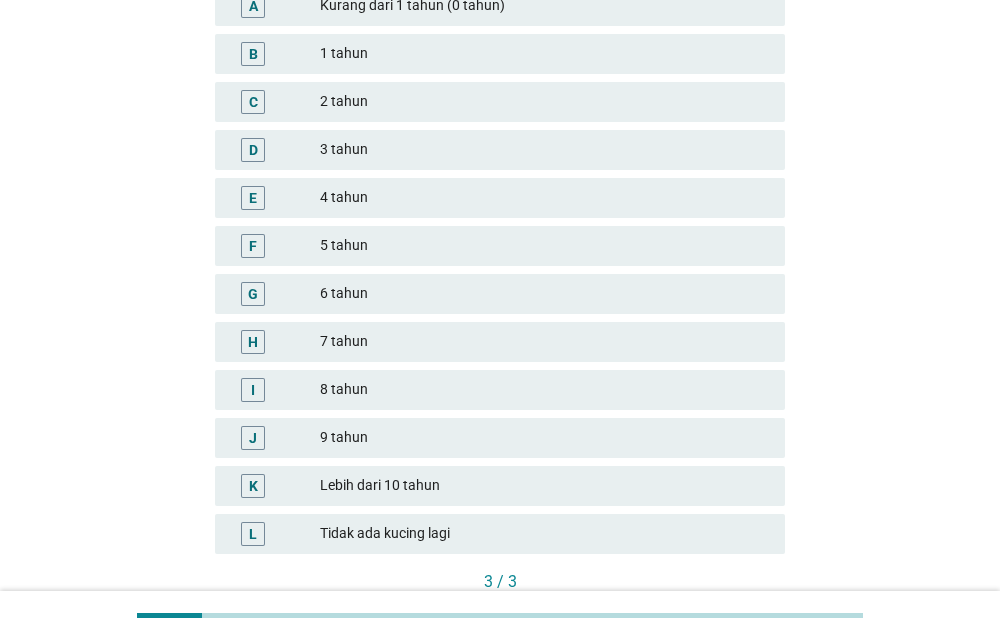 click on "Tidak ada kucing lagi" at bounding box center (544, 534) 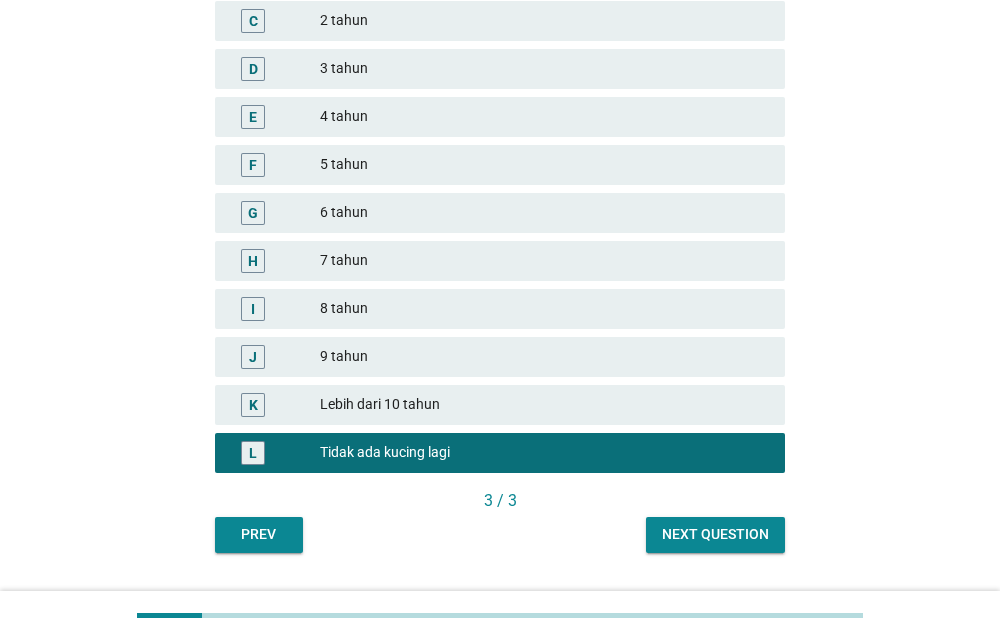 scroll, scrollTop: 437, scrollLeft: 0, axis: vertical 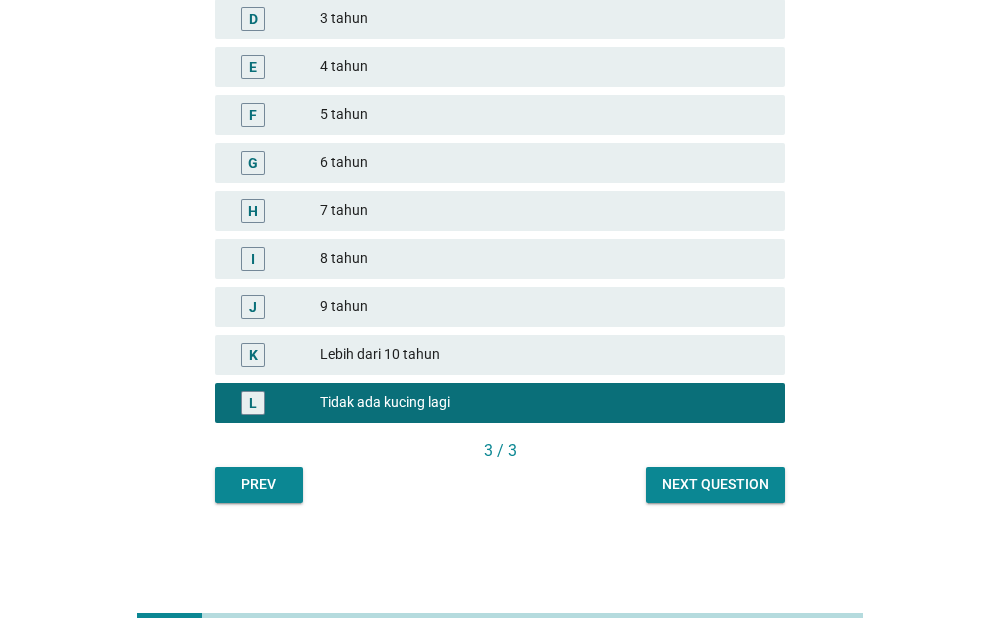 click on "Next question" at bounding box center (715, 484) 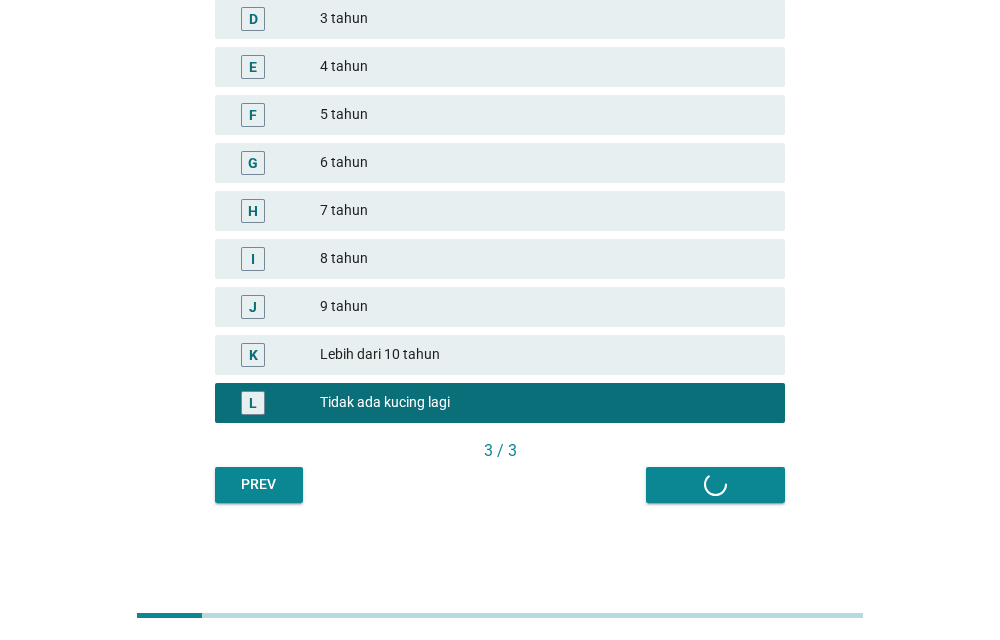 scroll, scrollTop: 0, scrollLeft: 0, axis: both 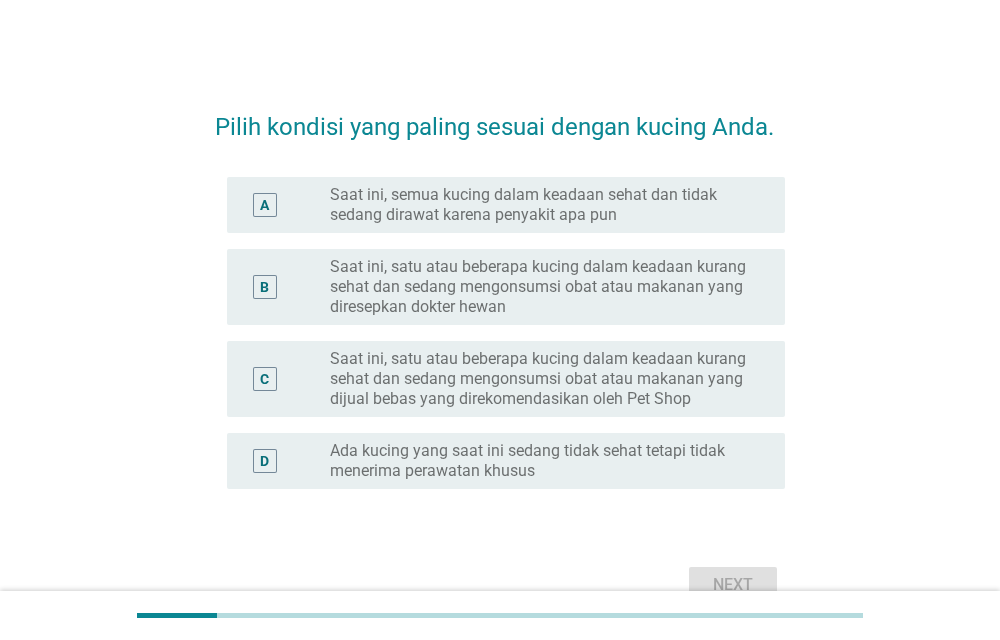 click on "Saat ini, semua kucing dalam keadaan sehat dan tidak sedang dirawat karena penyakit apa pun" at bounding box center (541, 205) 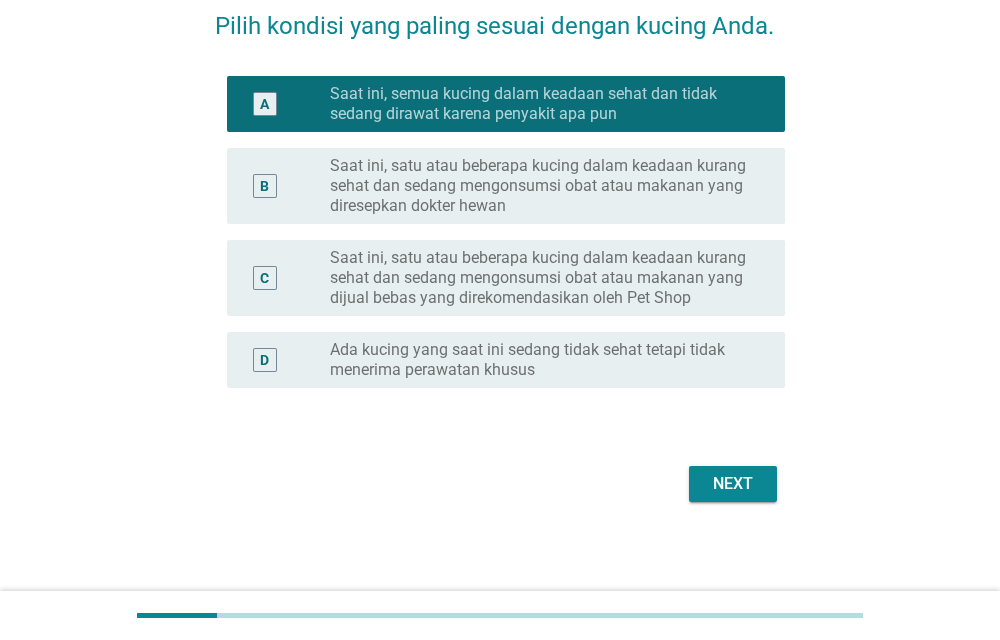 scroll, scrollTop: 102, scrollLeft: 0, axis: vertical 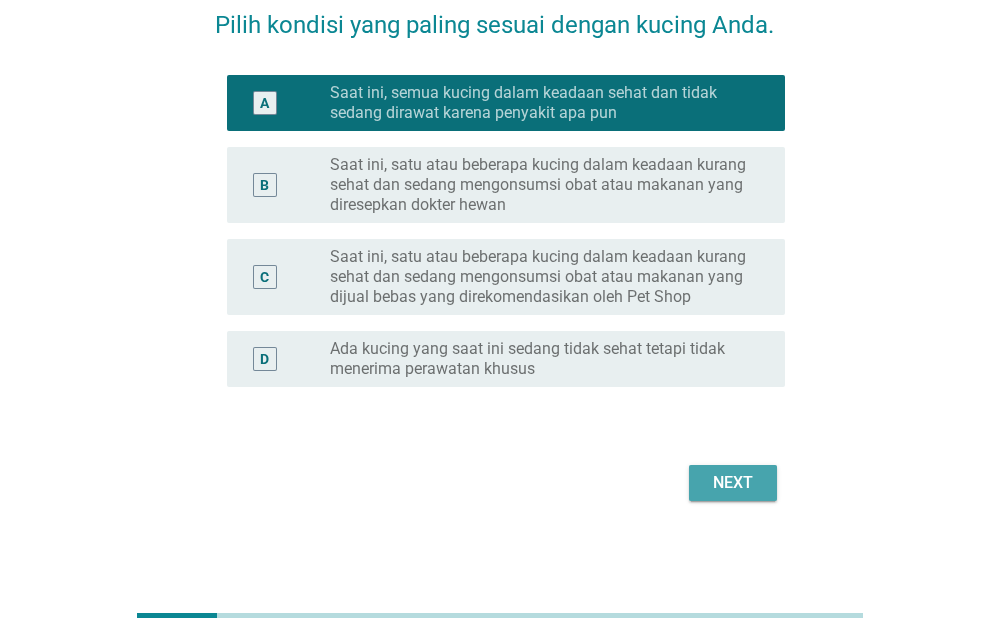 click on "Next" at bounding box center [733, 483] 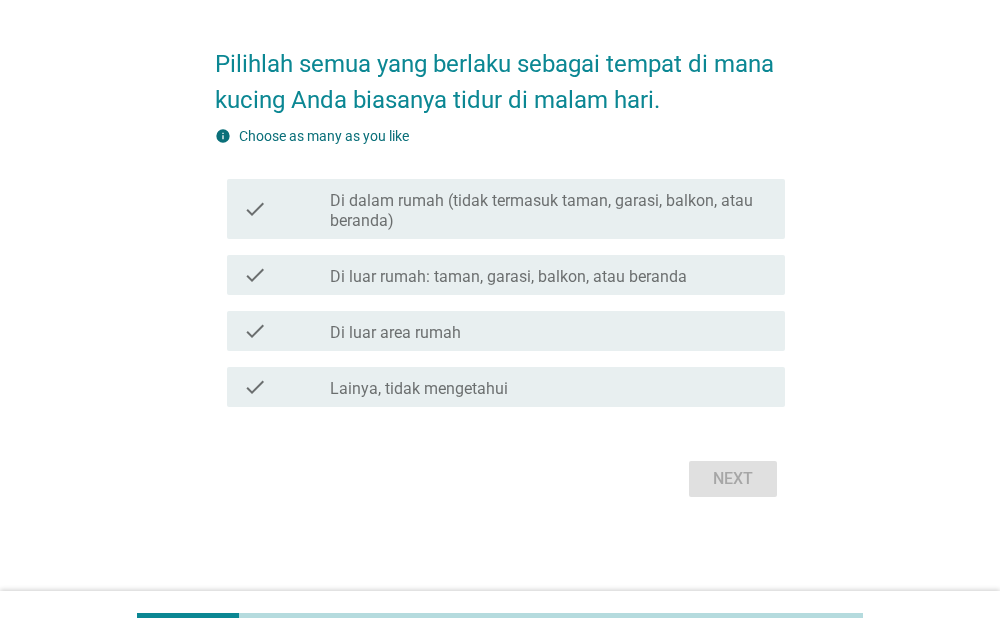 scroll, scrollTop: 0, scrollLeft: 0, axis: both 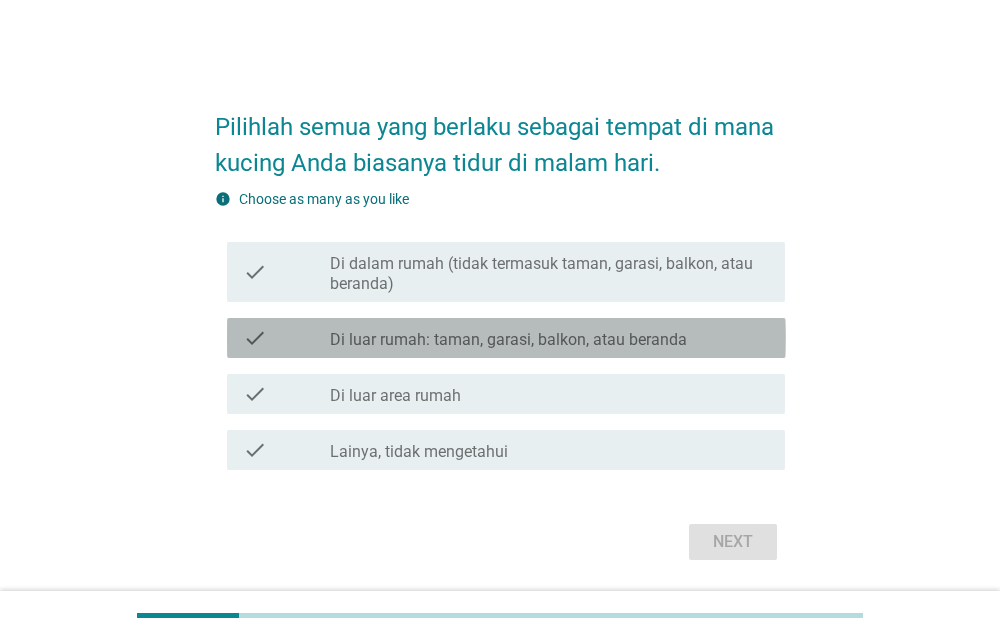 click on "check_box_outline_blank Di luar rumah: taman, garasi, balkon, atau beranda" at bounding box center [549, 338] 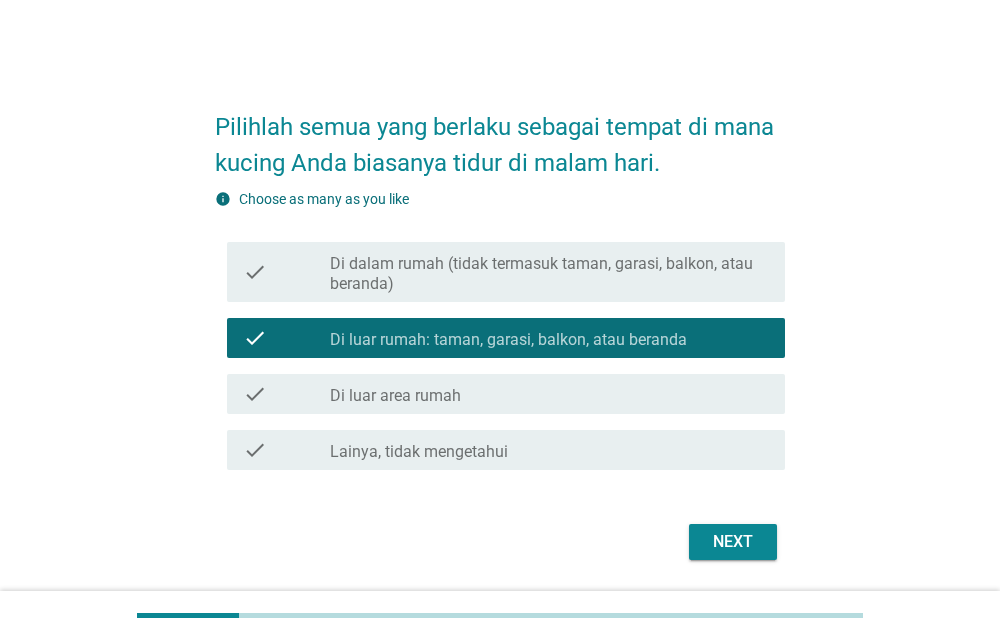 click on "Next" at bounding box center (733, 542) 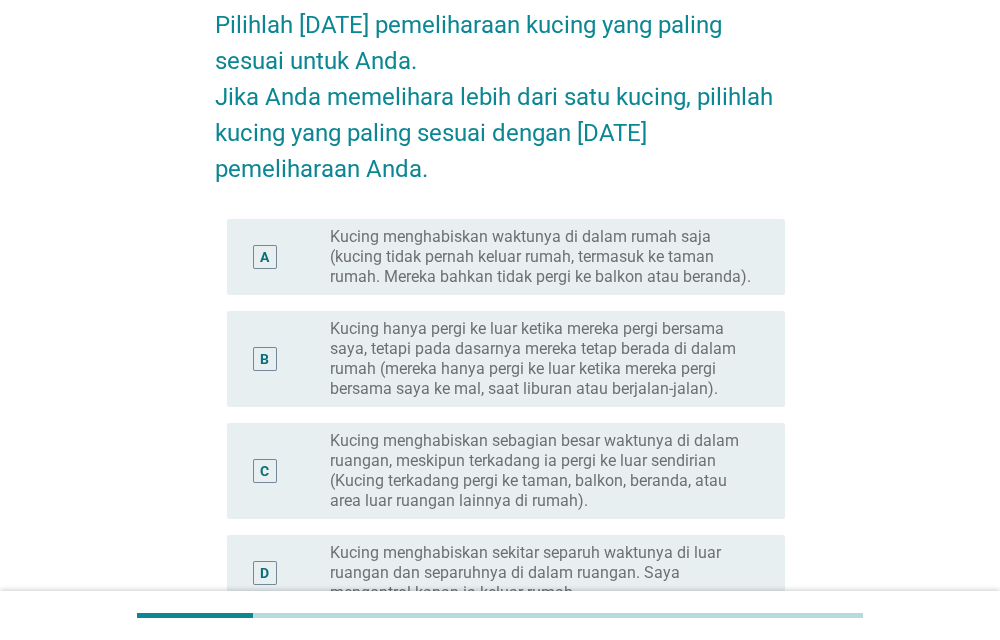 scroll, scrollTop: 204, scrollLeft: 0, axis: vertical 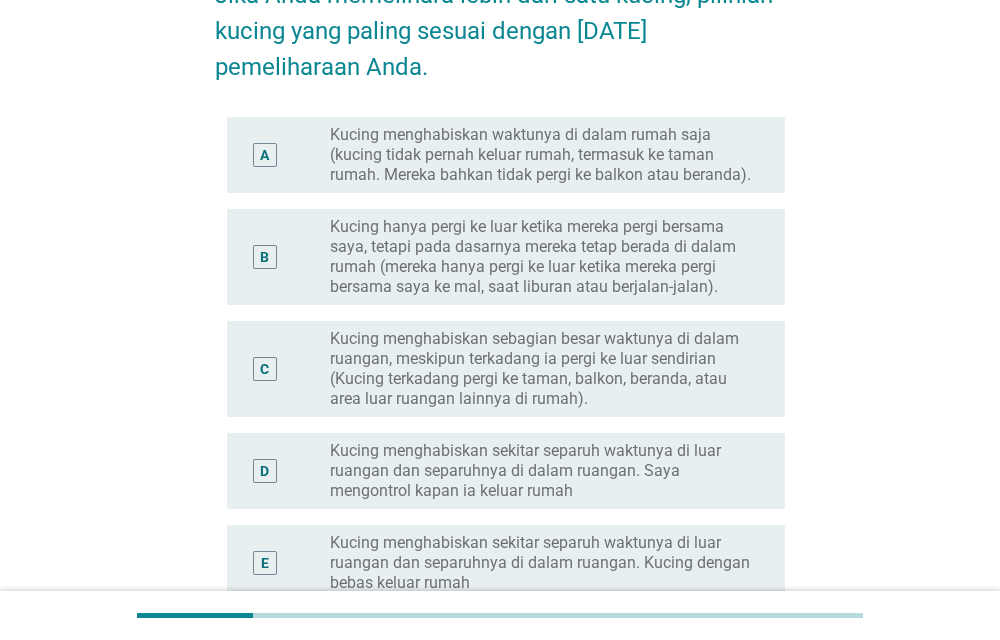 click on "Kucing hanya pergi ke luar ketika mereka pergi bersama saya, tetapi pada dasarnya mereka tetap berada di dalam rumah (mereka hanya pergi ke luar ketika mereka pergi bersama saya ke mal, saat liburan atau berjalan-jalan)." at bounding box center (541, 257) 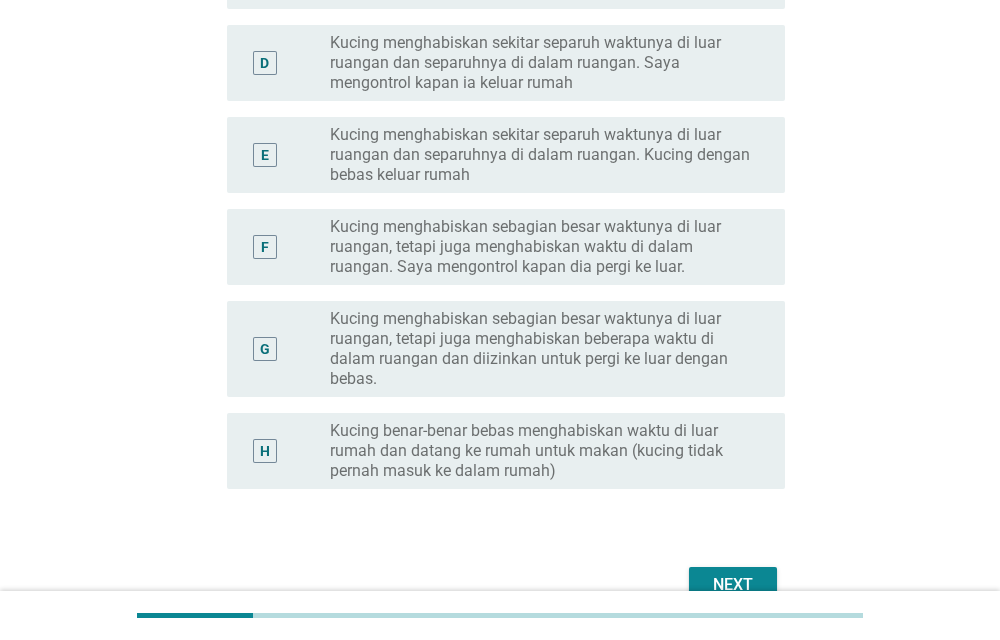 scroll, scrollTop: 714, scrollLeft: 0, axis: vertical 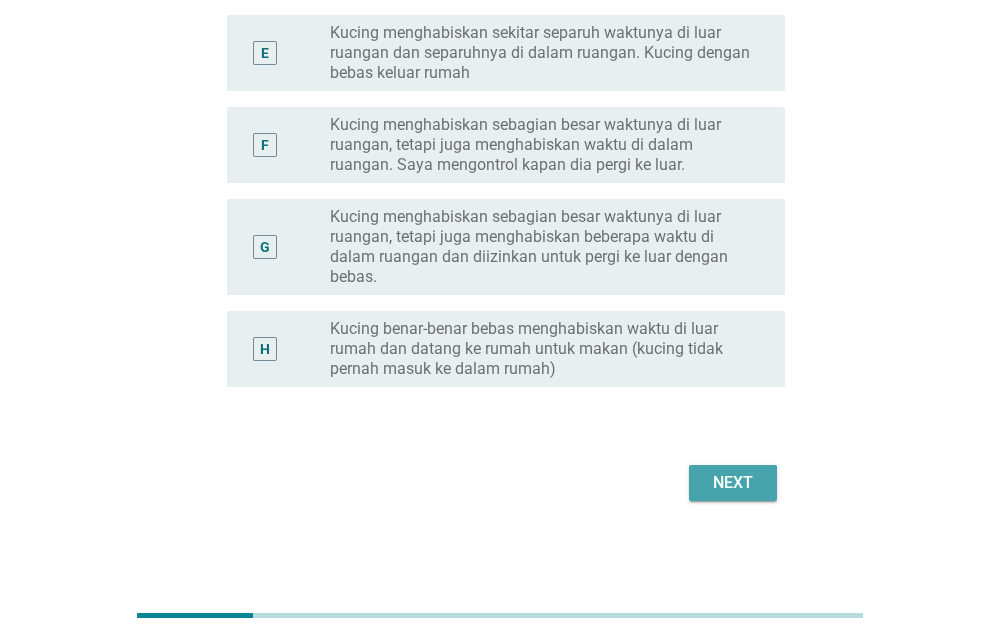 click on "Next" at bounding box center (733, 483) 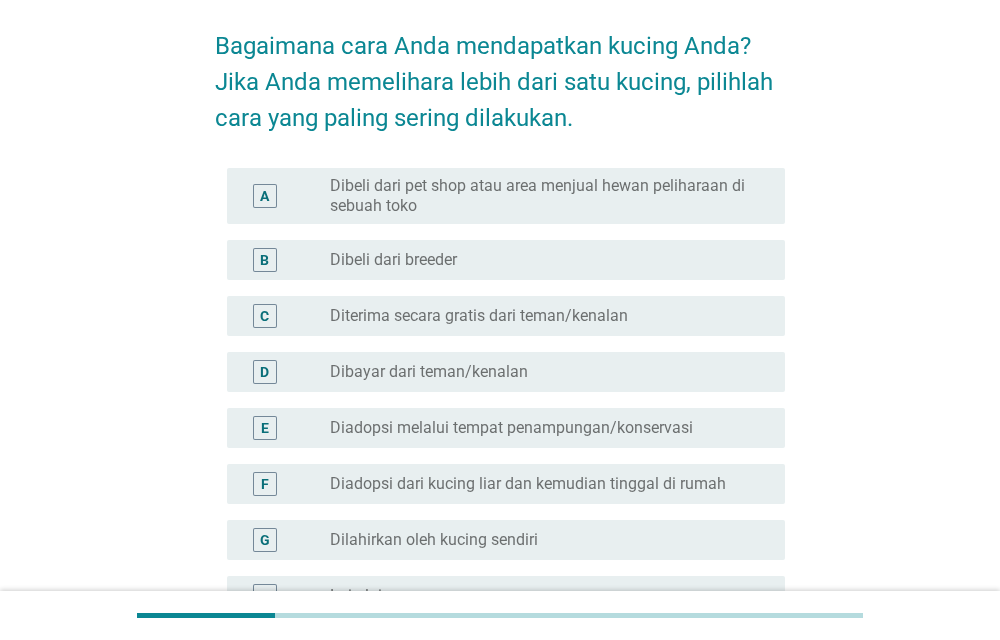 scroll, scrollTop: 102, scrollLeft: 0, axis: vertical 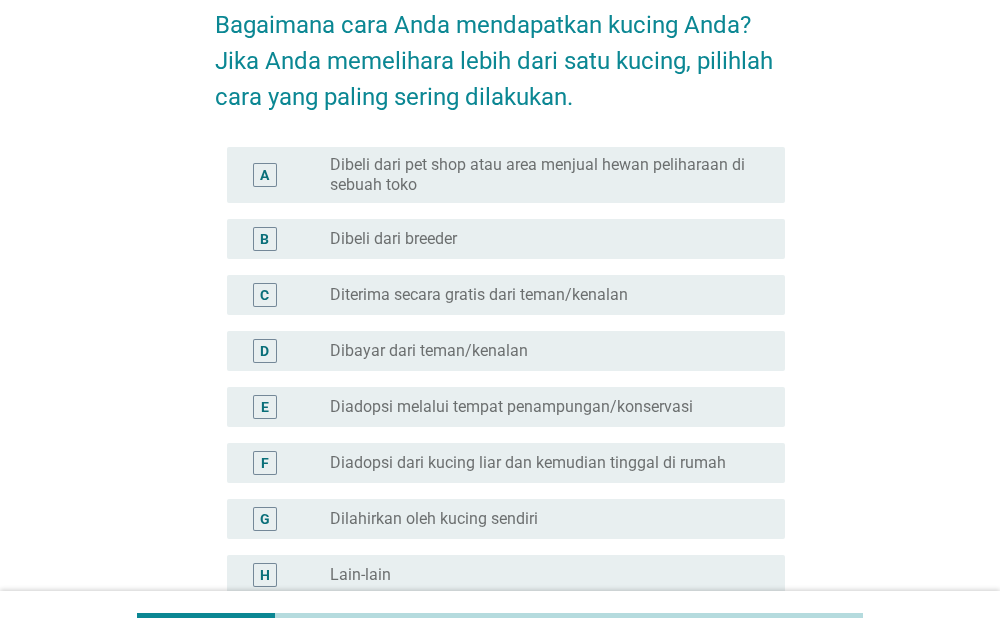 click on "radio_button_unchecked Diterima secara gratis dari teman/kenalan" at bounding box center (549, 295) 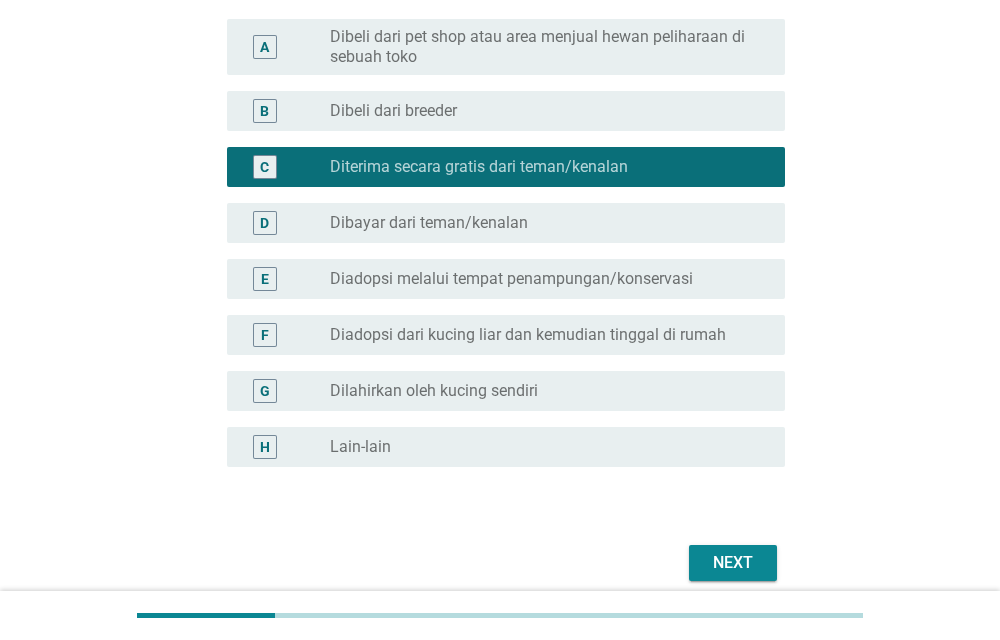 scroll, scrollTop: 306, scrollLeft: 0, axis: vertical 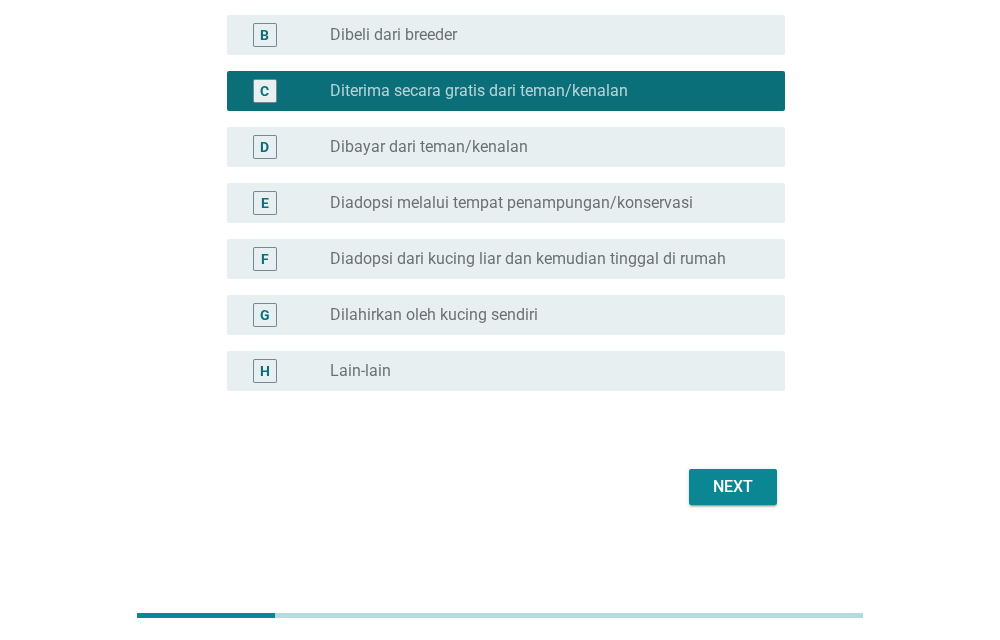 click on "Next" at bounding box center [733, 487] 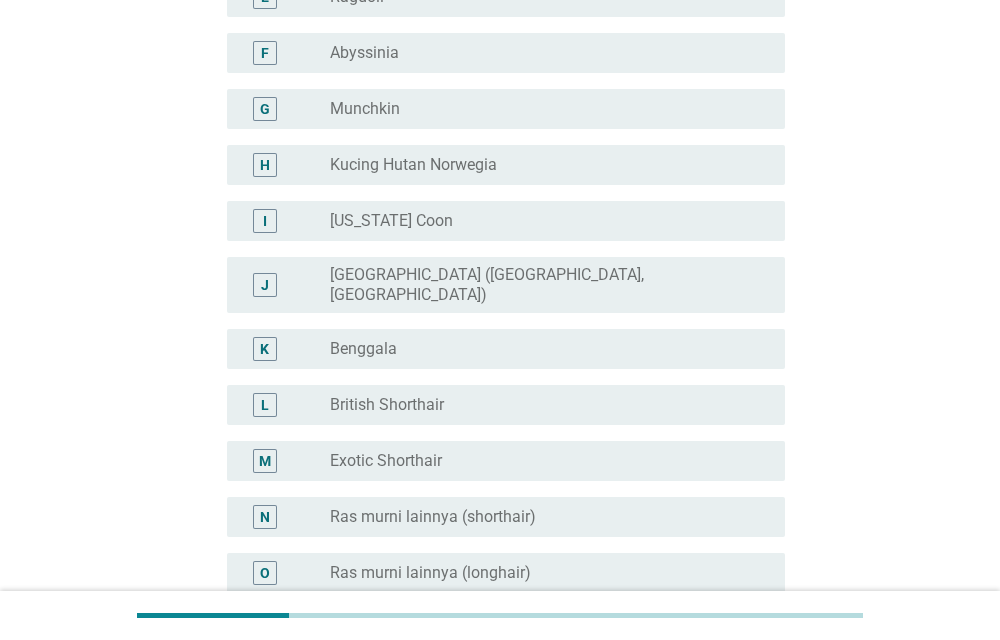 scroll, scrollTop: 612, scrollLeft: 0, axis: vertical 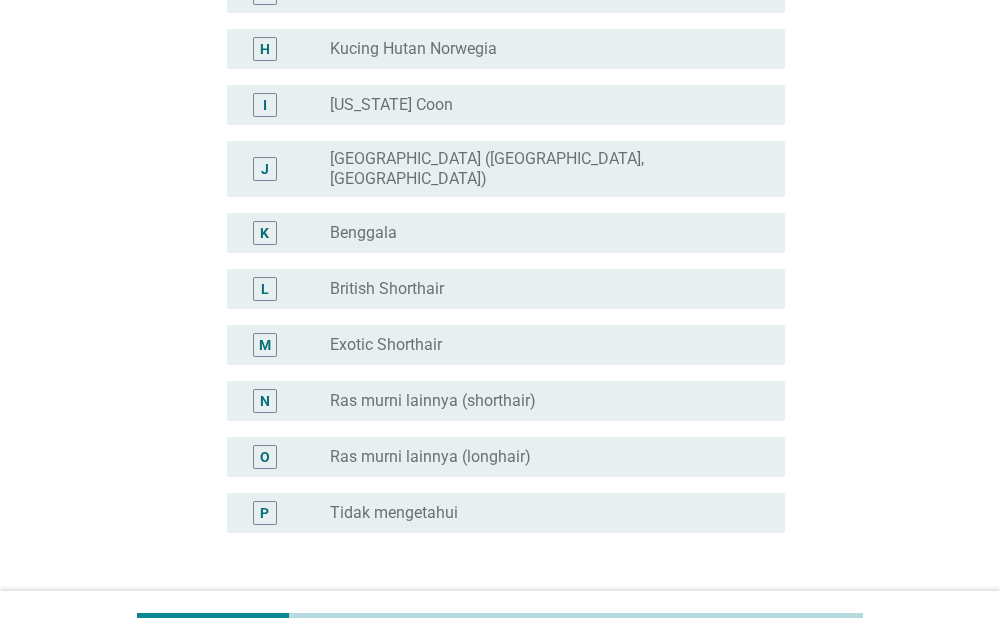 click on "radio_button_unchecked Ras murni lainnya (shorthair)" at bounding box center (549, 401) 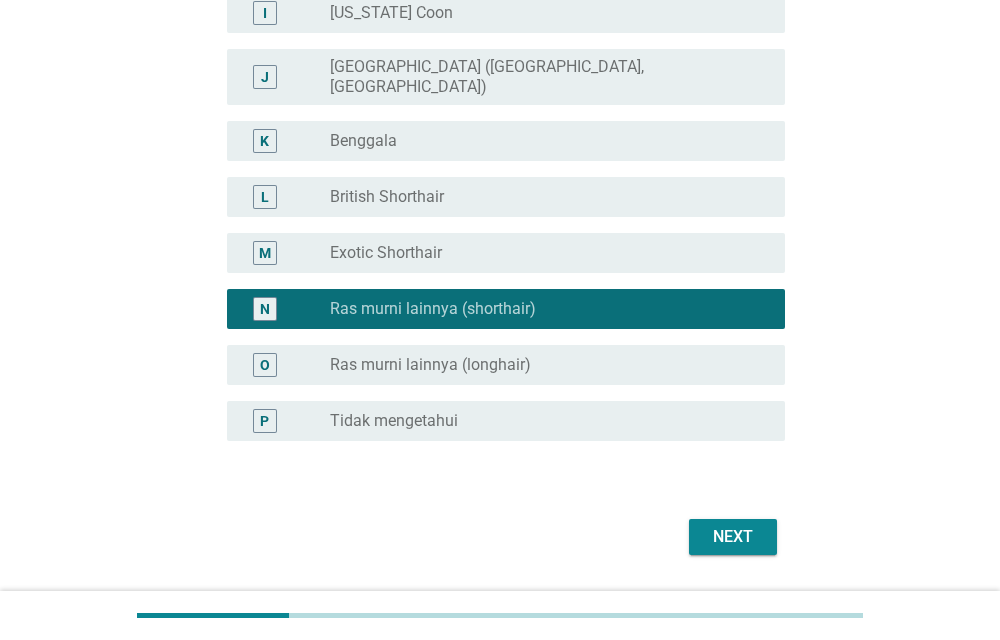 scroll, scrollTop: 746, scrollLeft: 0, axis: vertical 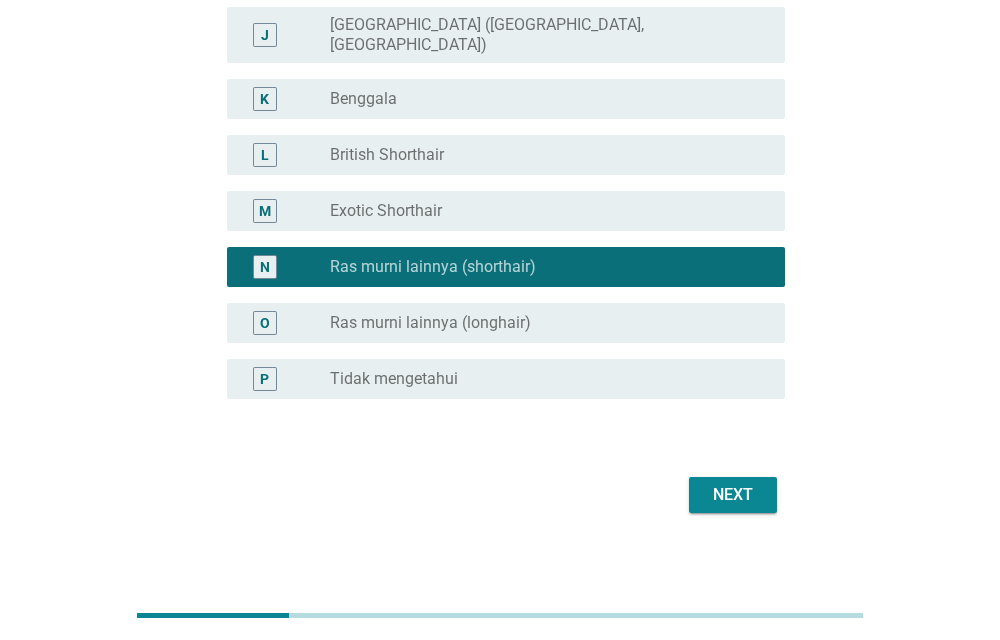 click on "Next" at bounding box center (733, 495) 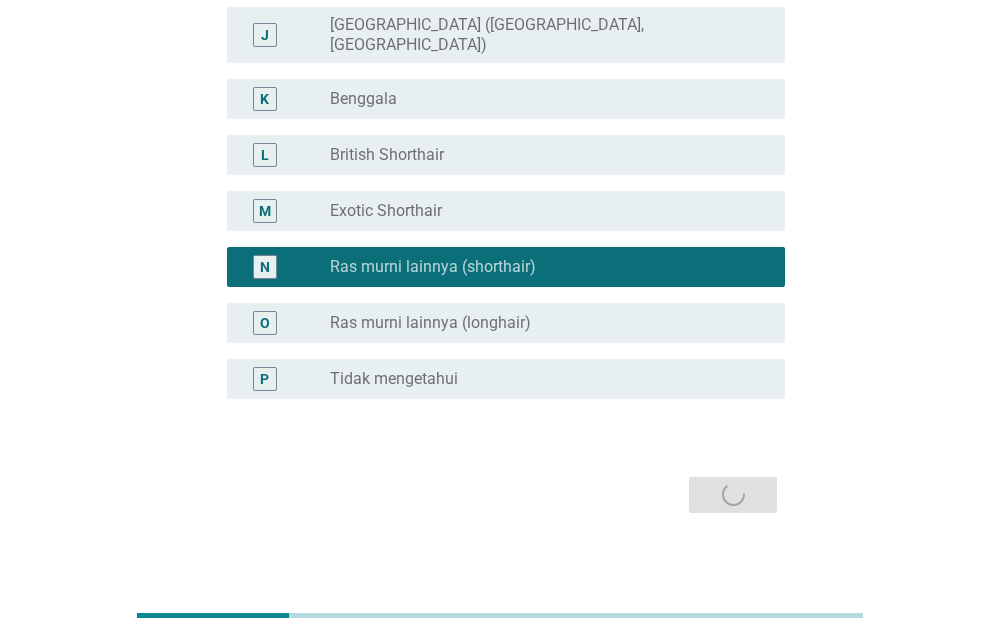 scroll, scrollTop: 0, scrollLeft: 0, axis: both 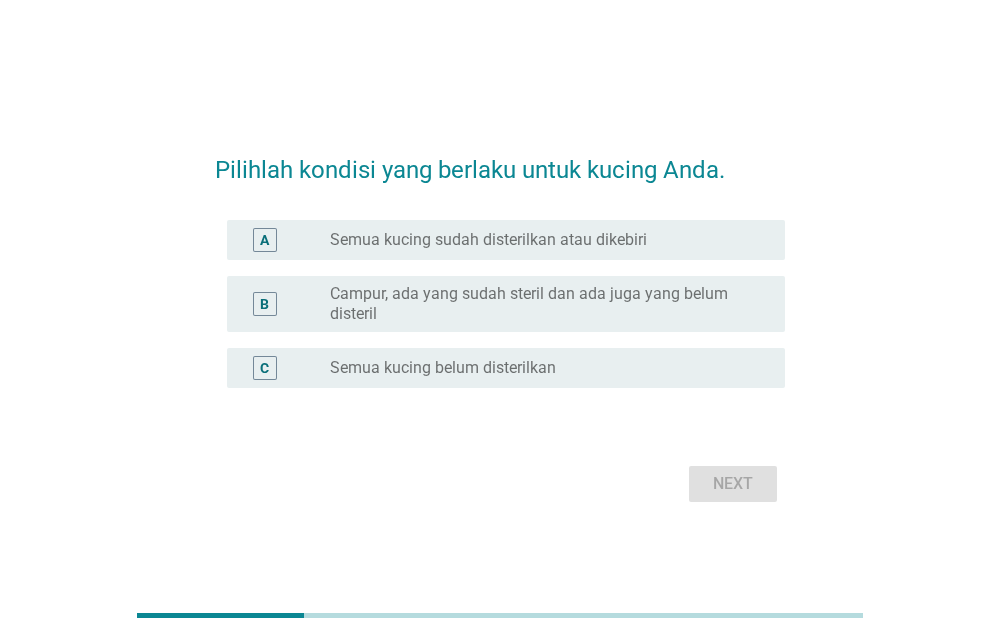 click on "radio_button_unchecked Semua kucing belum disterilkan" at bounding box center [541, 368] 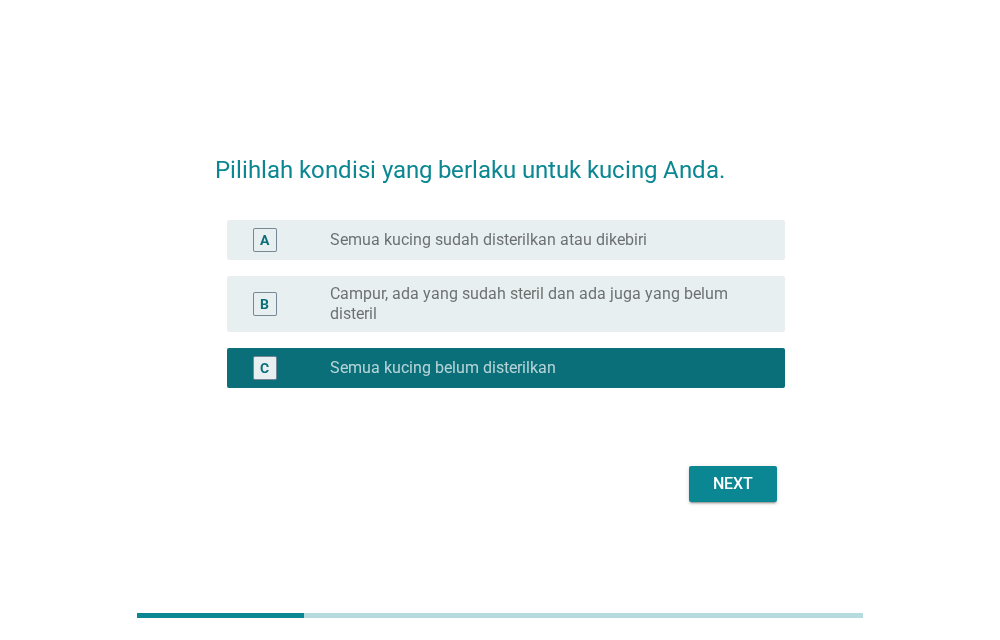 click on "Next" at bounding box center (733, 484) 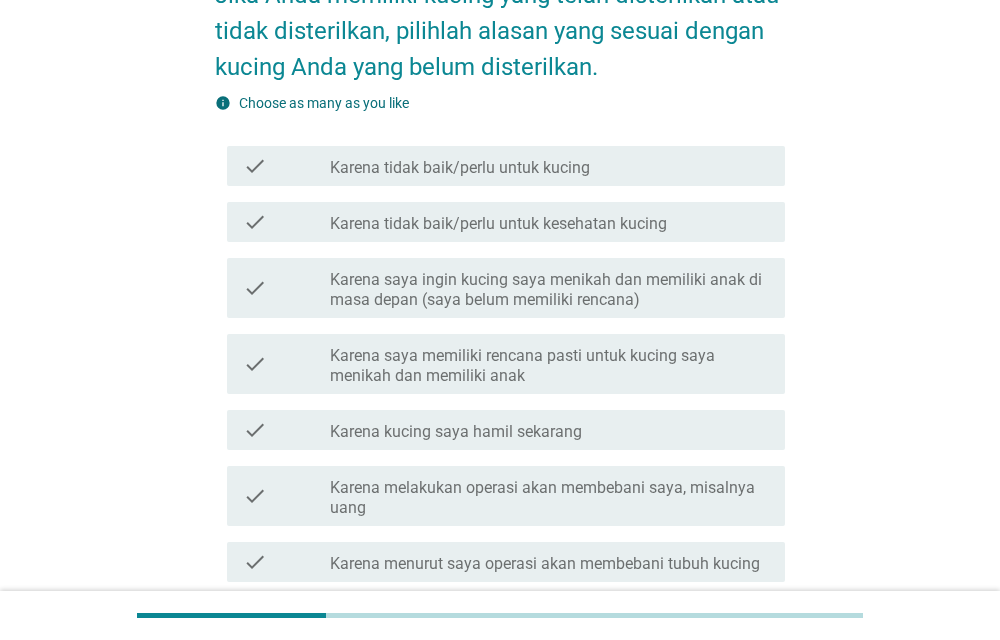 scroll, scrollTop: 306, scrollLeft: 0, axis: vertical 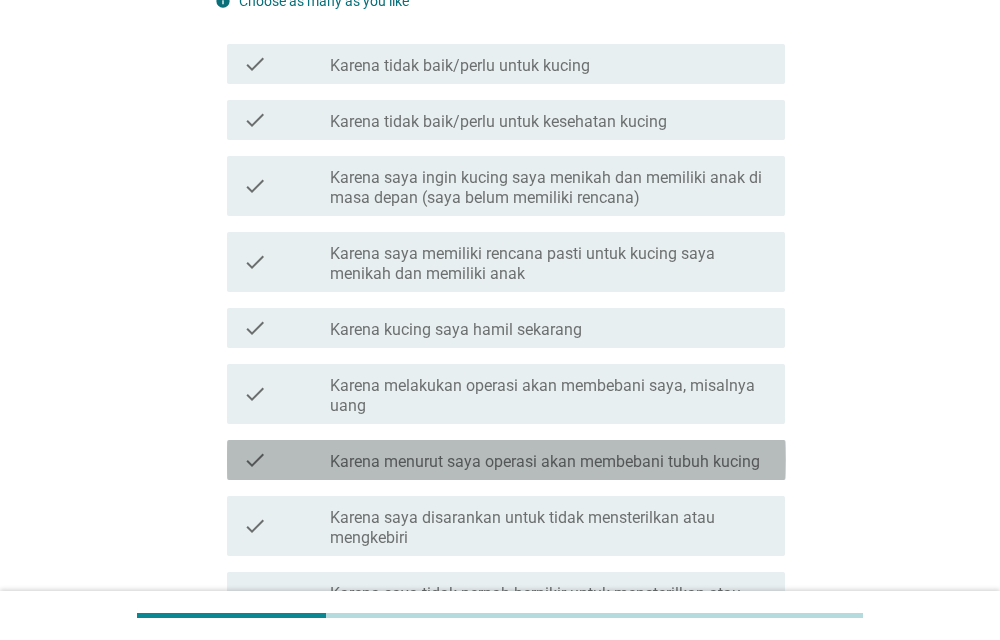 click on "Karena menurut saya operasi akan membebani tubuh kucing" at bounding box center (545, 462) 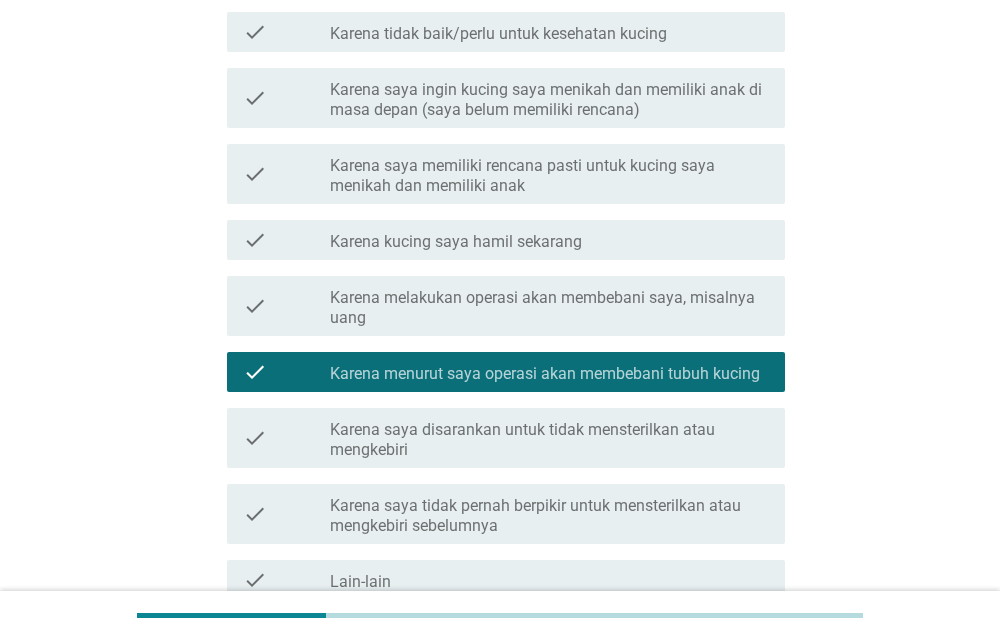 scroll, scrollTop: 587, scrollLeft: 0, axis: vertical 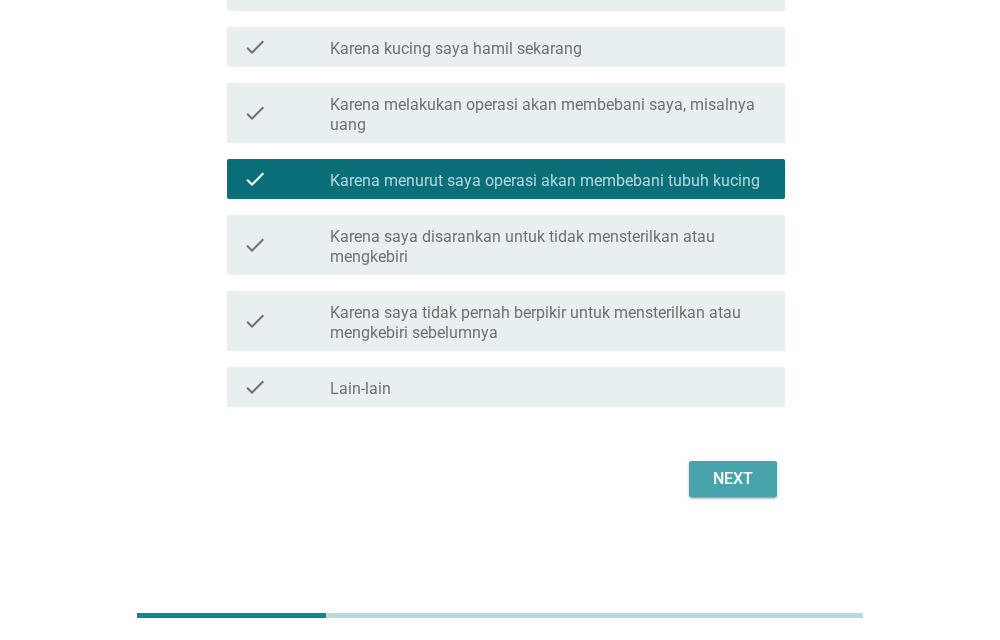 click on "Next" at bounding box center (733, 479) 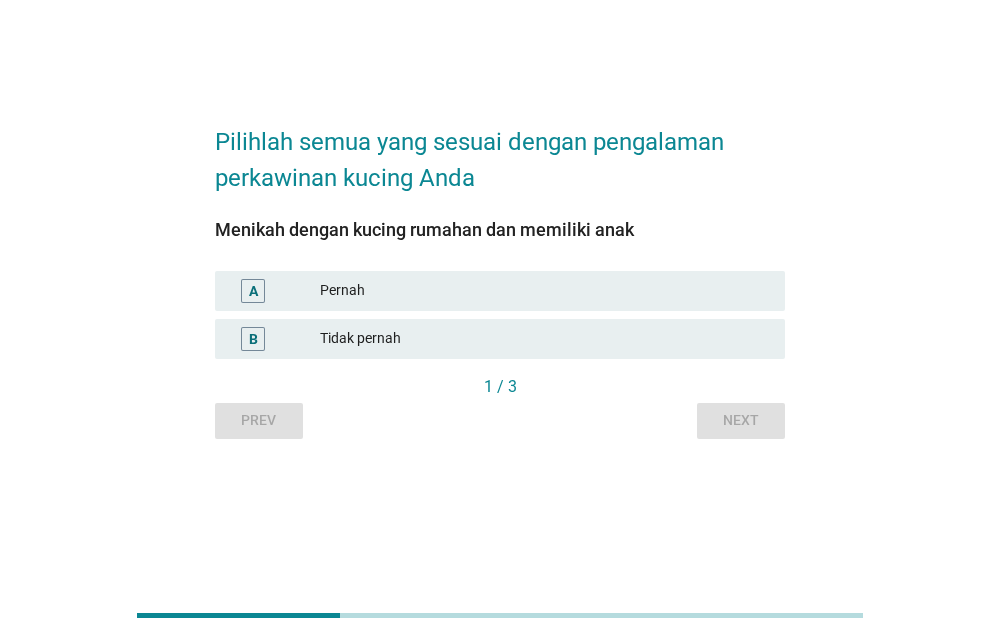 scroll, scrollTop: 0, scrollLeft: 0, axis: both 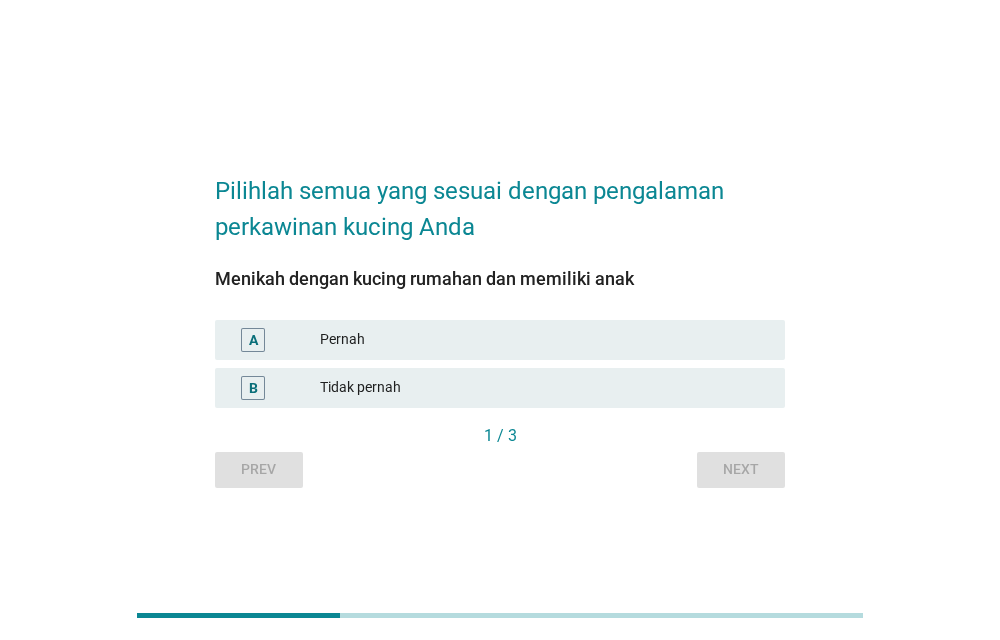 click on "Pernah" at bounding box center [544, 340] 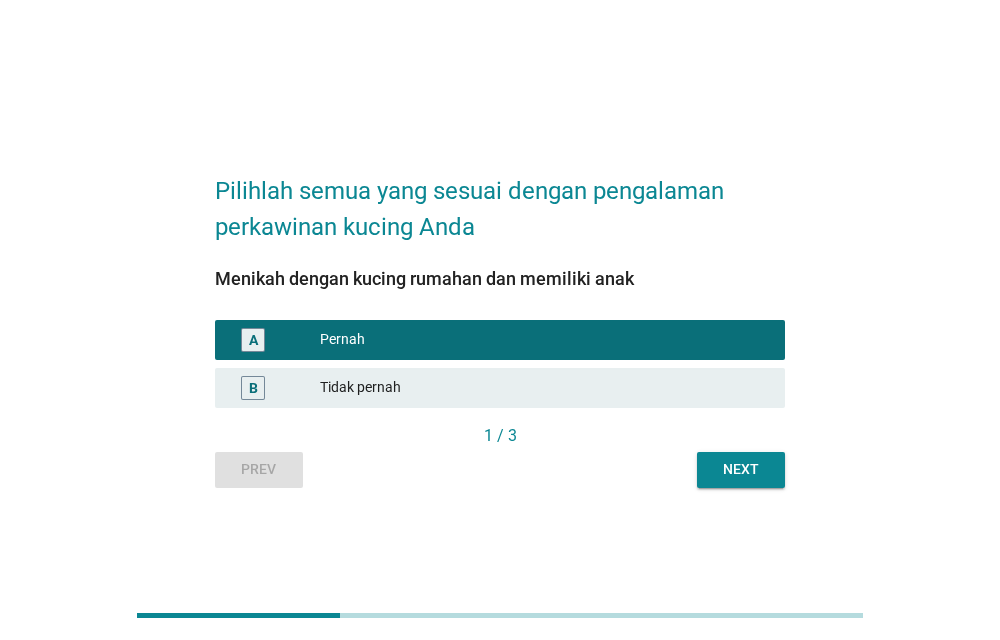 click on "Next" at bounding box center [741, 469] 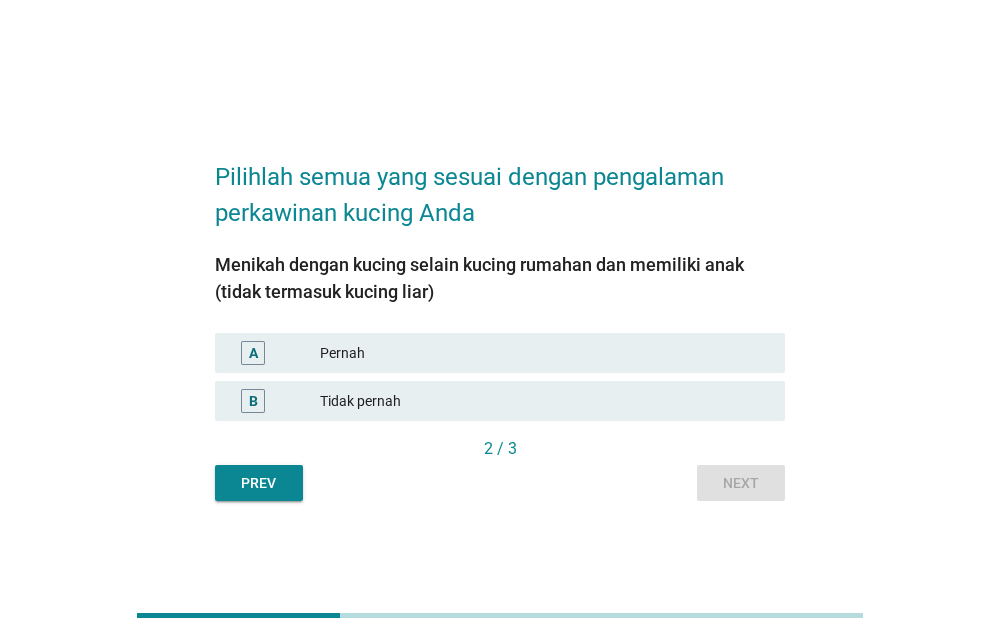 click on "Pernah" at bounding box center (544, 353) 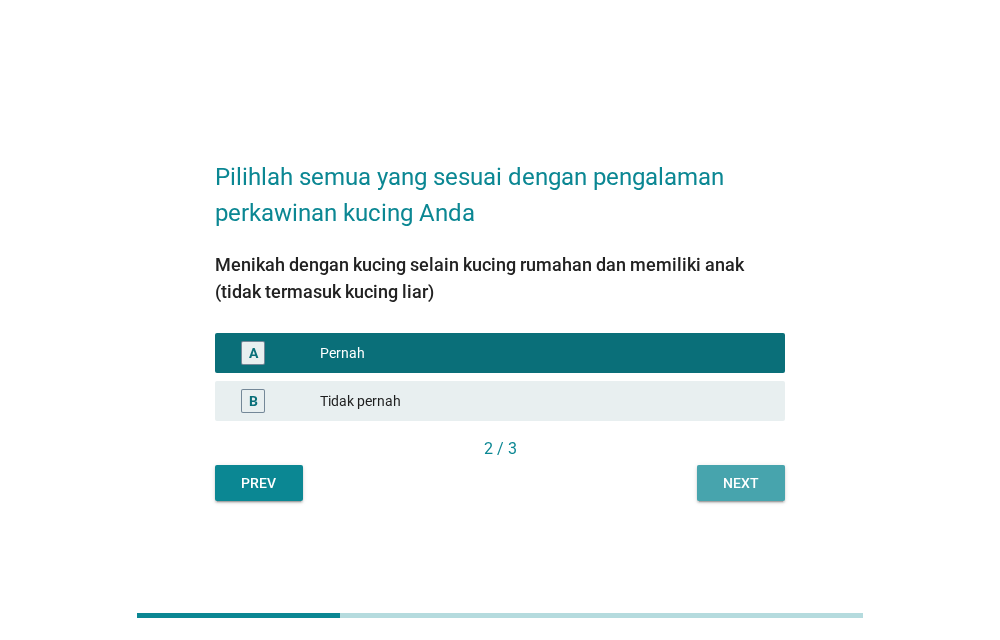 click on "Next" at bounding box center (741, 483) 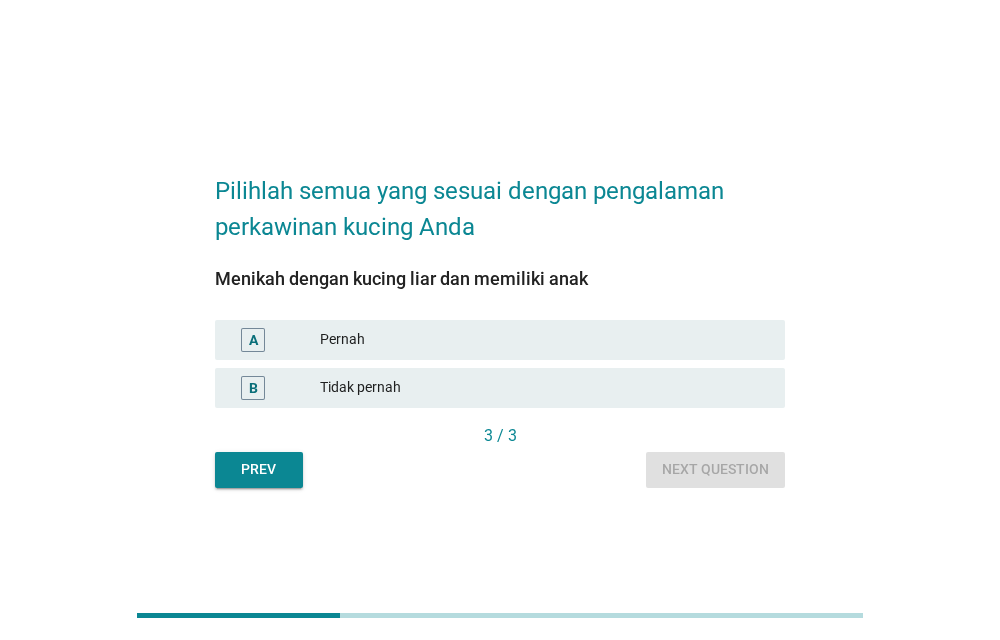 click on "Pernah" at bounding box center [544, 340] 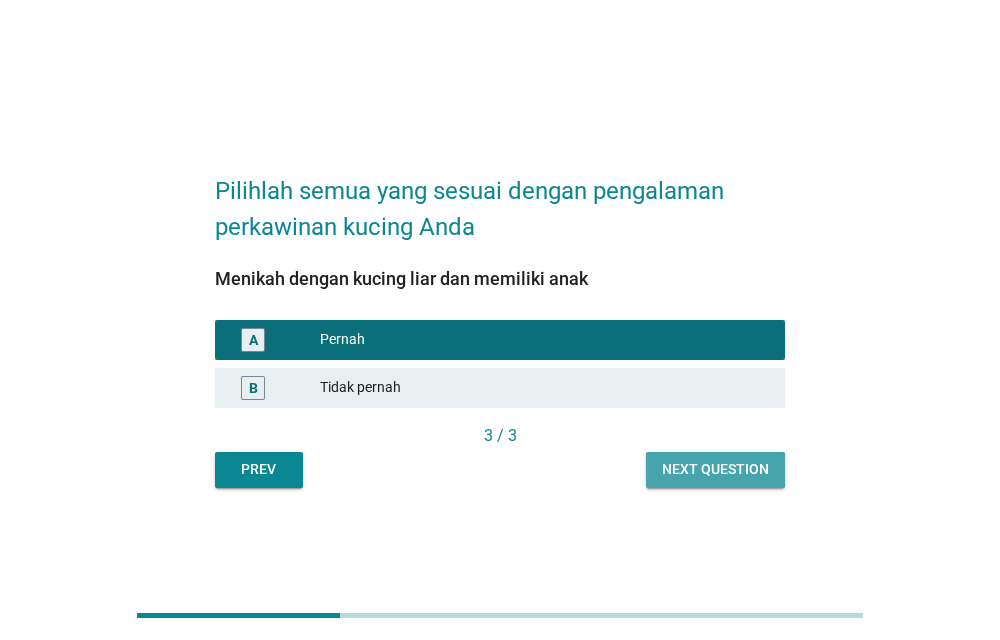 click on "Next question" at bounding box center [715, 469] 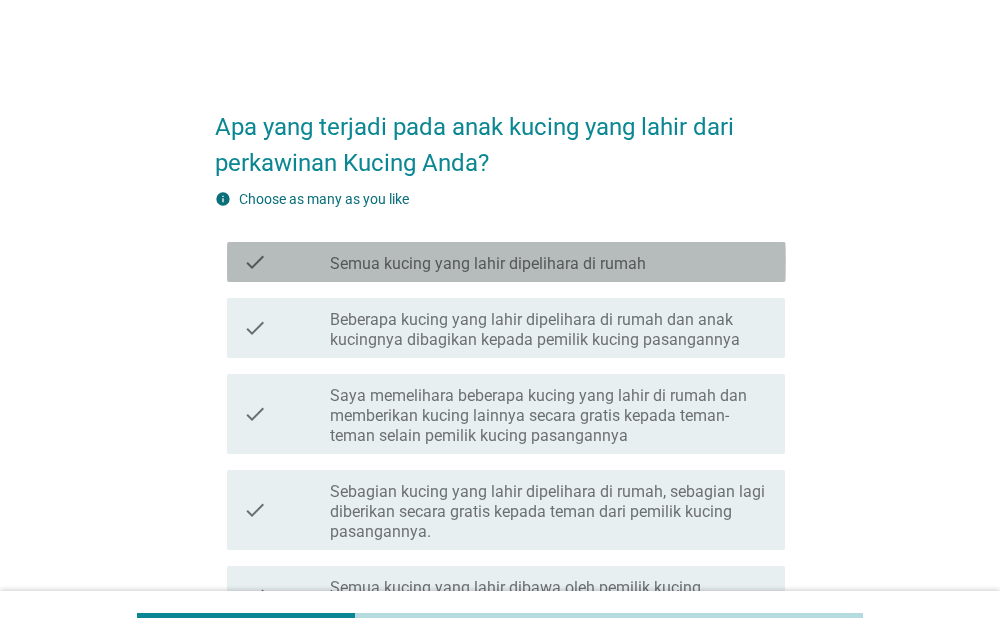 click on "check     check_box_outline_blank Semua kucing yang lahir dipelihara di rumah" at bounding box center (506, 262) 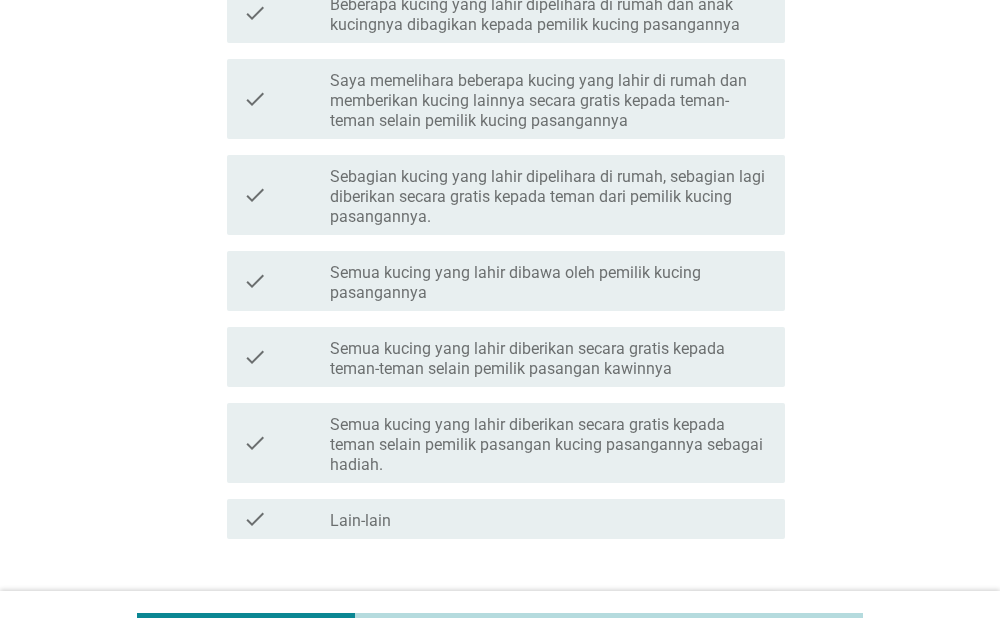 scroll, scrollTop: 447, scrollLeft: 0, axis: vertical 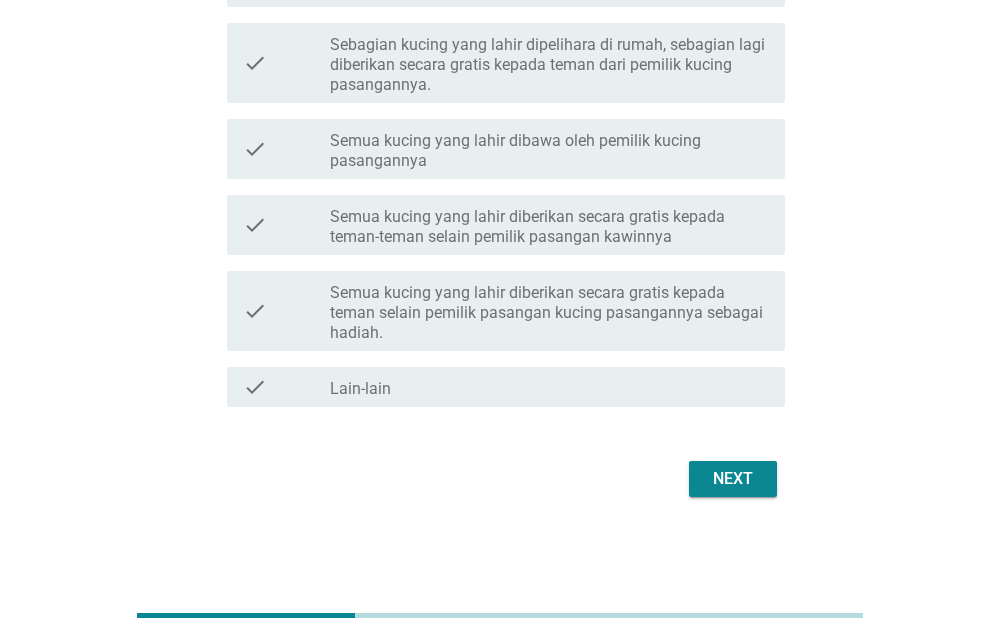 click on "Next" at bounding box center [733, 479] 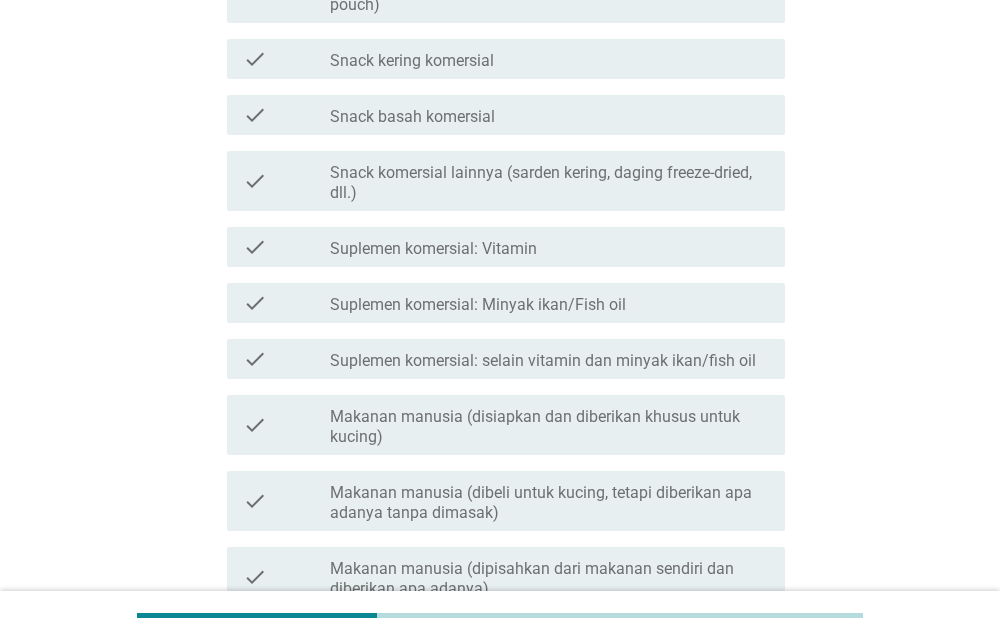 scroll, scrollTop: 0, scrollLeft: 0, axis: both 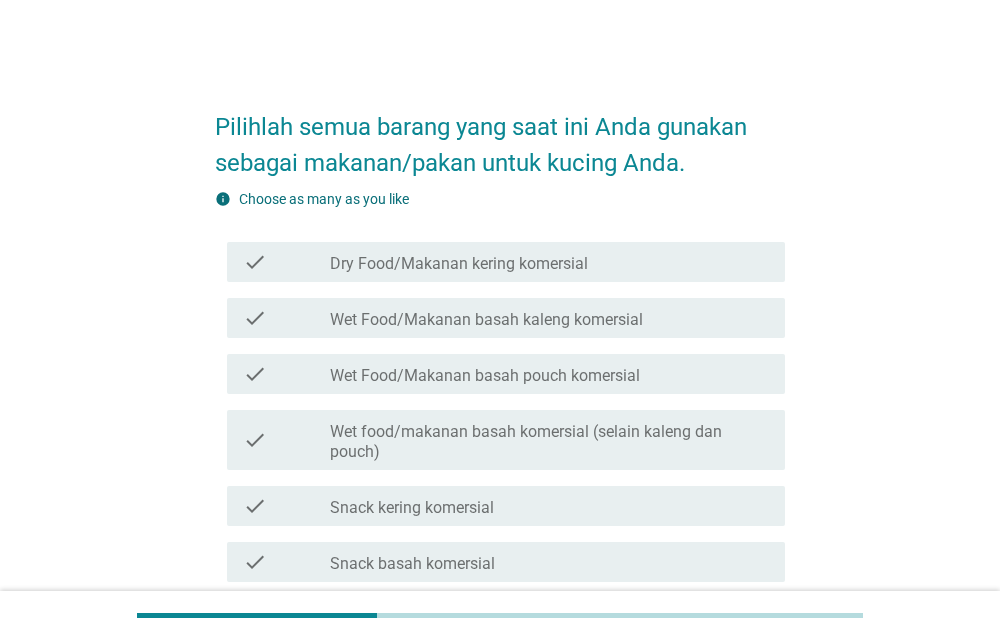 click on "check_box_outline_blank Dry Food/Makanan kering komersial" at bounding box center (549, 262) 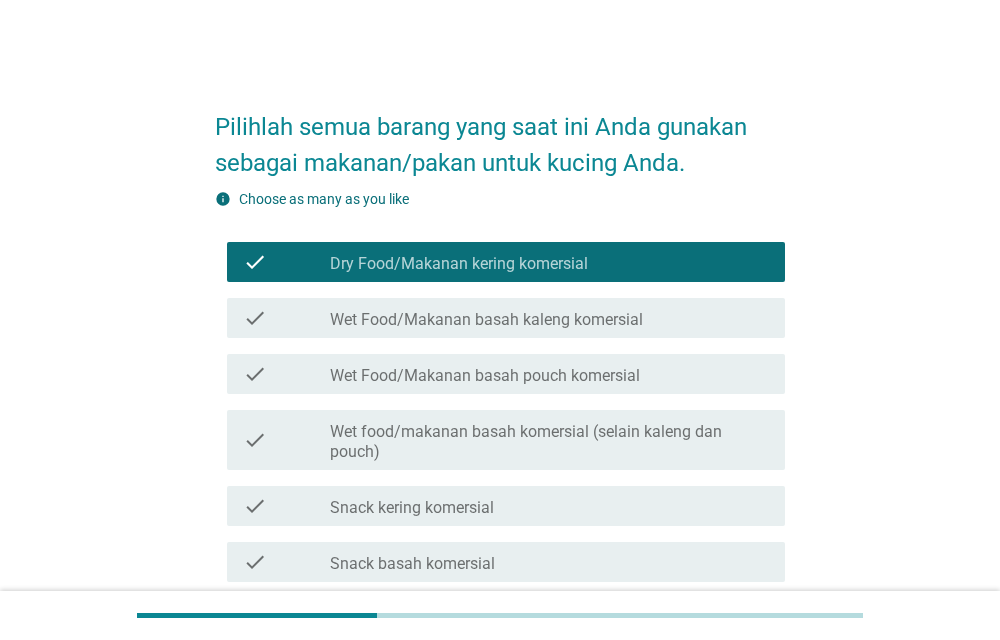 click on "check_box_outline_blank Wet Food/Makanan basah kaleng komersial" at bounding box center [549, 318] 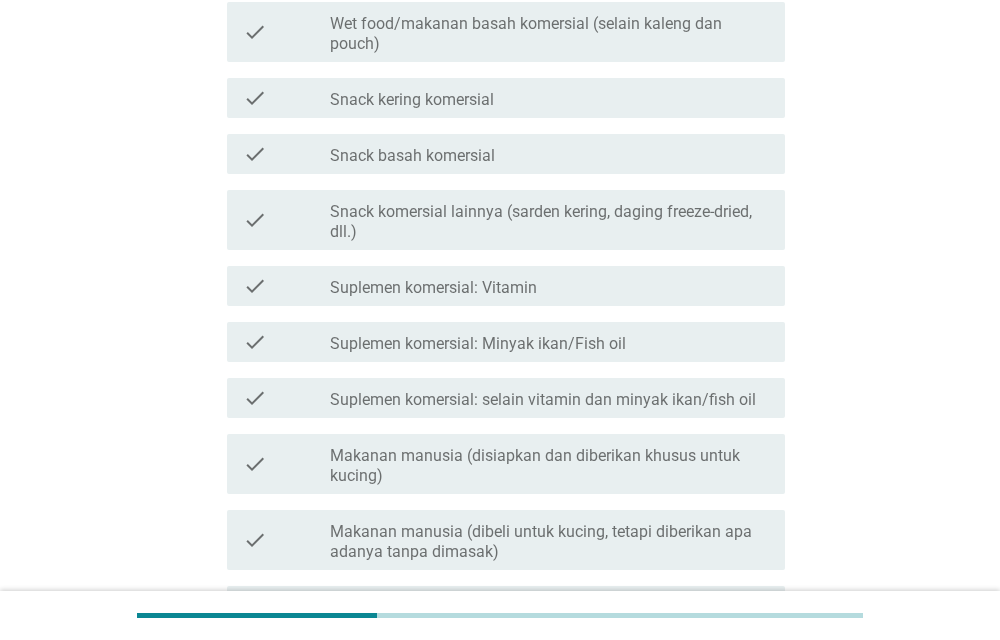 scroll, scrollTop: 714, scrollLeft: 0, axis: vertical 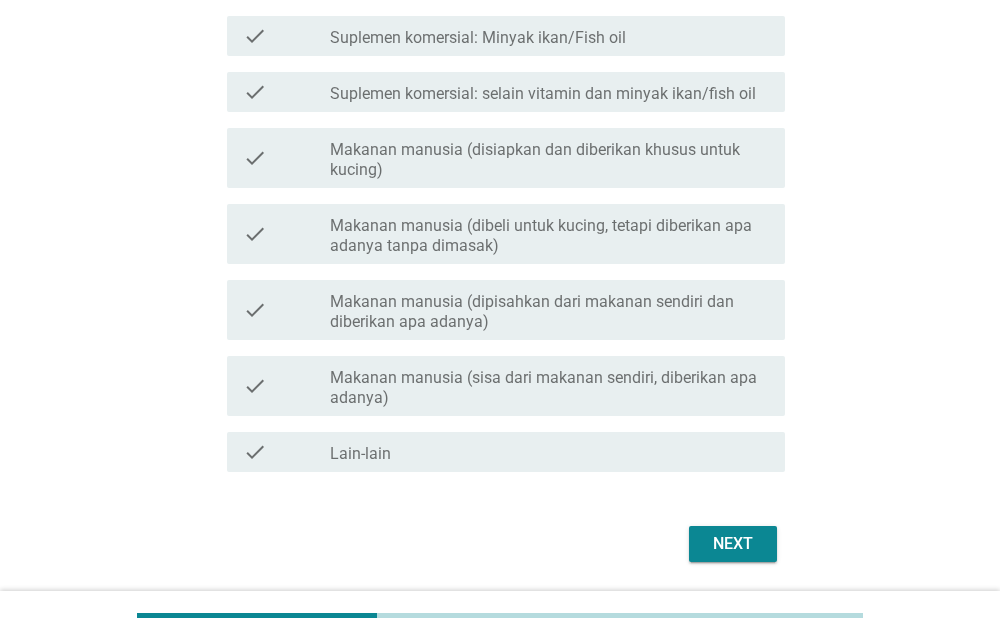 click on "Next" at bounding box center (733, 544) 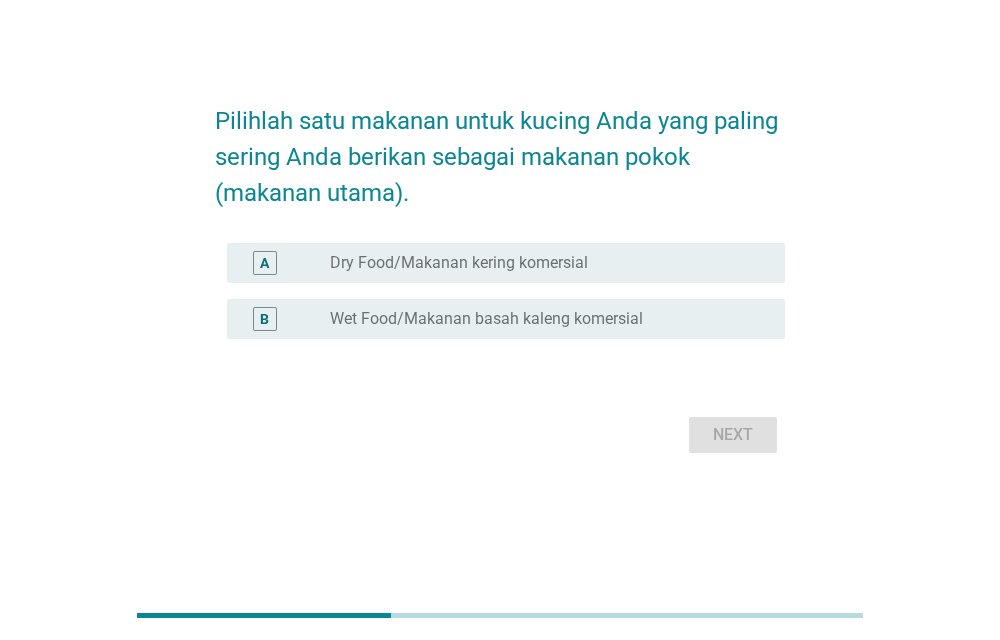 scroll, scrollTop: 0, scrollLeft: 0, axis: both 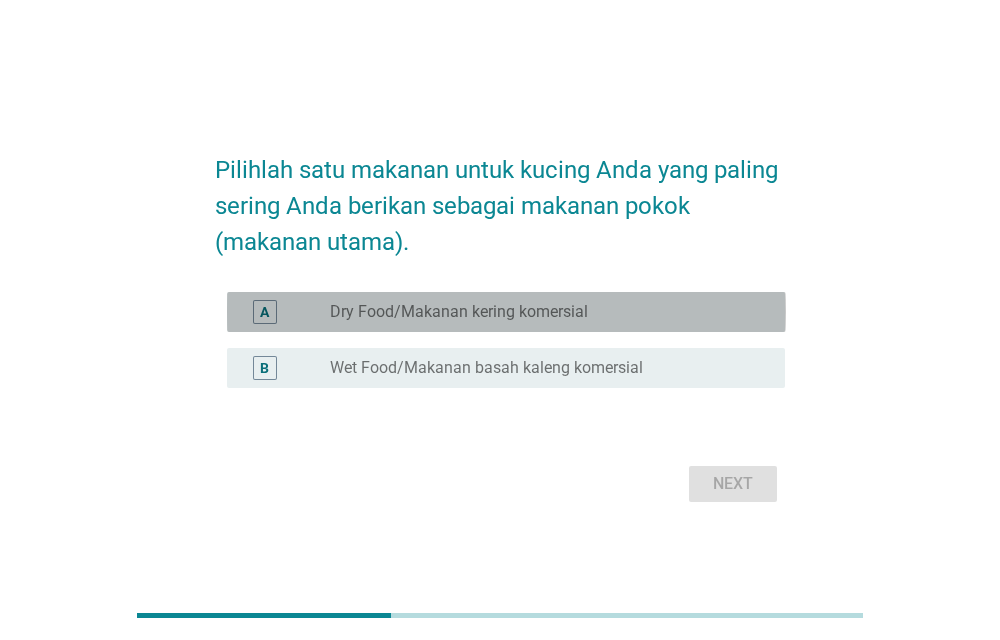 click on "radio_button_unchecked Dry Food/Makanan kering komersial" at bounding box center (541, 312) 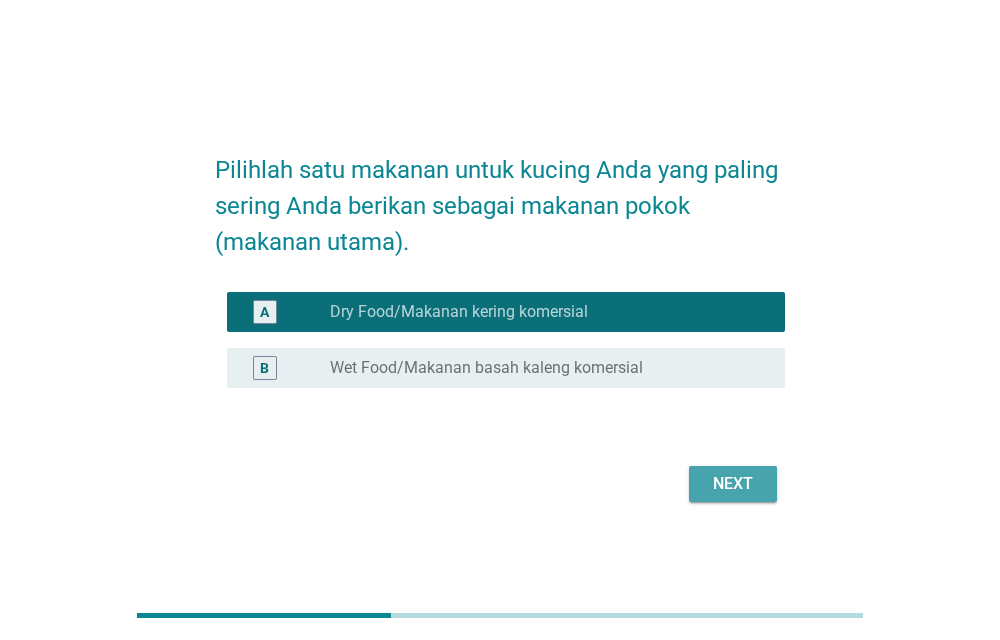 click on "Next" at bounding box center (733, 484) 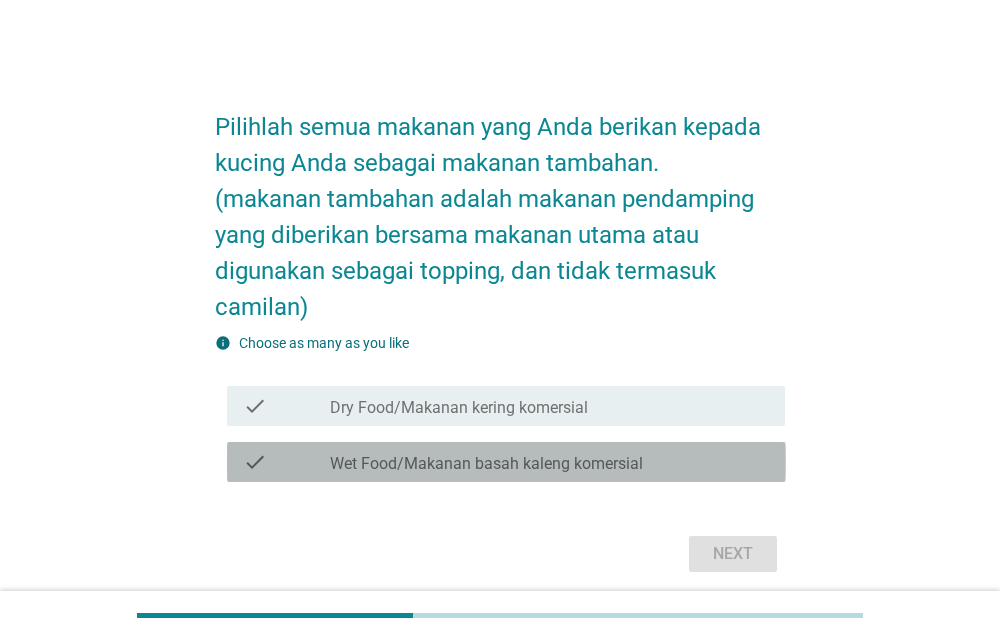 click on "check_box_outline_blank Wet Food/Makanan basah kaleng komersial" at bounding box center (549, 462) 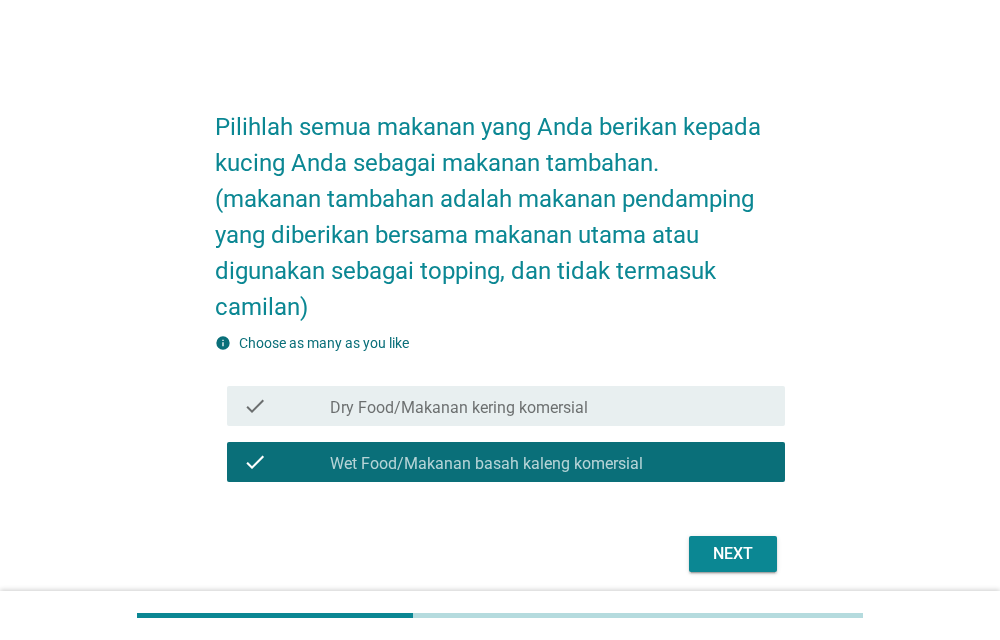click on "Next" at bounding box center (733, 554) 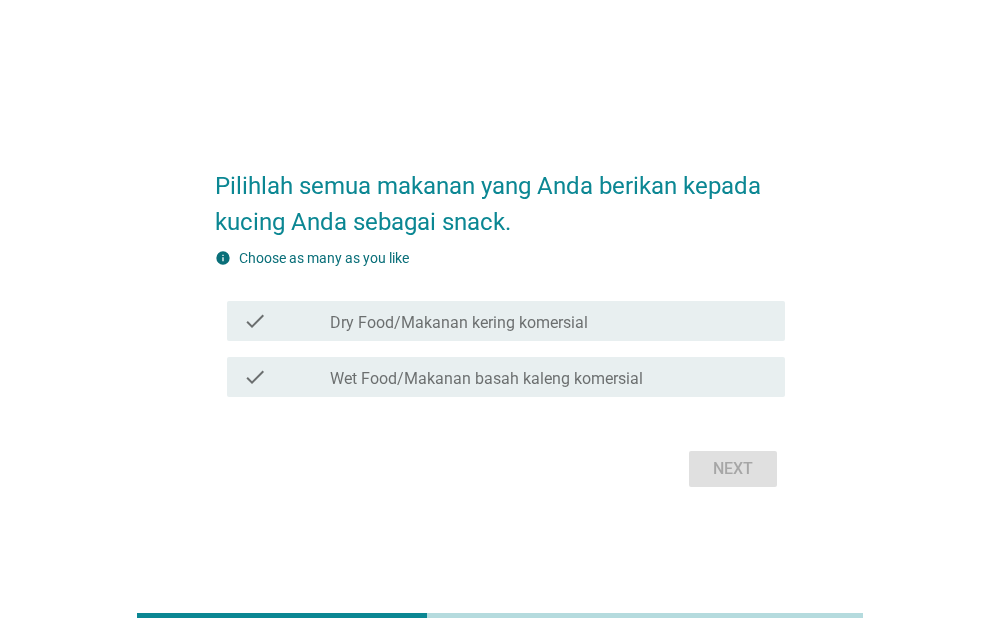 click on "check_box_outline_blank Wet Food/Makanan basah kaleng komersial" at bounding box center (549, 377) 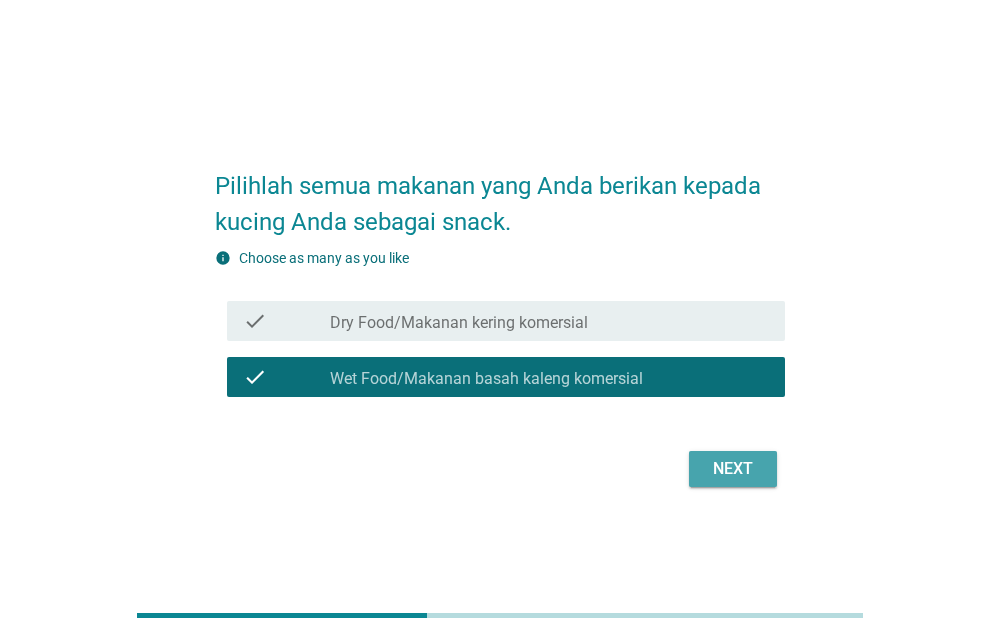 click on "Next" at bounding box center [733, 469] 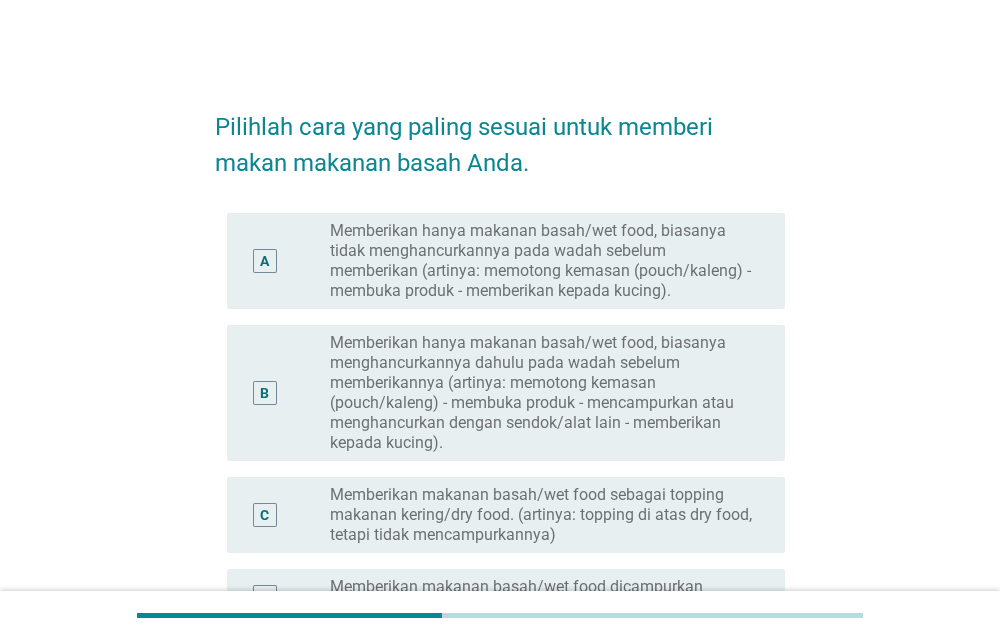 click on "Memberikan hanya makanan basah/wet food, biasanya tidak menghancurkannya pada wadah sebelum memberikan (artinya: memotong kemasan (pouch/kaleng) - membuka produk - memberikan kepada kucing)." at bounding box center [541, 261] 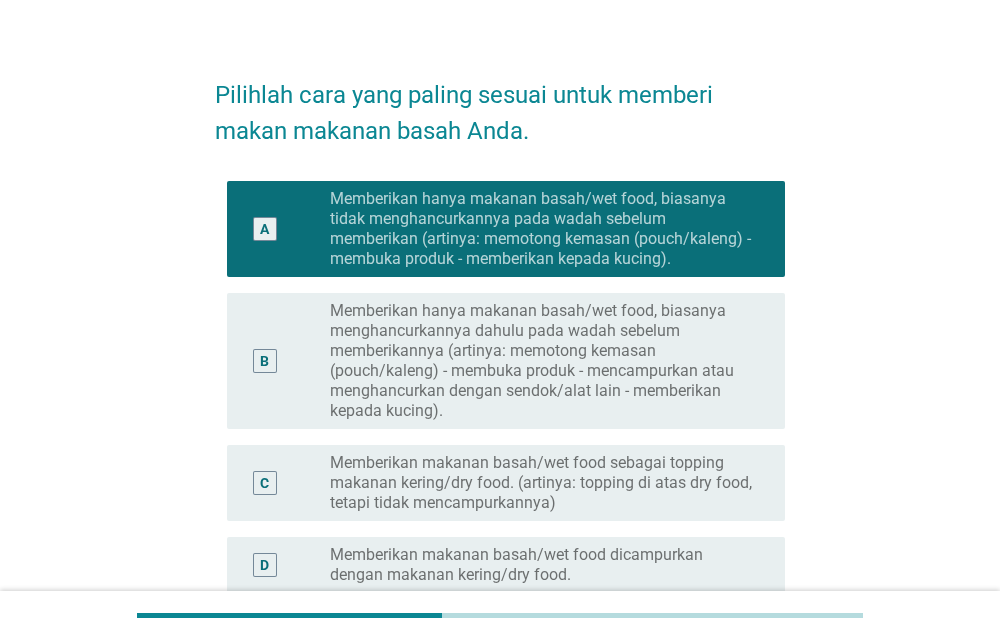 scroll, scrollTop: 204, scrollLeft: 0, axis: vertical 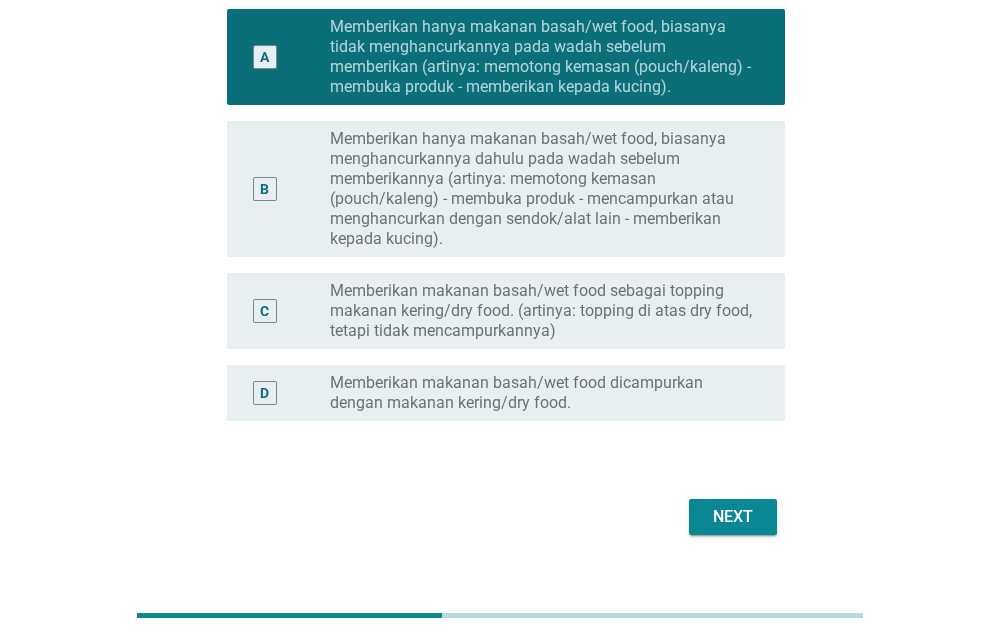 click on "Next" at bounding box center (733, 517) 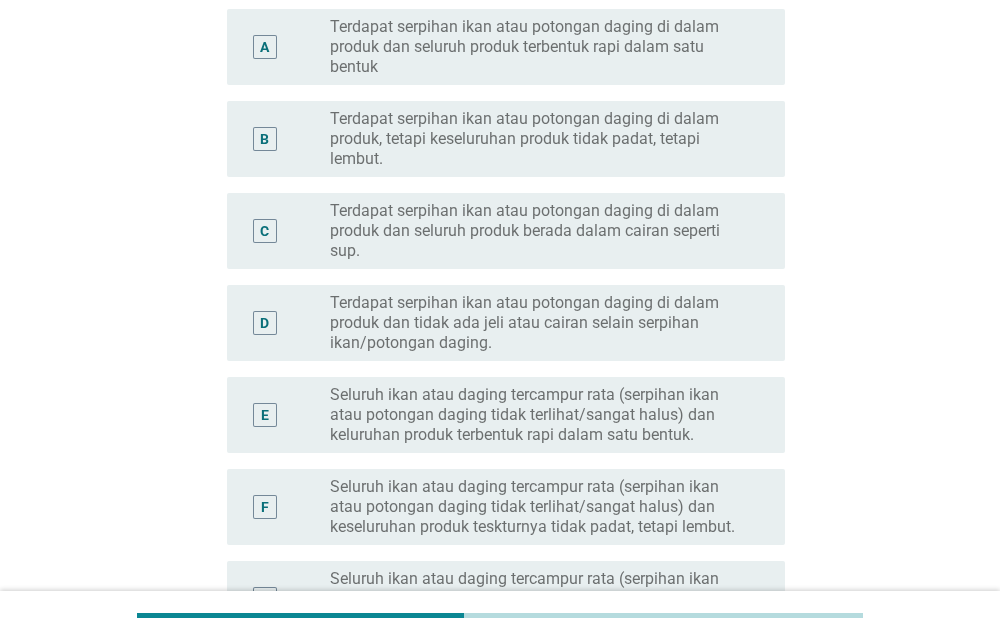 scroll, scrollTop: 0, scrollLeft: 0, axis: both 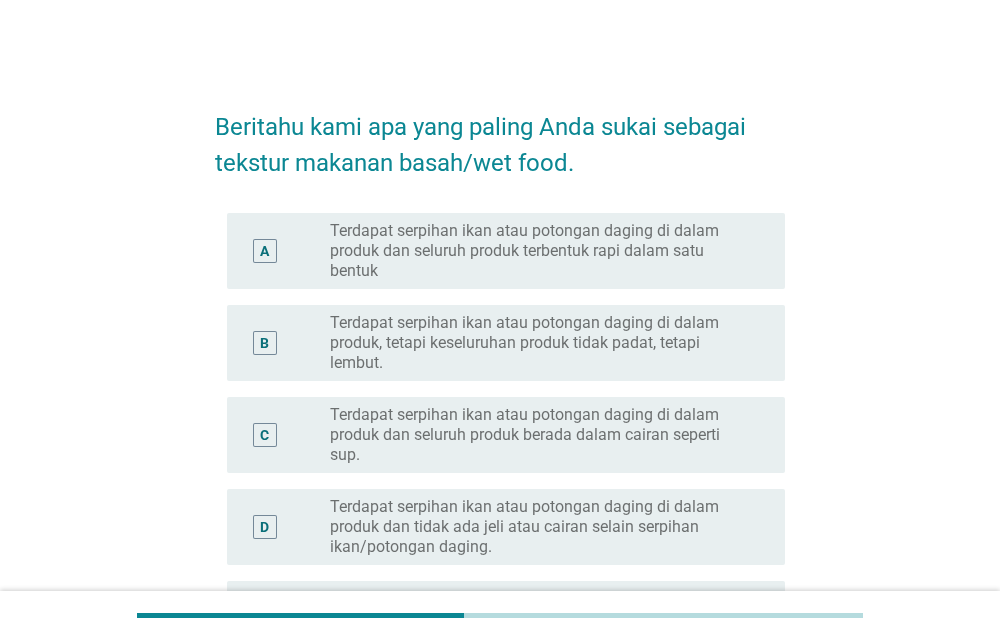 click on "Terdapat serpihan ikan atau potongan daging di dalam produk dan seluruh produk terbentuk rapi dalam satu bentuk" at bounding box center [541, 251] 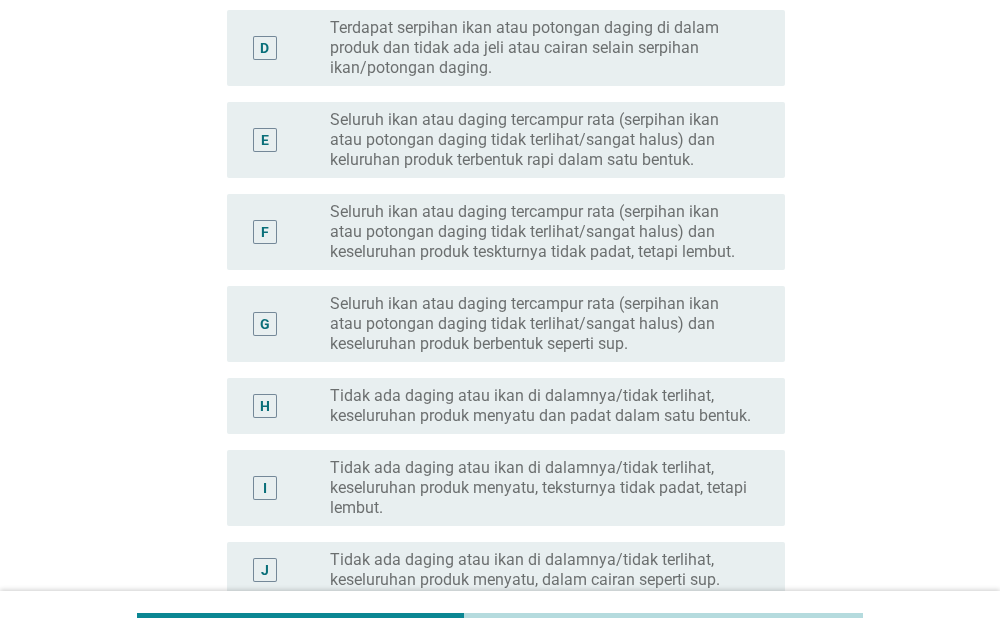 scroll, scrollTop: 612, scrollLeft: 0, axis: vertical 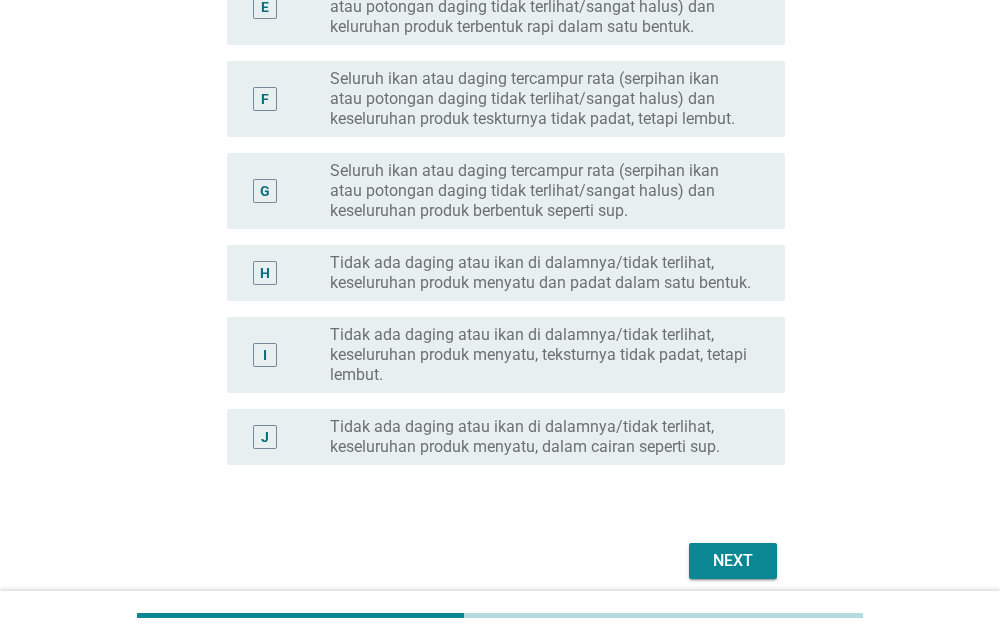 click on "Next" at bounding box center [733, 561] 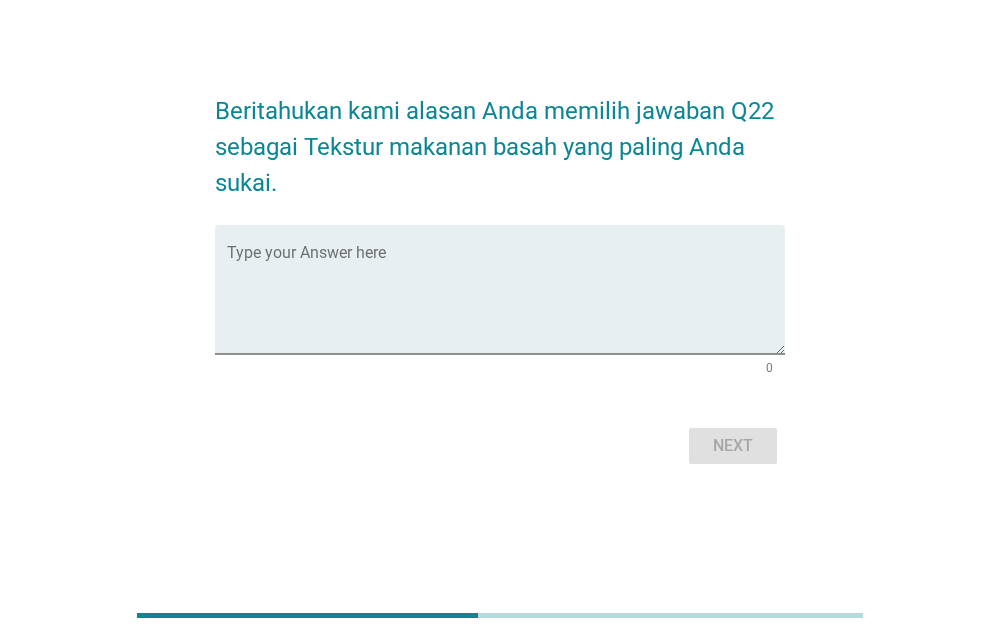 scroll, scrollTop: 0, scrollLeft: 0, axis: both 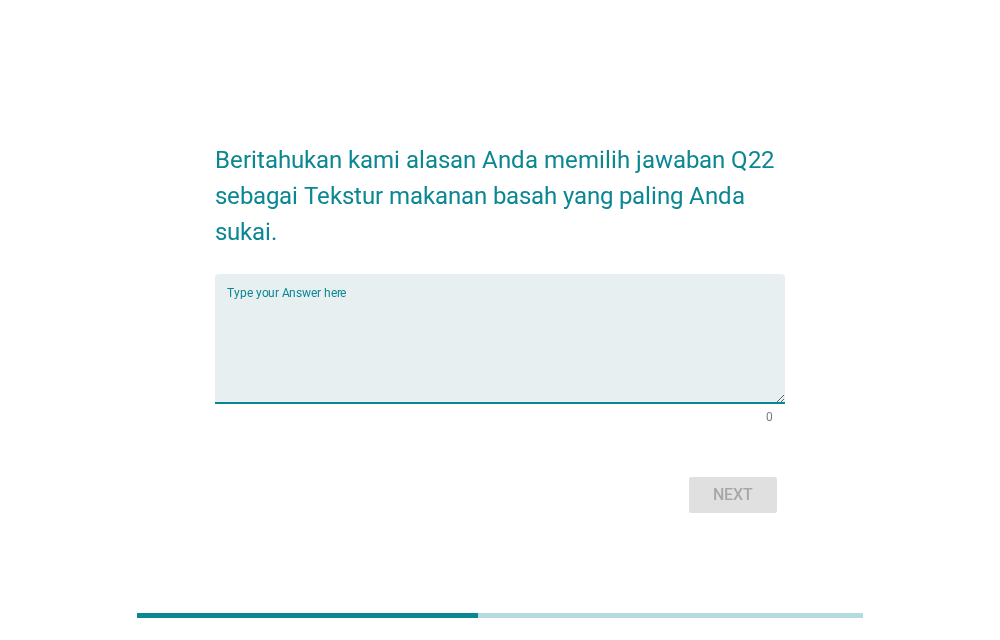 click at bounding box center [506, 350] 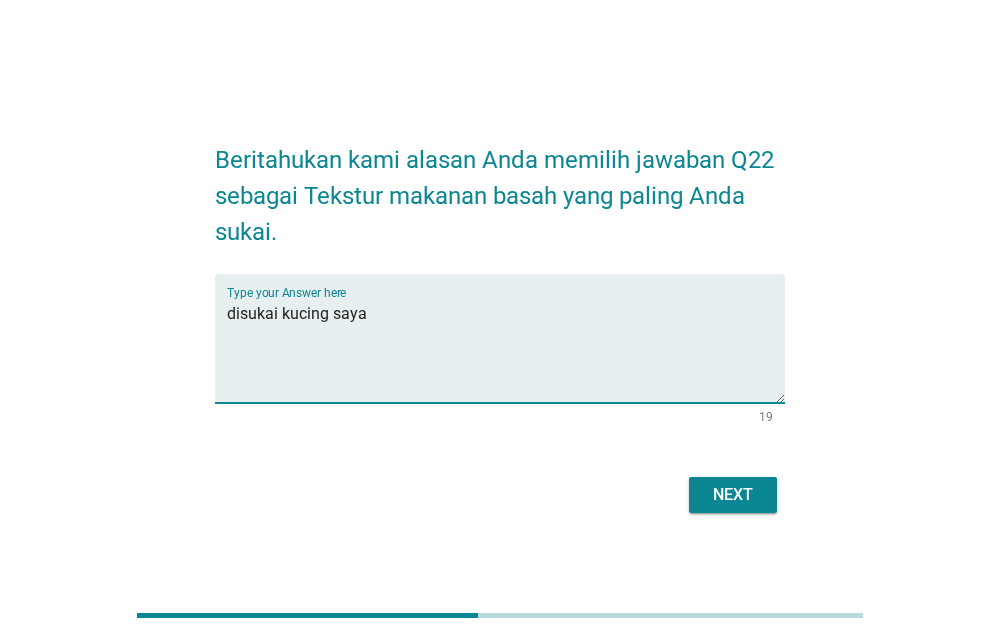 type on "disukai kucing saya" 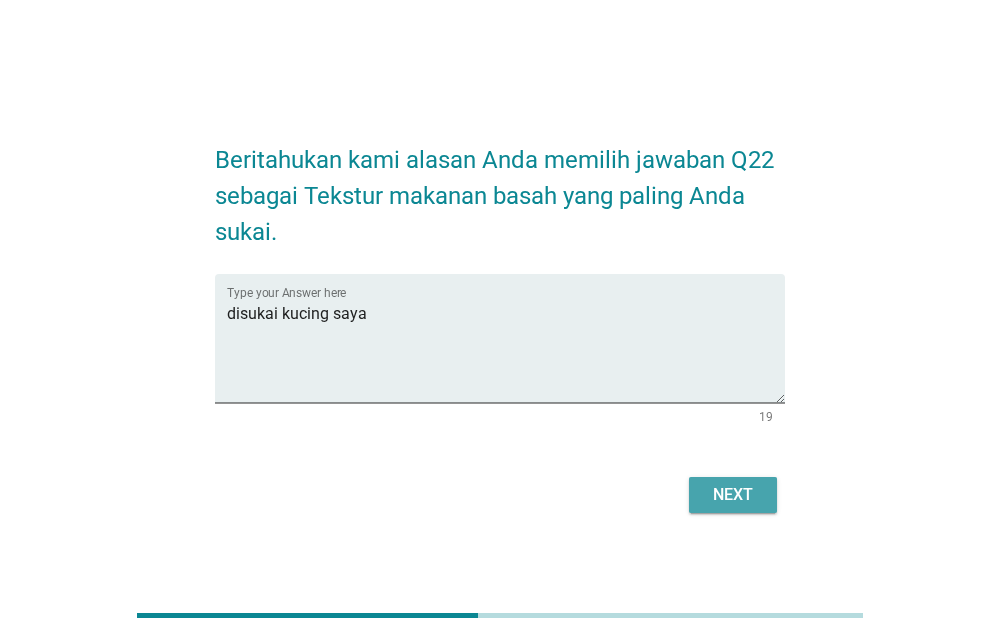 click on "Next" at bounding box center (733, 495) 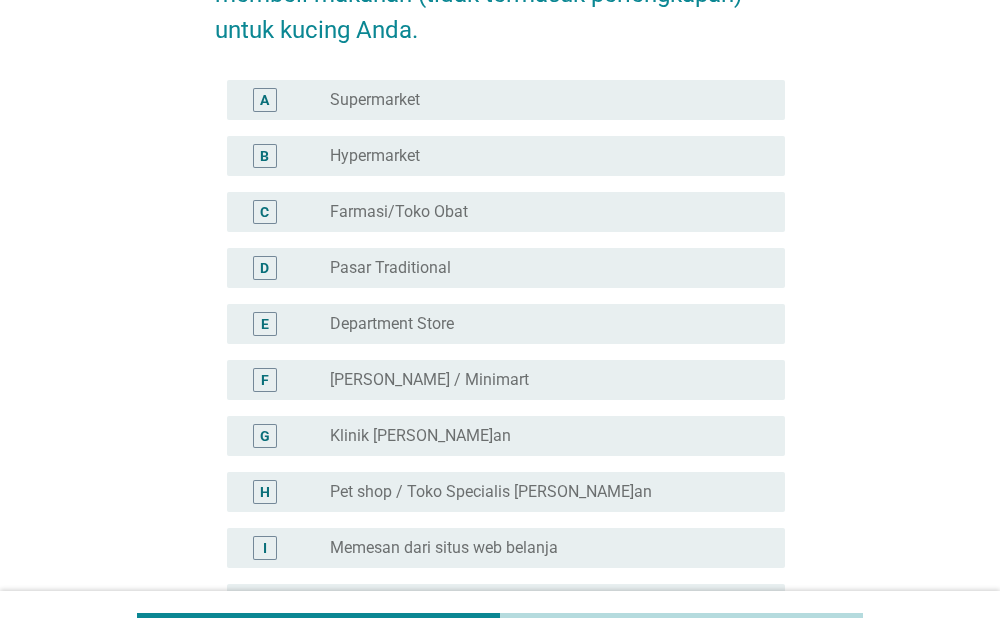 scroll, scrollTop: 204, scrollLeft: 0, axis: vertical 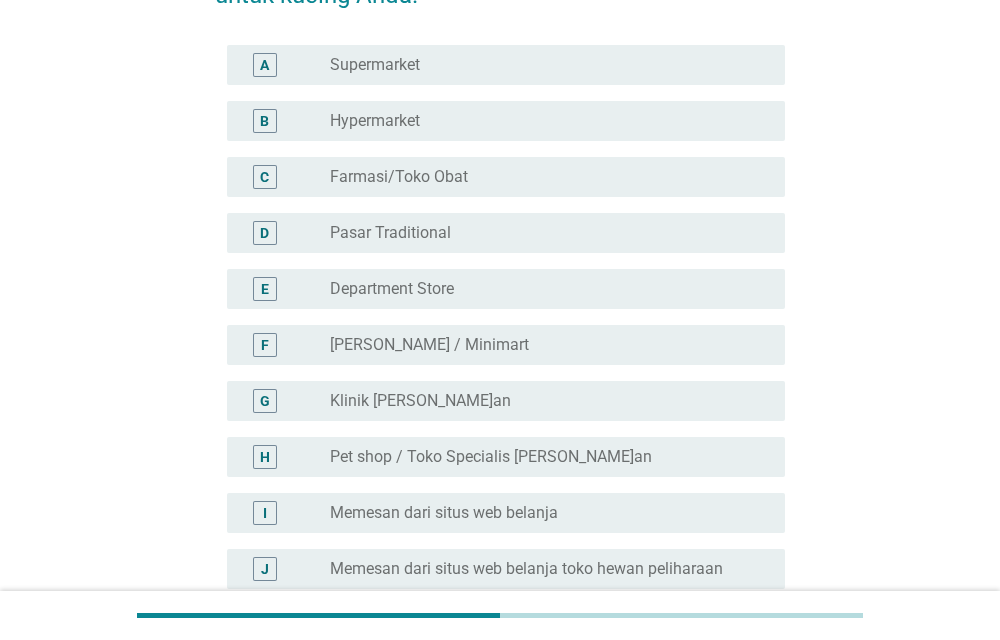 click on "radio_button_unchecked Pet shop / Toko Specialis [PERSON_NAME]an" at bounding box center [541, 457] 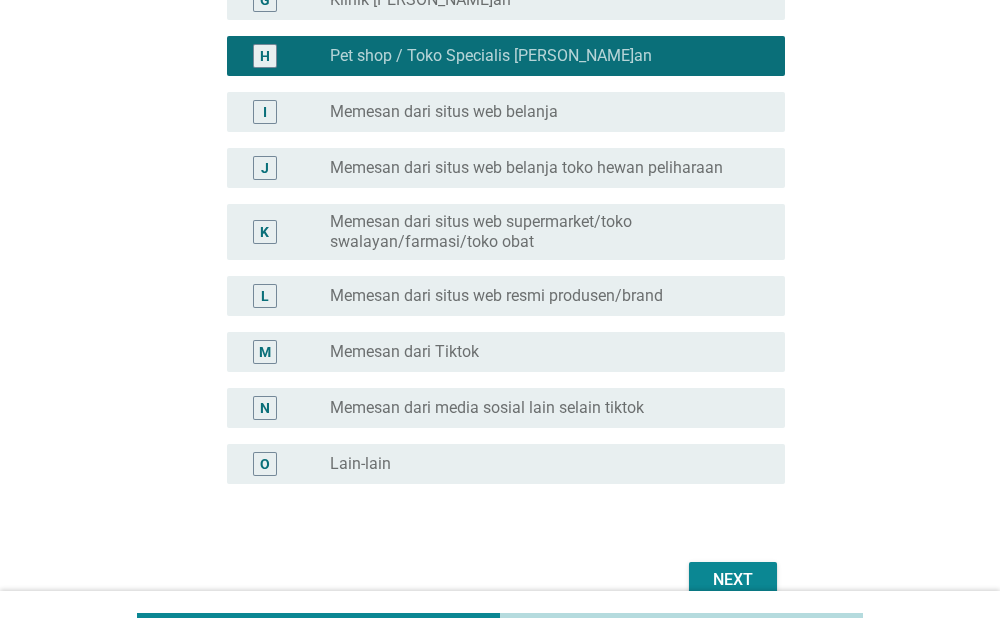 scroll, scrollTop: 706, scrollLeft: 0, axis: vertical 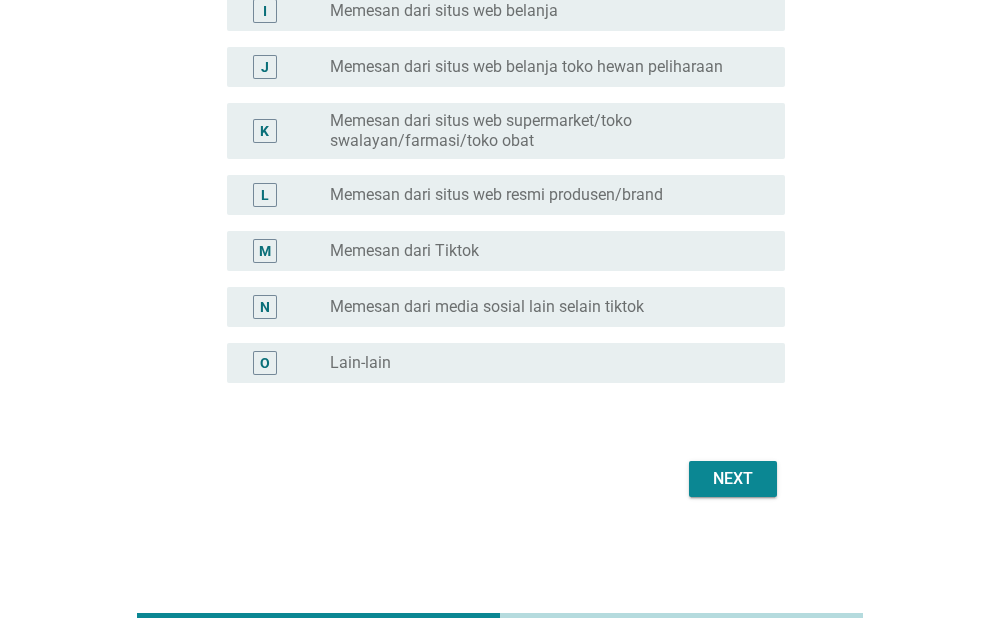 click on "Next" at bounding box center [733, 479] 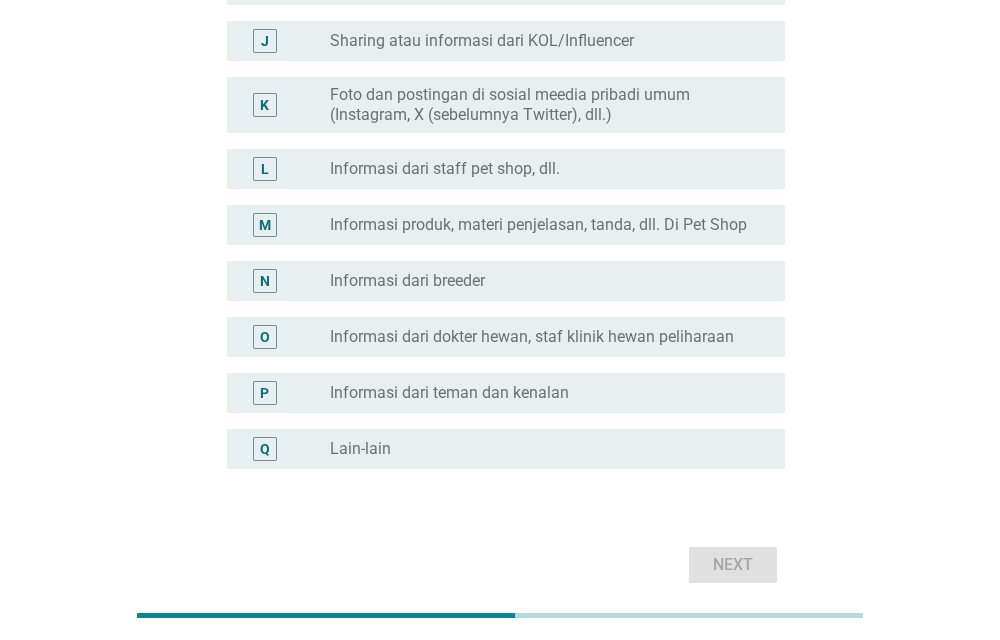 scroll, scrollTop: 714, scrollLeft: 0, axis: vertical 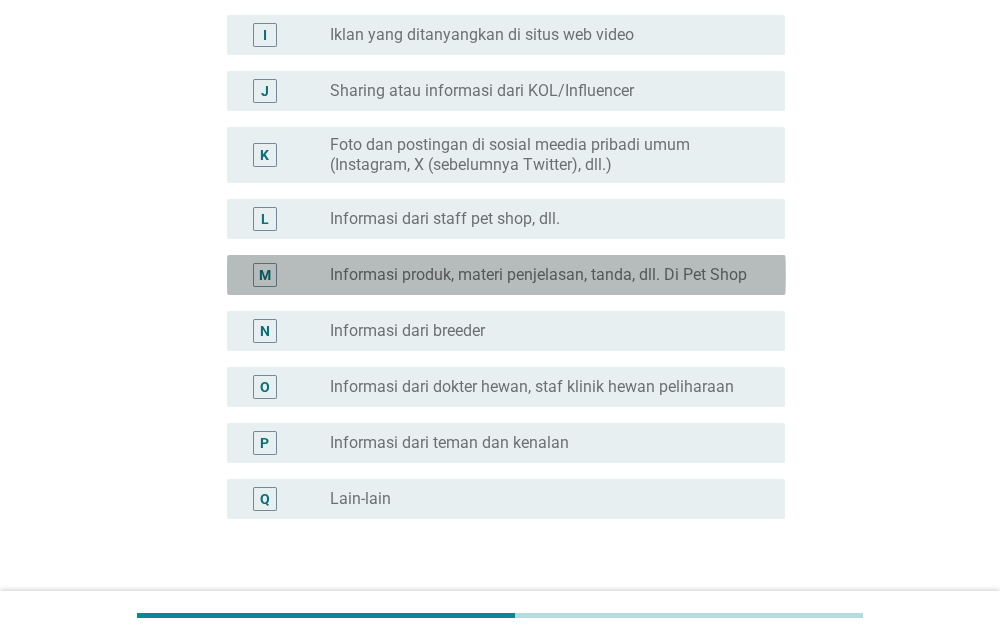click on "Informasi produk, materi penjelasan, tanda, dll. Di Pet Shop" at bounding box center (538, 275) 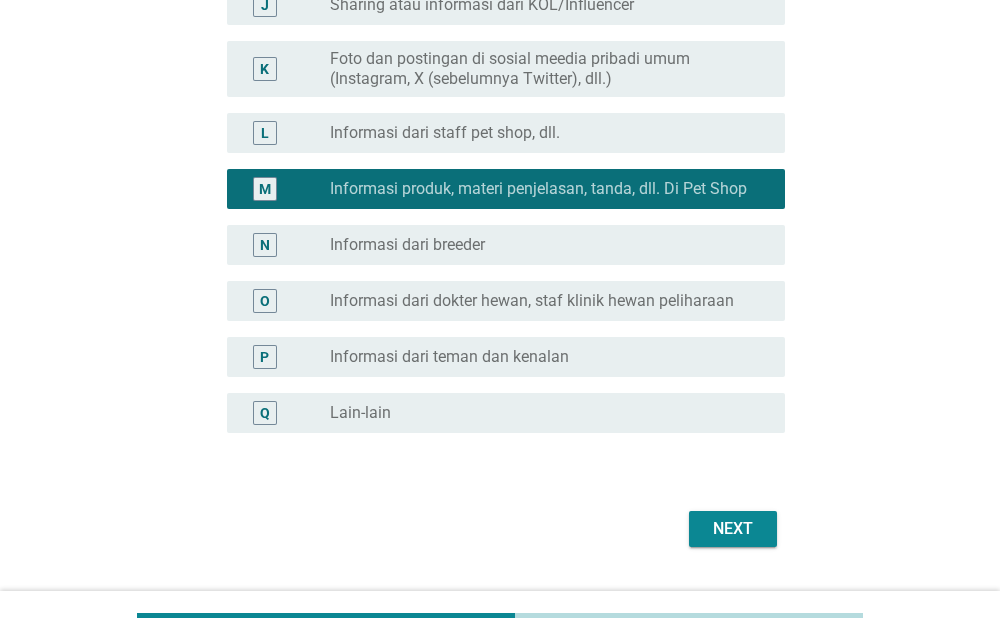 scroll, scrollTop: 850, scrollLeft: 0, axis: vertical 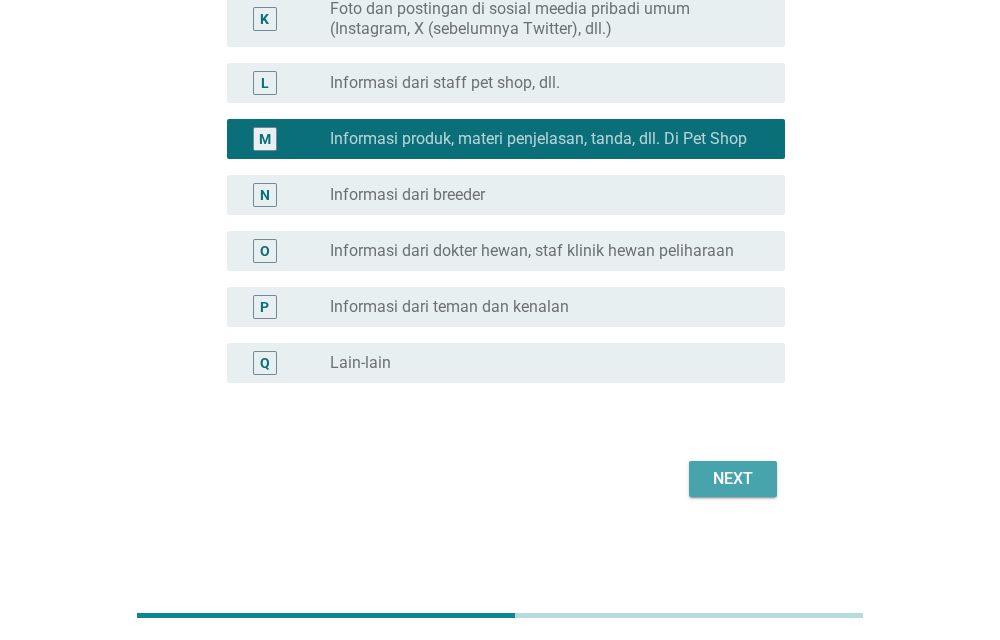 click on "Next" at bounding box center (733, 479) 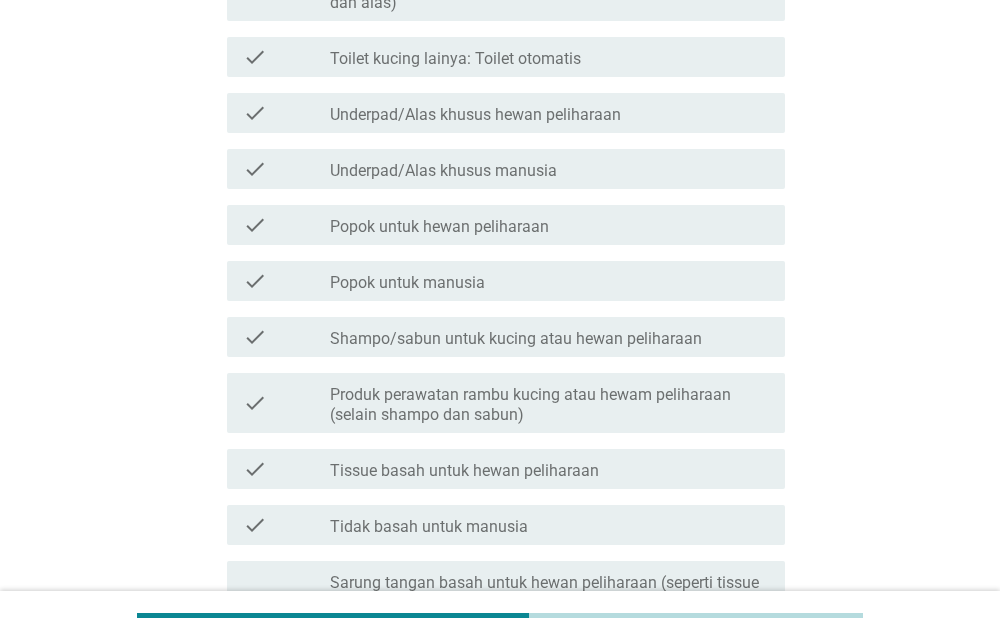 scroll, scrollTop: 816, scrollLeft: 0, axis: vertical 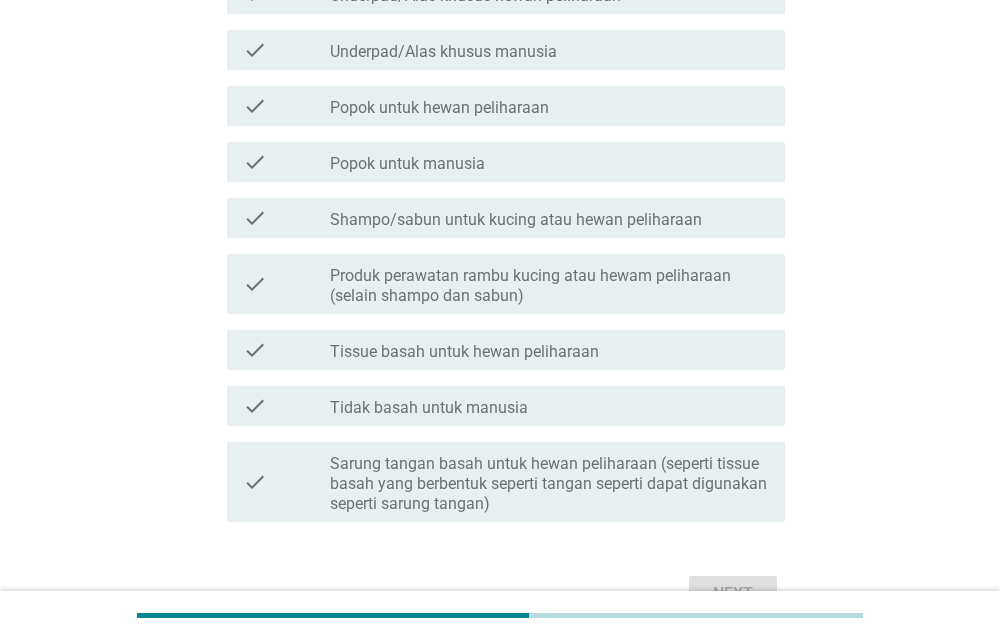 click on "check_box_outline_blank Underpad/Alas khusus manusia" at bounding box center [549, 50] 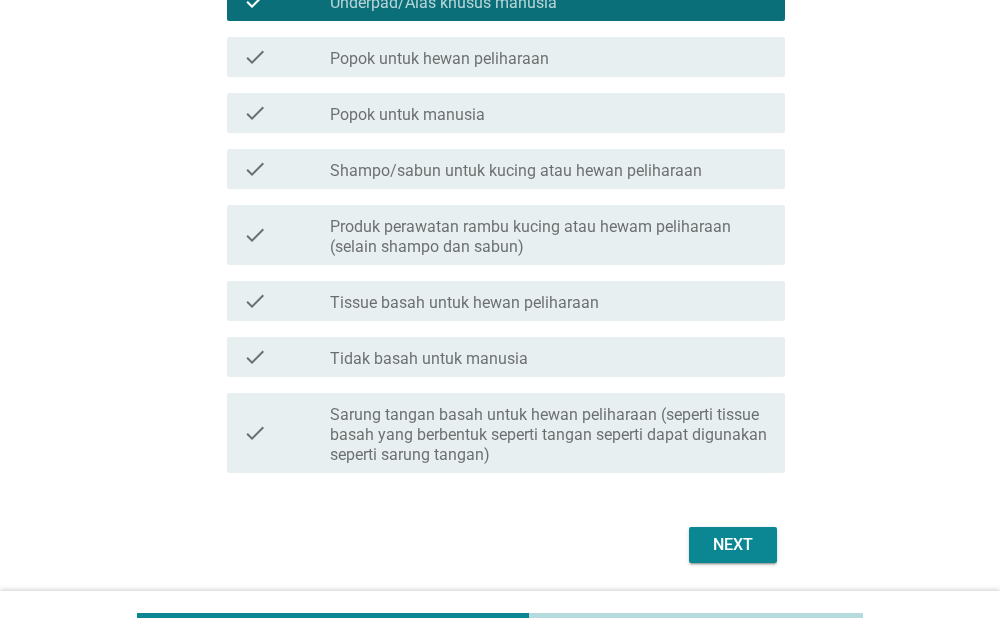 scroll, scrollTop: 918, scrollLeft: 0, axis: vertical 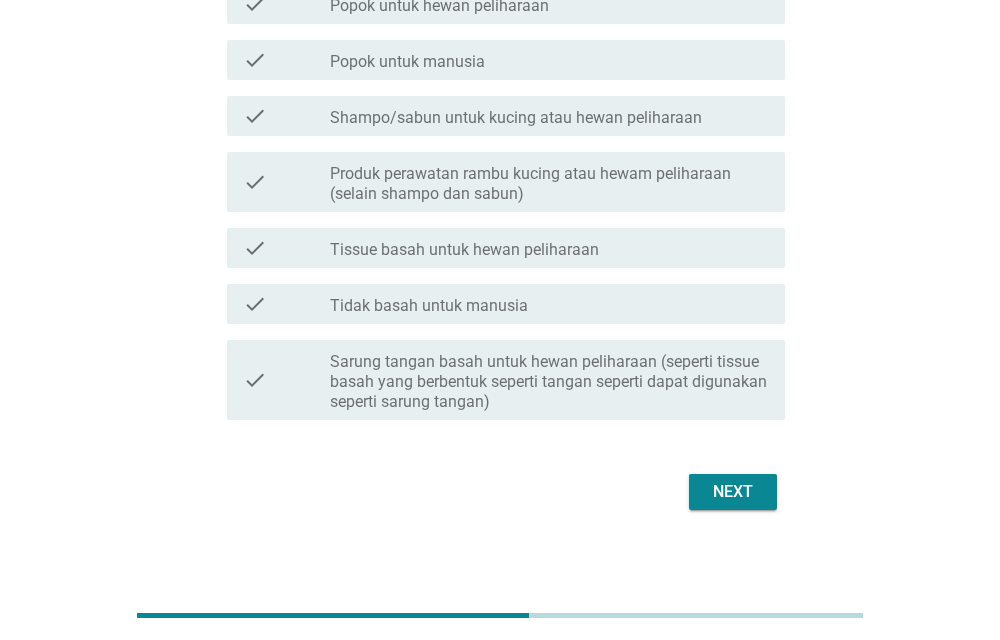 click on "Next" at bounding box center [733, 492] 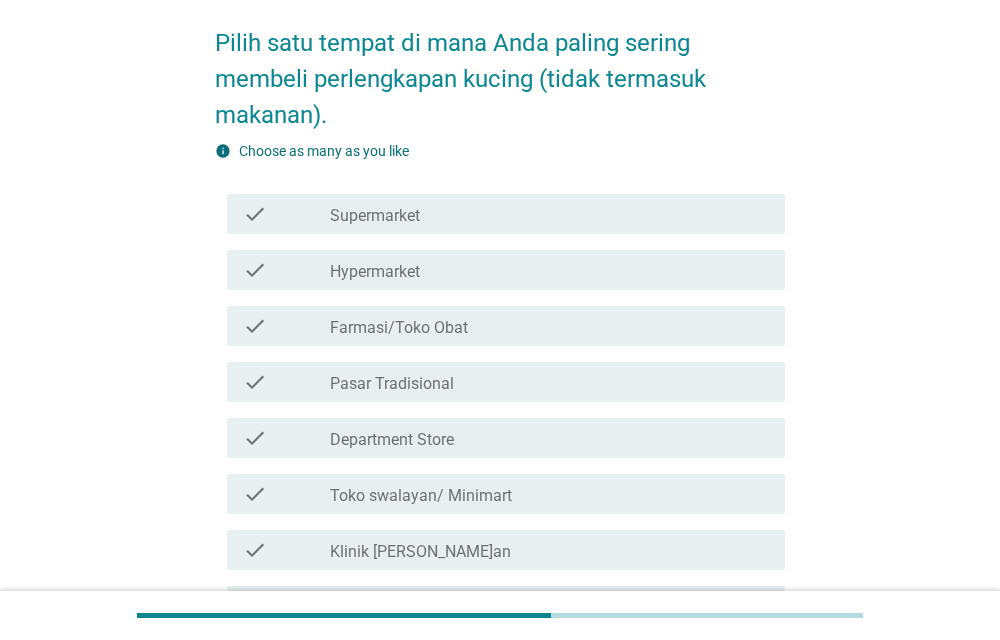 scroll, scrollTop: 204, scrollLeft: 0, axis: vertical 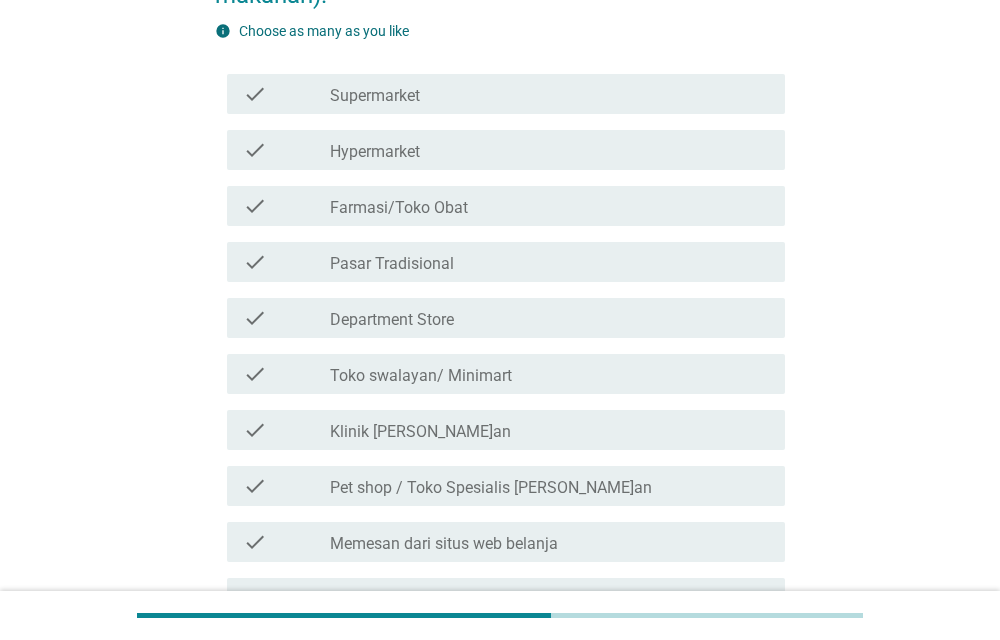click on "check_box_outline_blank Pet shop / Toko Spesialis [PERSON_NAME]an" at bounding box center [549, 486] 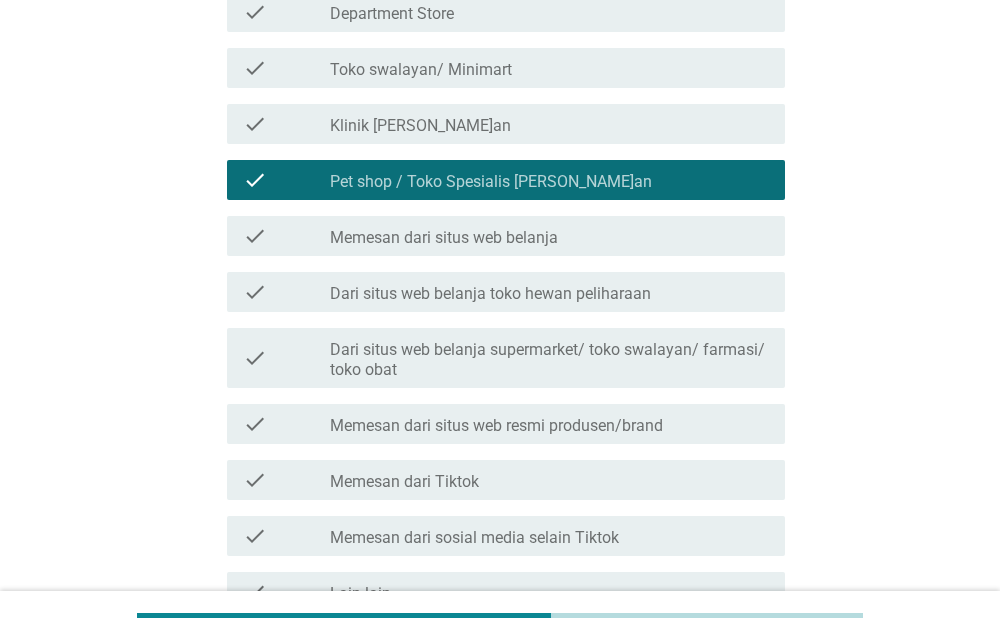 scroll, scrollTop: 715, scrollLeft: 0, axis: vertical 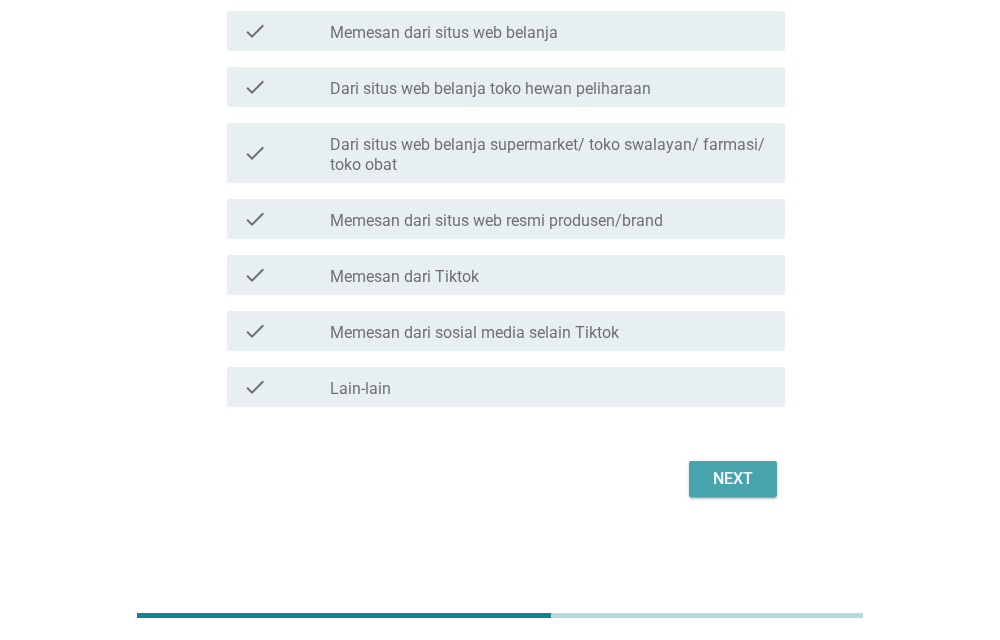 click on "Next" at bounding box center (733, 479) 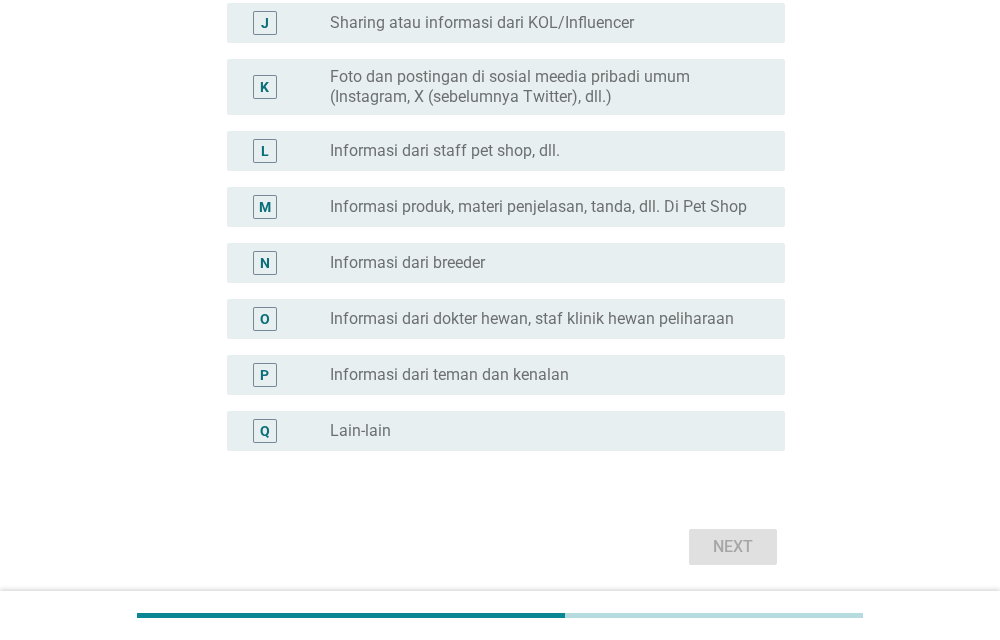 scroll, scrollTop: 816, scrollLeft: 0, axis: vertical 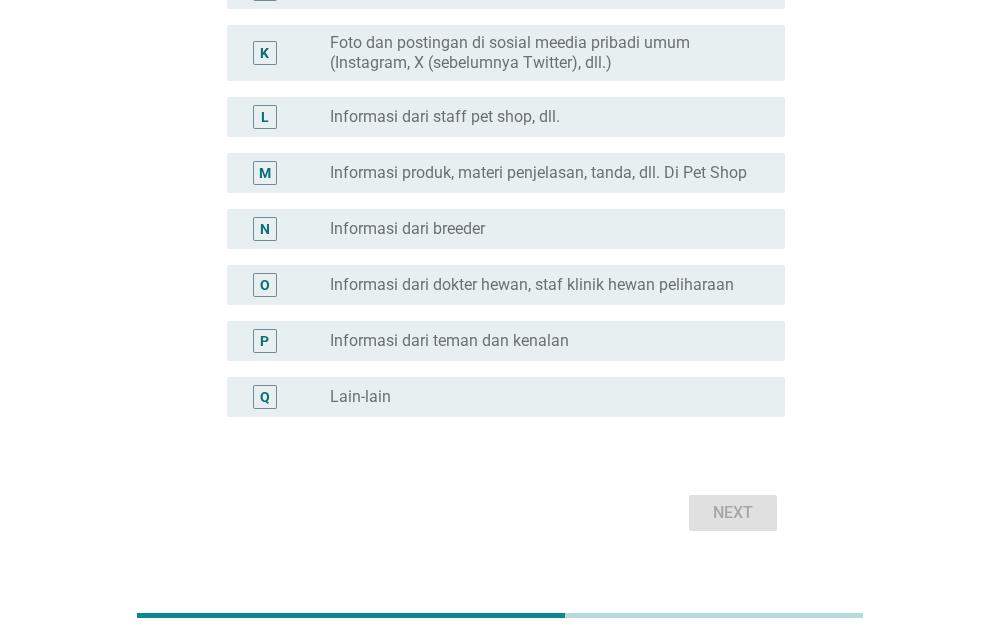 click on "Informasi dari dokter hewan, staf klinik hewan peliharaan" at bounding box center [532, 285] 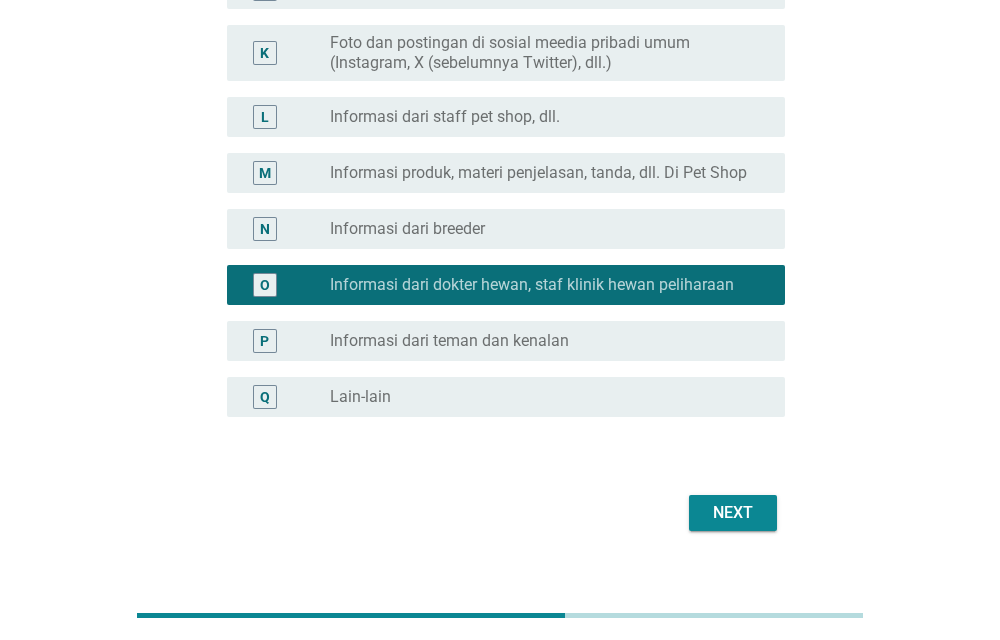 click on "Next" at bounding box center [733, 513] 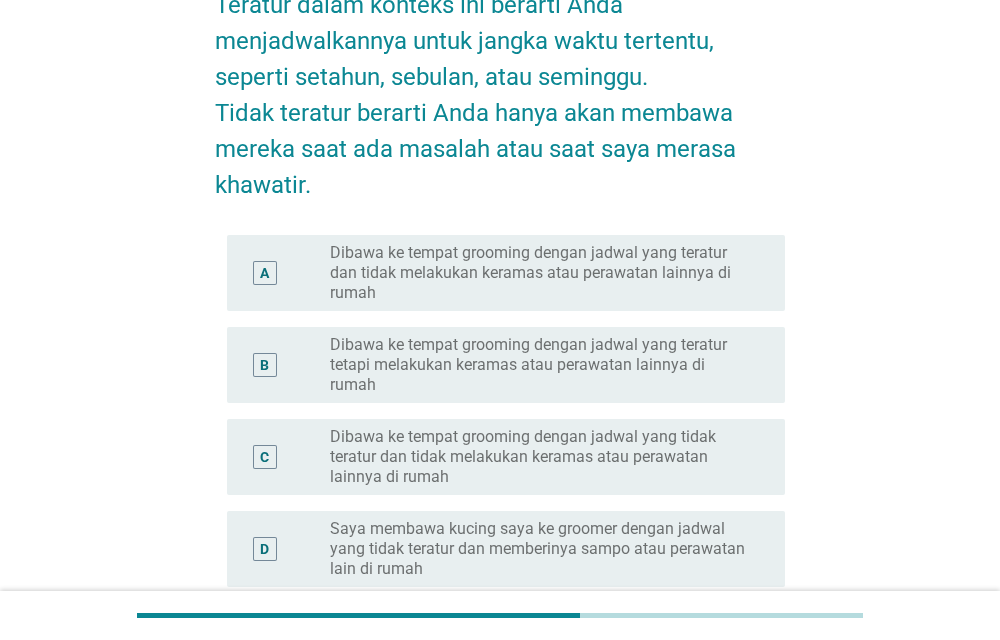 scroll, scrollTop: 408, scrollLeft: 0, axis: vertical 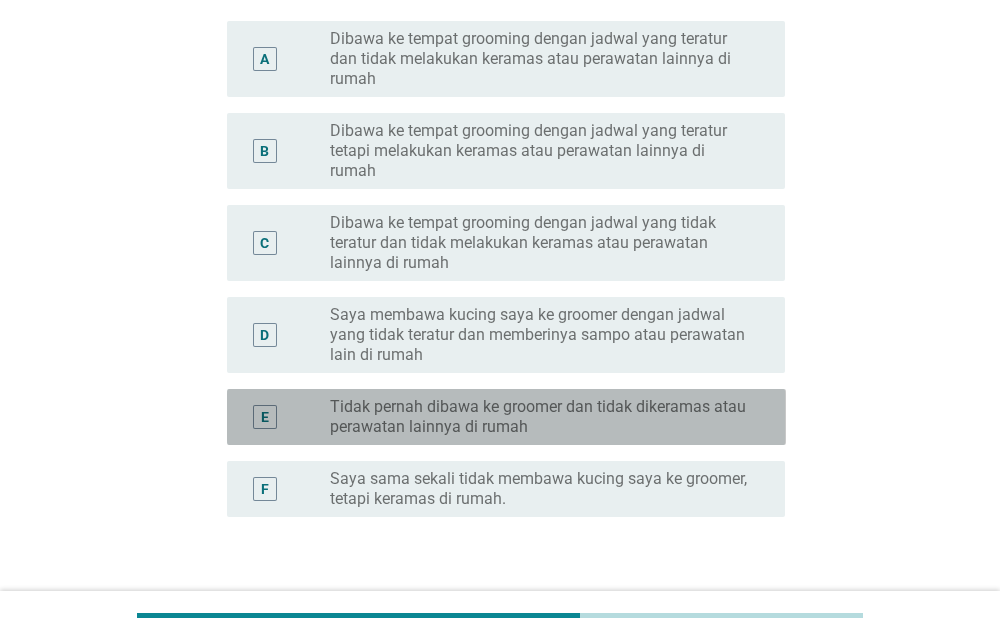 click on "Tidak pernah dibawa ke groomer dan tidak dikeramas atau perawatan lainnya di rumah" at bounding box center [541, 417] 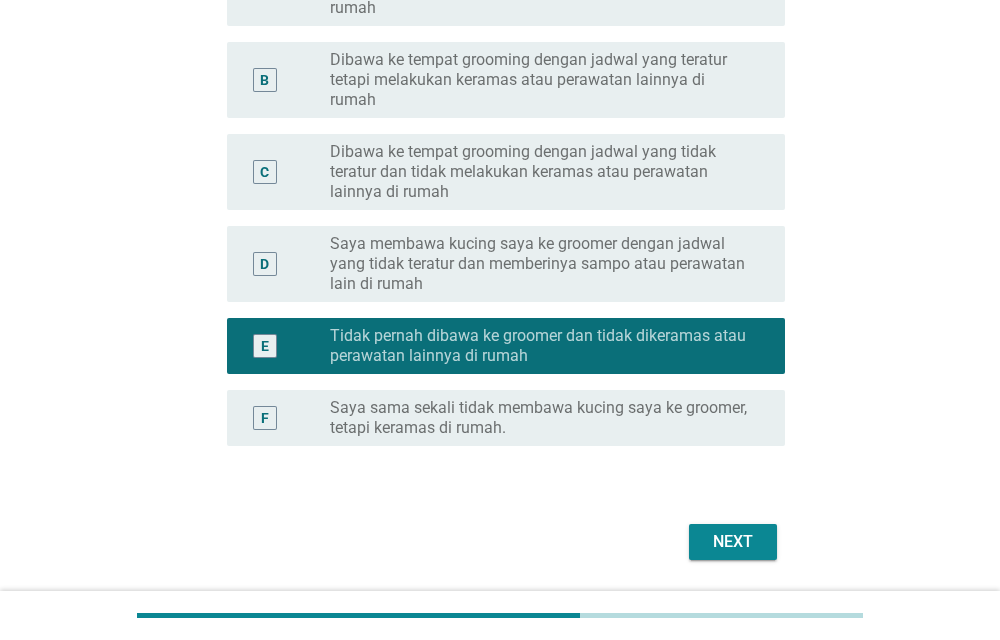 scroll, scrollTop: 510, scrollLeft: 0, axis: vertical 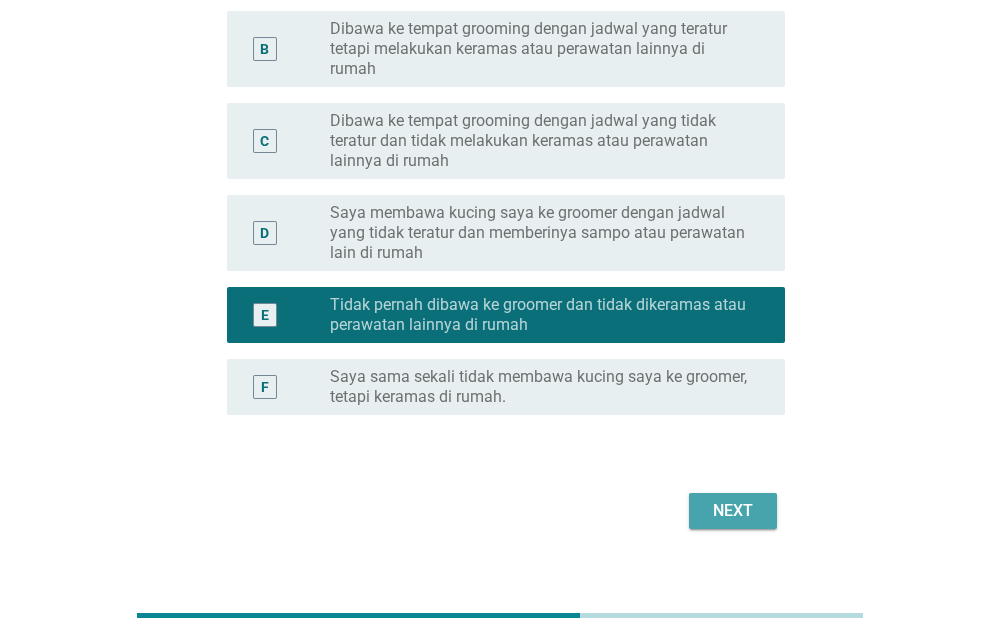 click on "Next" at bounding box center [733, 511] 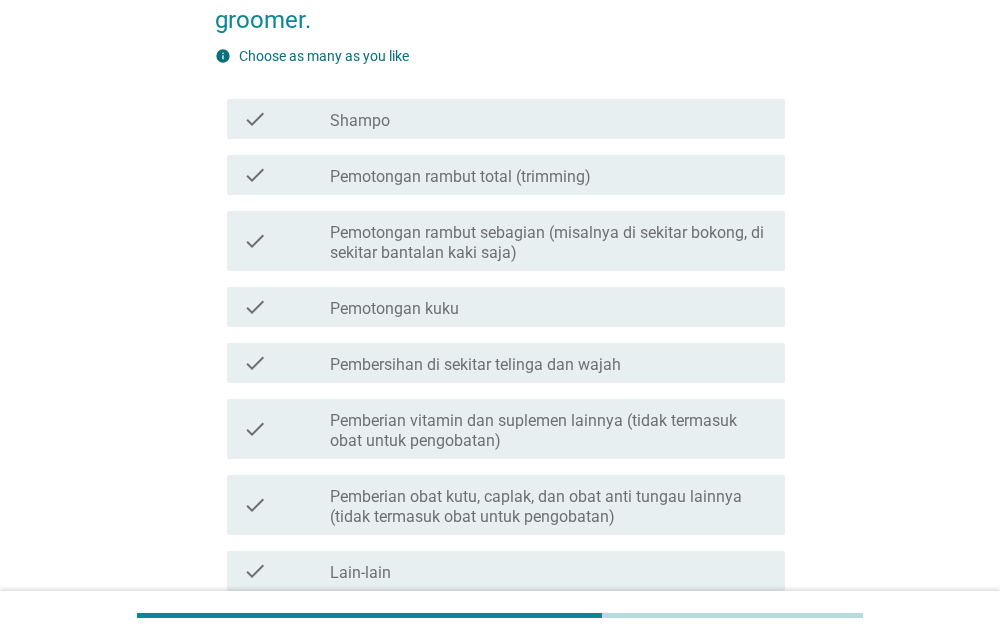 scroll, scrollTop: 204, scrollLeft: 0, axis: vertical 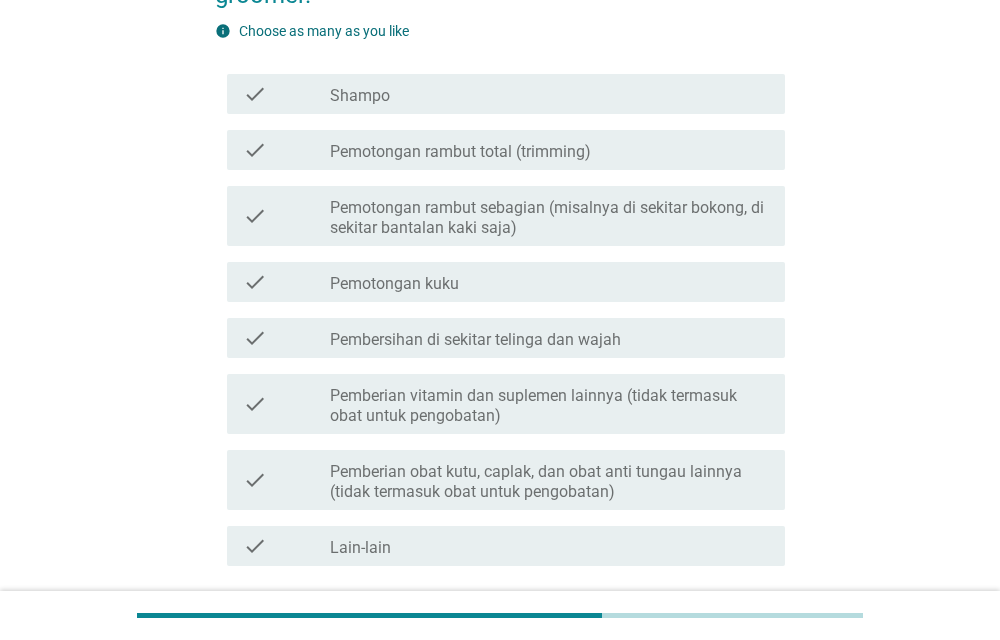 click on "check_box_outline_blank Pembersihan di sekitar telinga dan wajah" at bounding box center (549, 338) 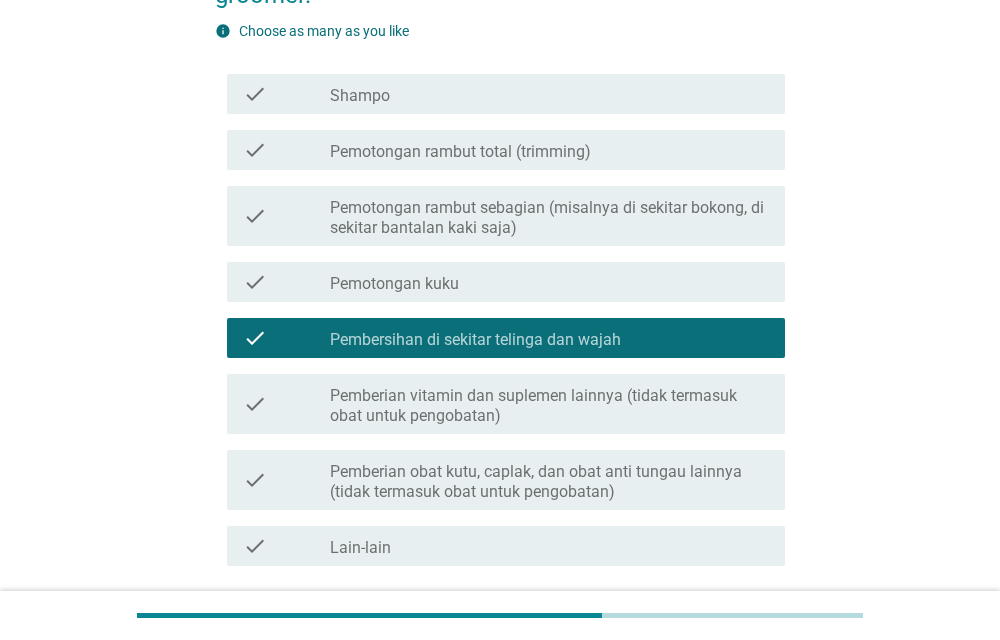 scroll, scrollTop: 363, scrollLeft: 0, axis: vertical 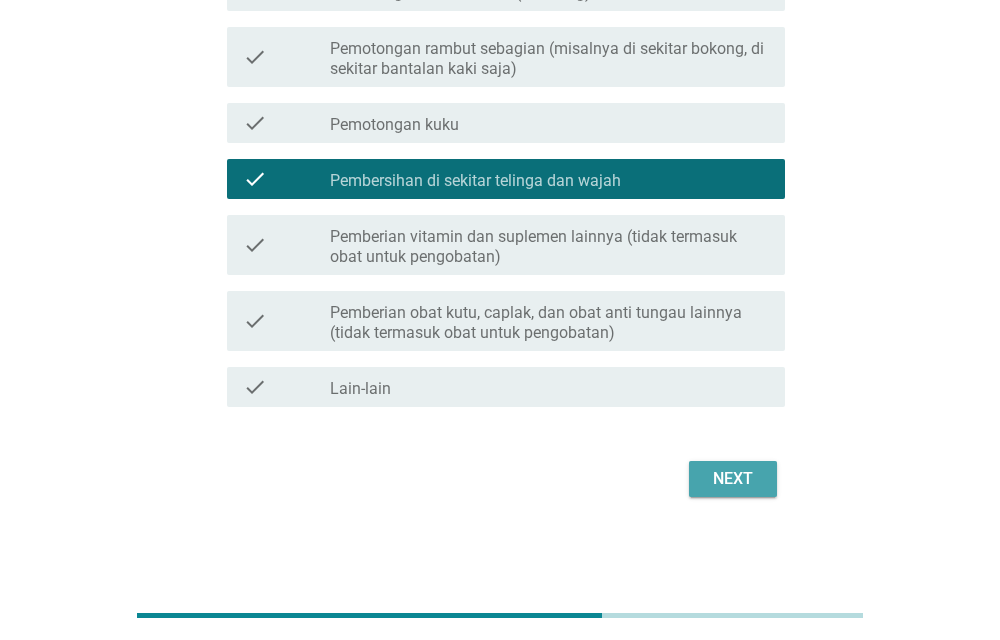 click on "Next" at bounding box center [733, 479] 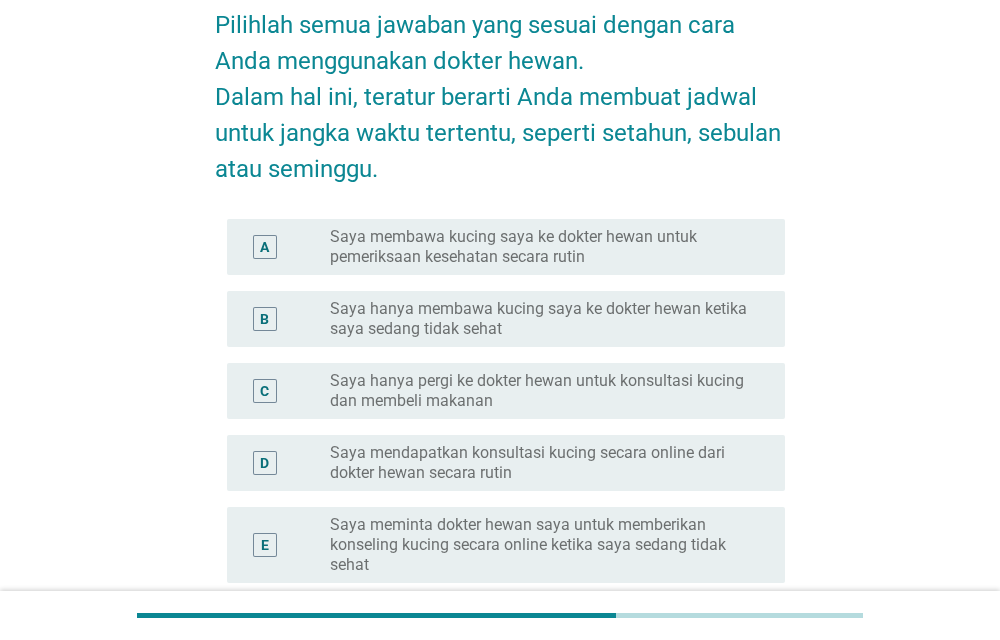 scroll, scrollTop: 204, scrollLeft: 0, axis: vertical 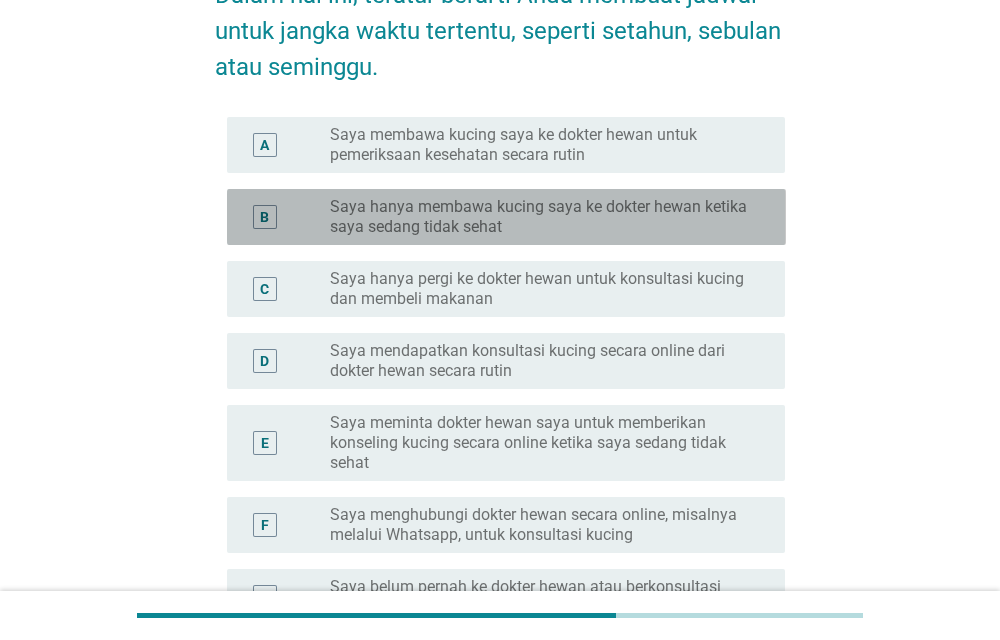 click on "Saya hanya membawa kucing saya ke dokter hewan ketika saya sedang tidak sehat" at bounding box center [541, 217] 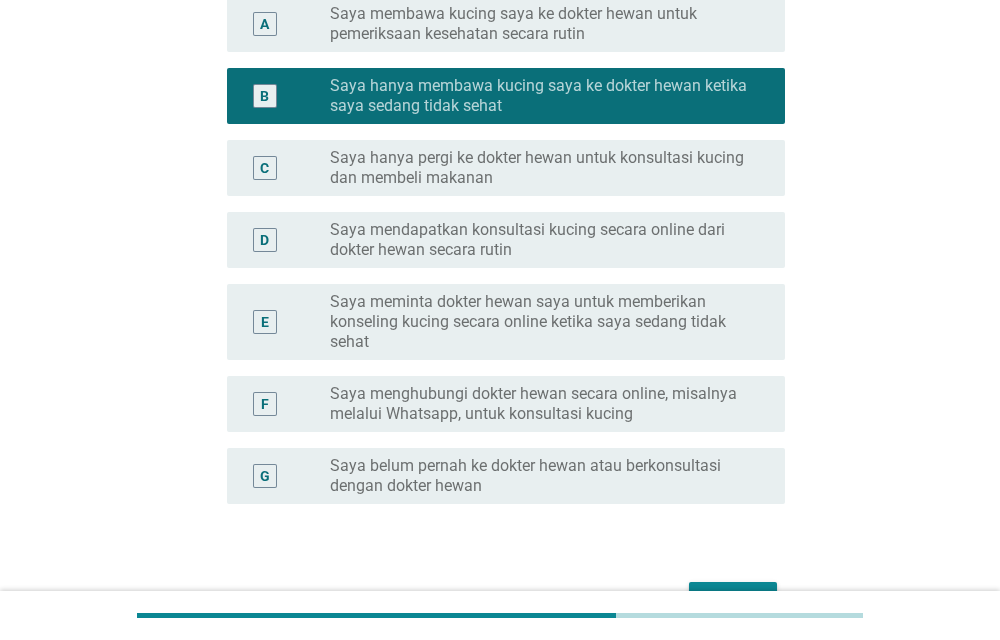 scroll, scrollTop: 446, scrollLeft: 0, axis: vertical 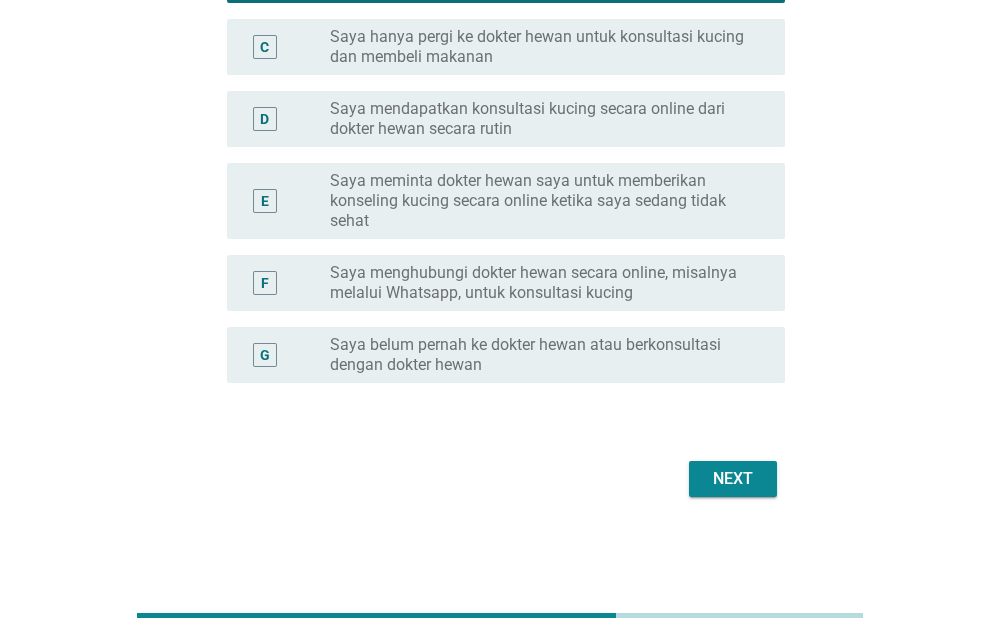 click on "Next" at bounding box center (733, 479) 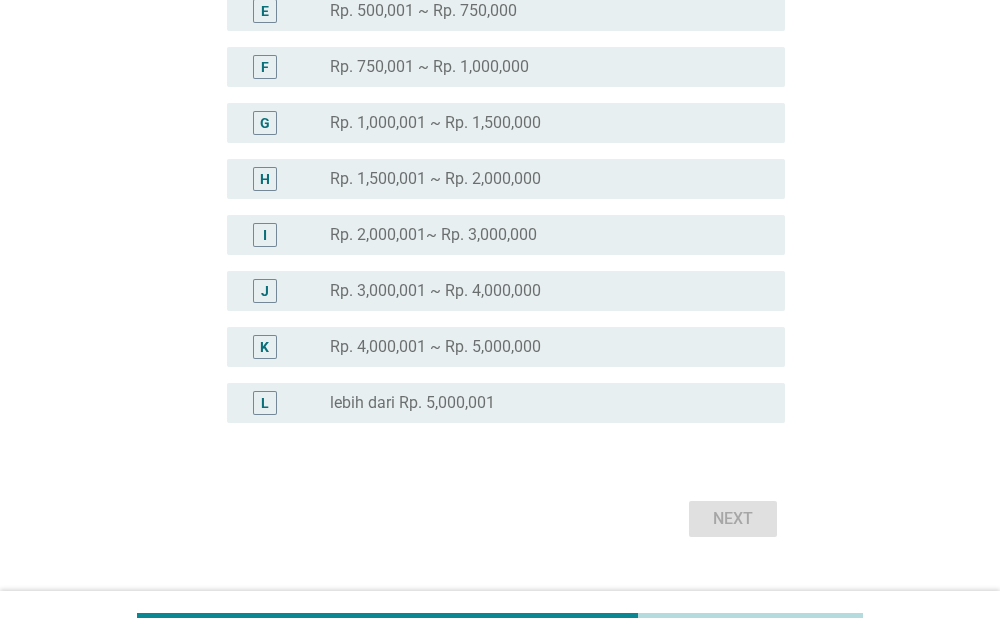 scroll, scrollTop: 0, scrollLeft: 0, axis: both 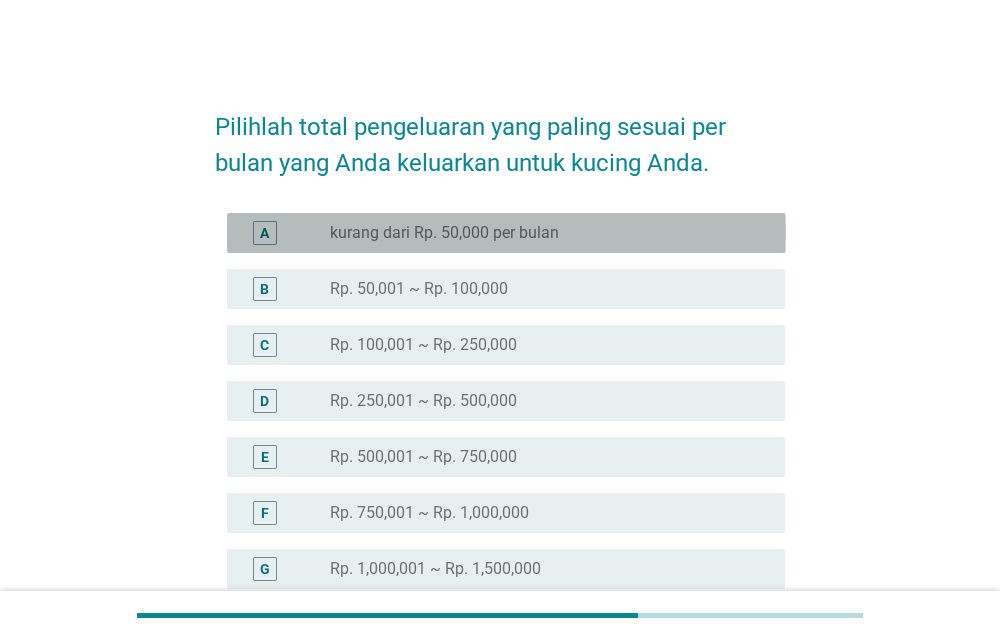 click on "radio_button_unchecked kurang dari Rp. 50,000 per bulan" at bounding box center [541, 233] 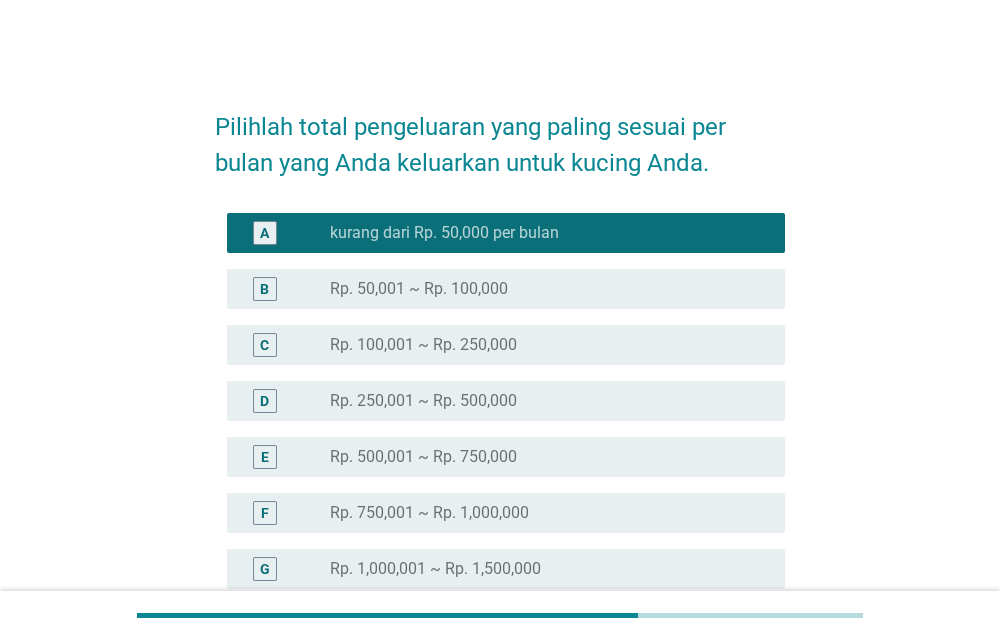click on "radio_button_unchecked Rp. 50,001 ~ Rp. 100,000" at bounding box center (541, 289) 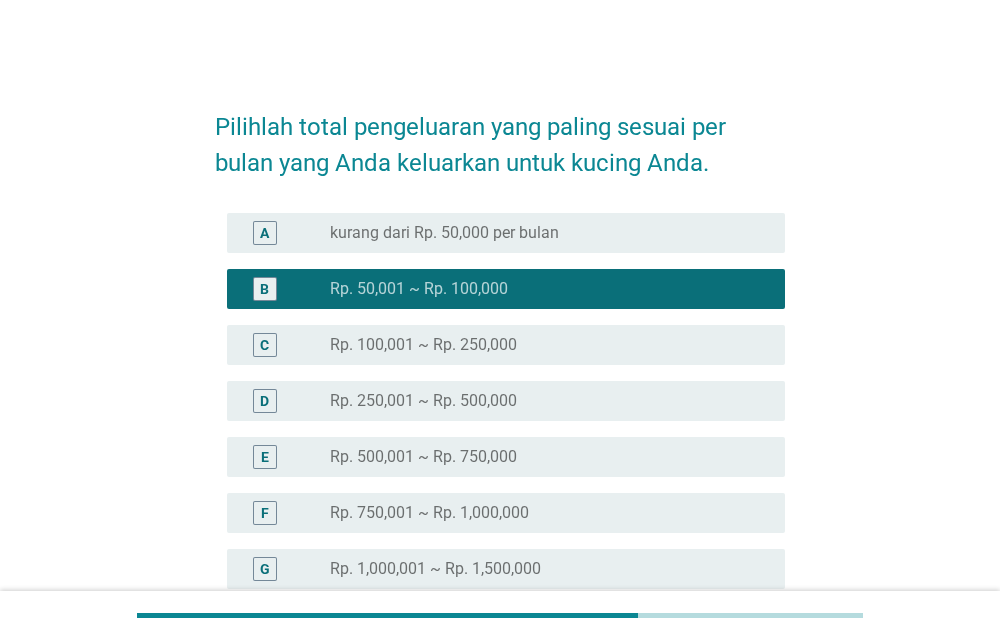 click on "radio_button_unchecked Rp. 100,001 ~ Rp. 250,000" at bounding box center [541, 345] 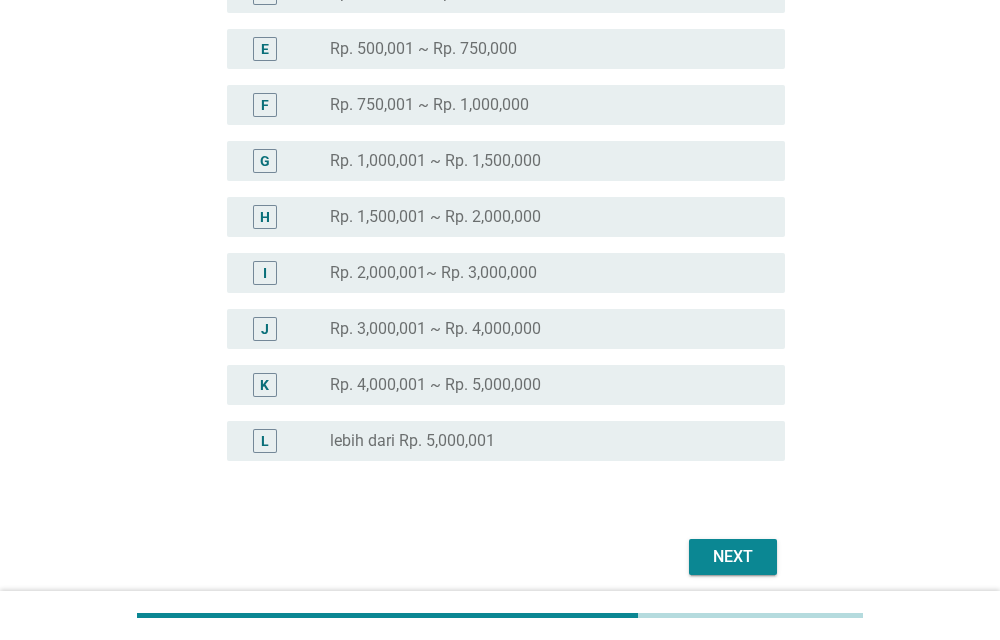 scroll, scrollTop: 486, scrollLeft: 0, axis: vertical 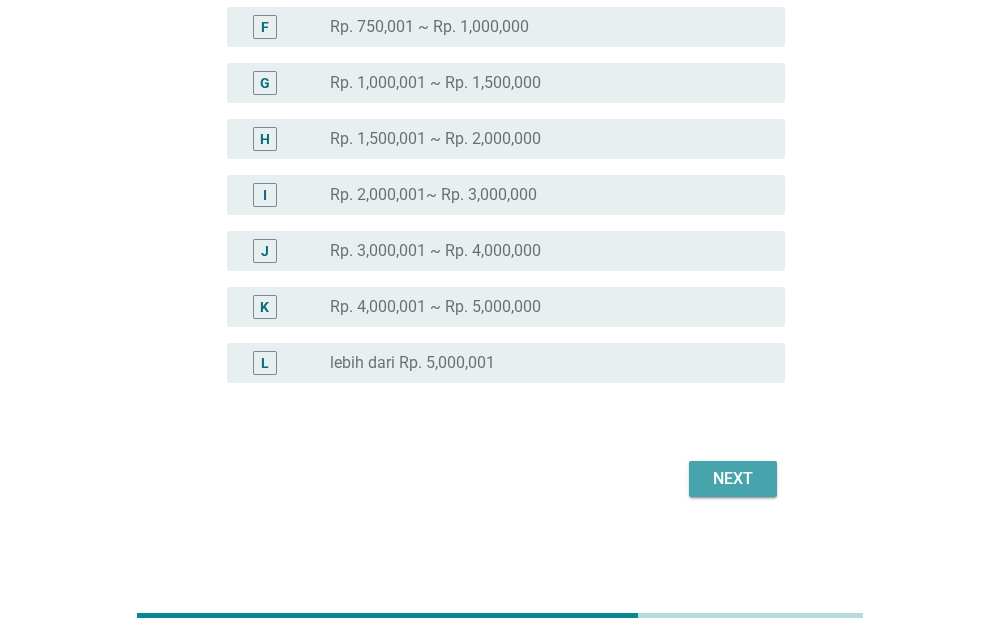 click on "Next" at bounding box center (733, 479) 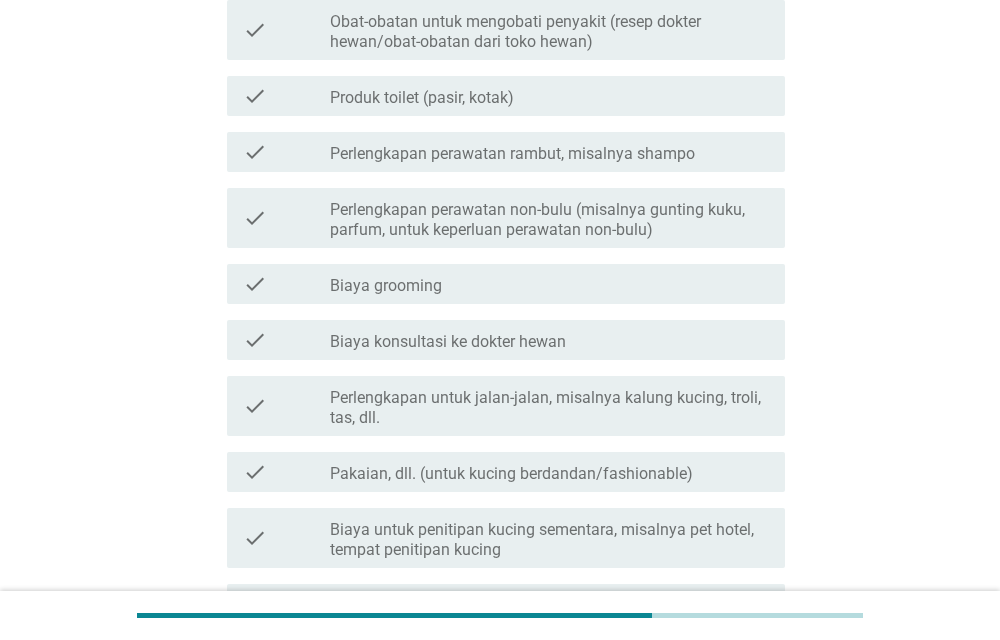 scroll, scrollTop: 0, scrollLeft: 0, axis: both 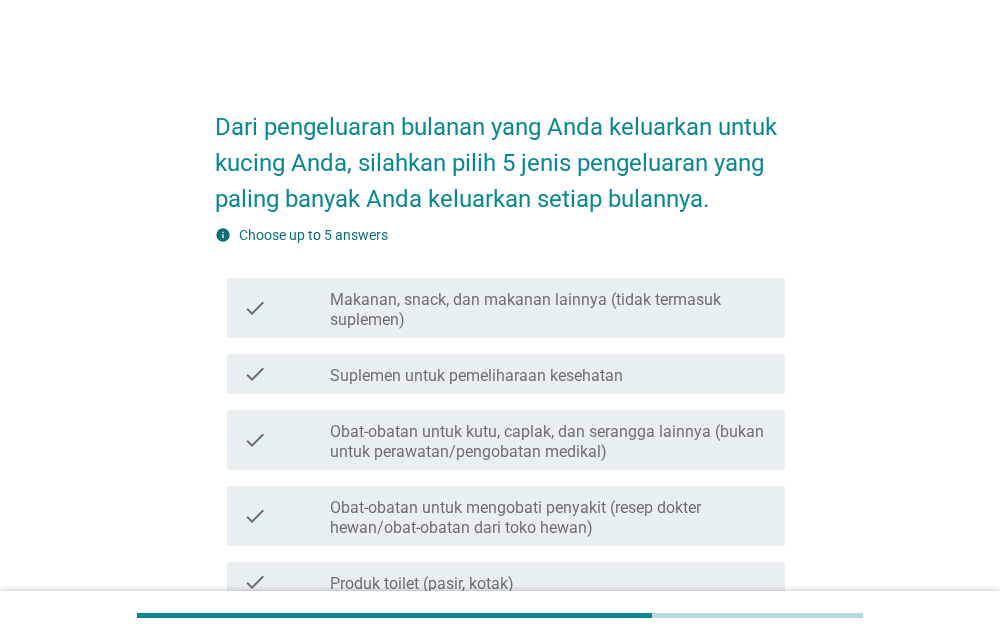 click on "Makanan, snack, dan makanan lainnya (tidak termasuk suplemen)" at bounding box center (549, 310) 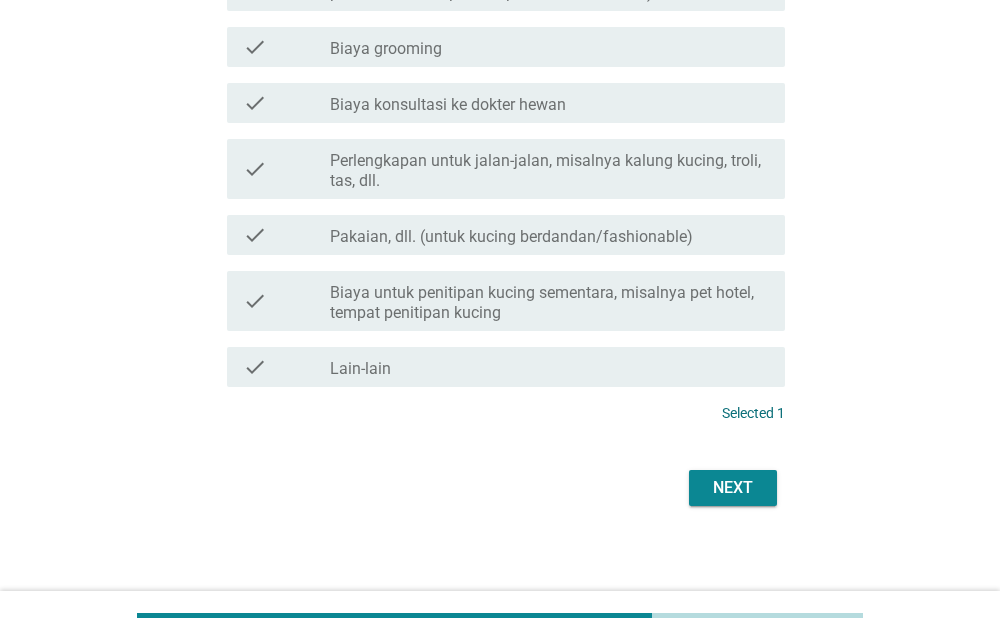 scroll, scrollTop: 732, scrollLeft: 0, axis: vertical 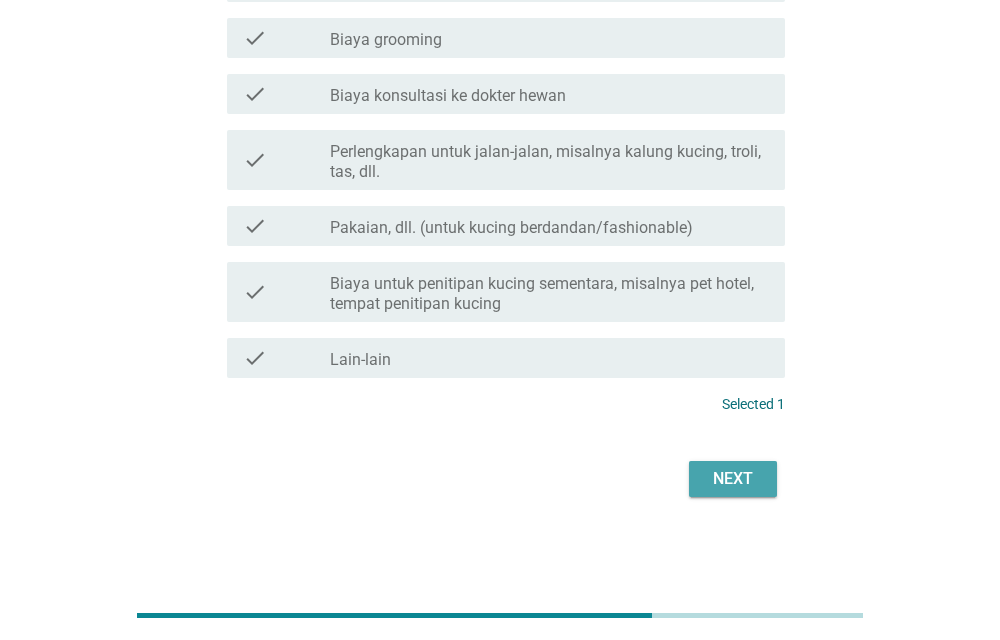 click on "Next" at bounding box center [733, 479] 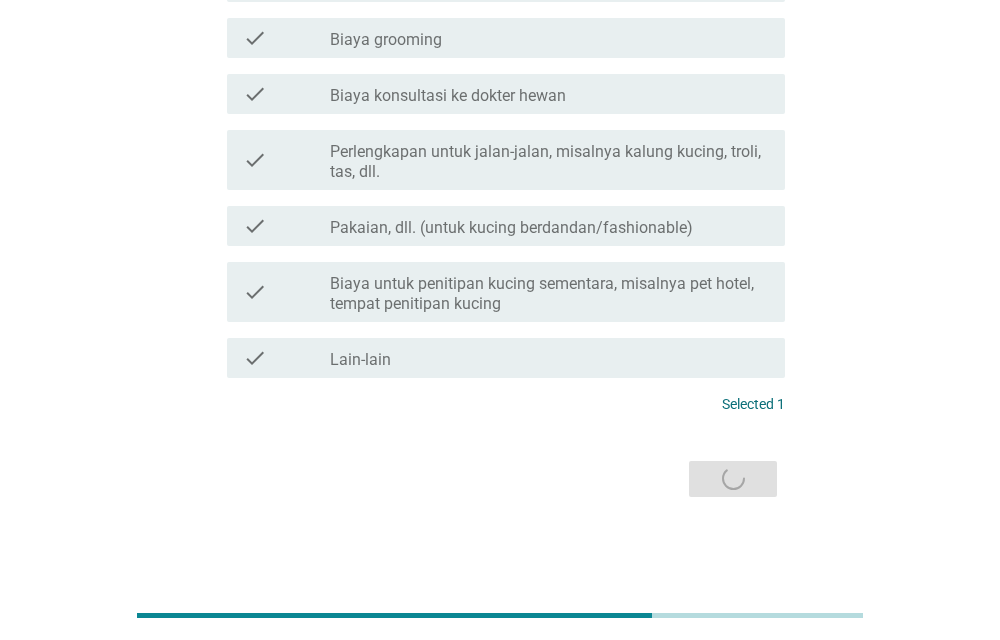 scroll, scrollTop: 0, scrollLeft: 0, axis: both 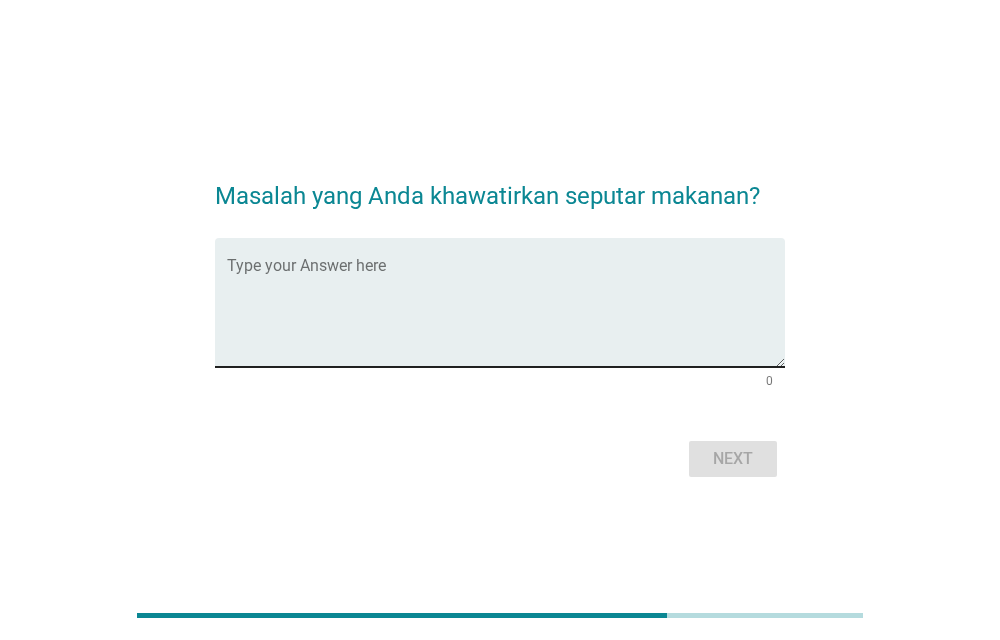 click at bounding box center [506, 314] 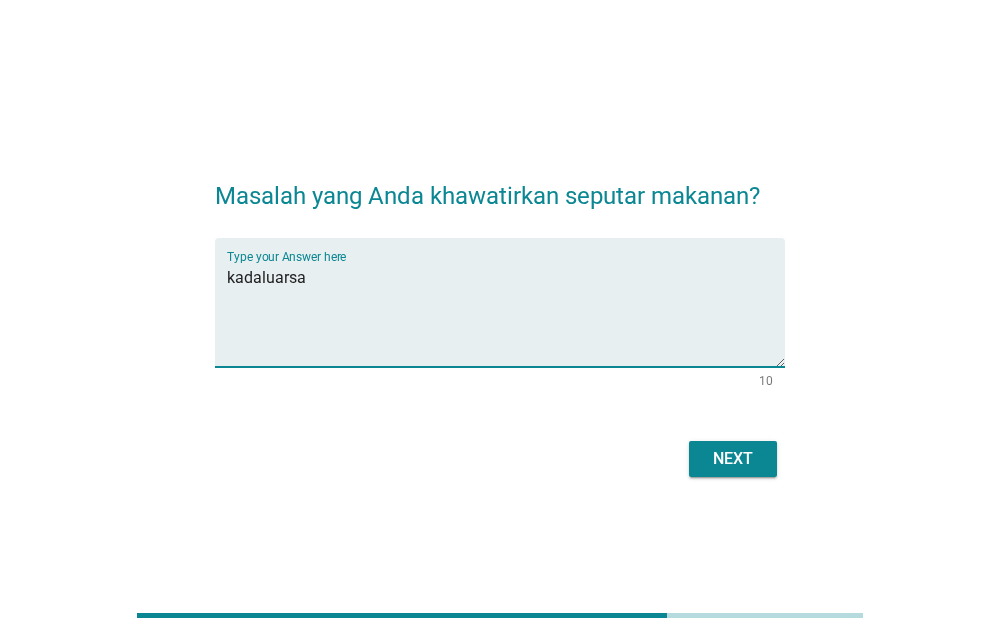 type on "kadaluarsa" 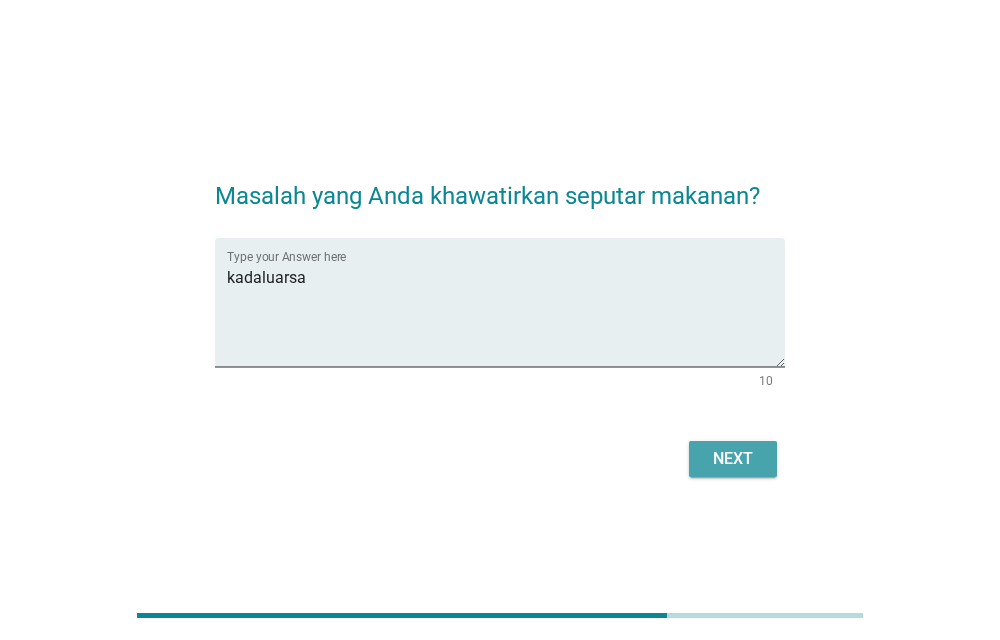 click on "Next" at bounding box center [733, 459] 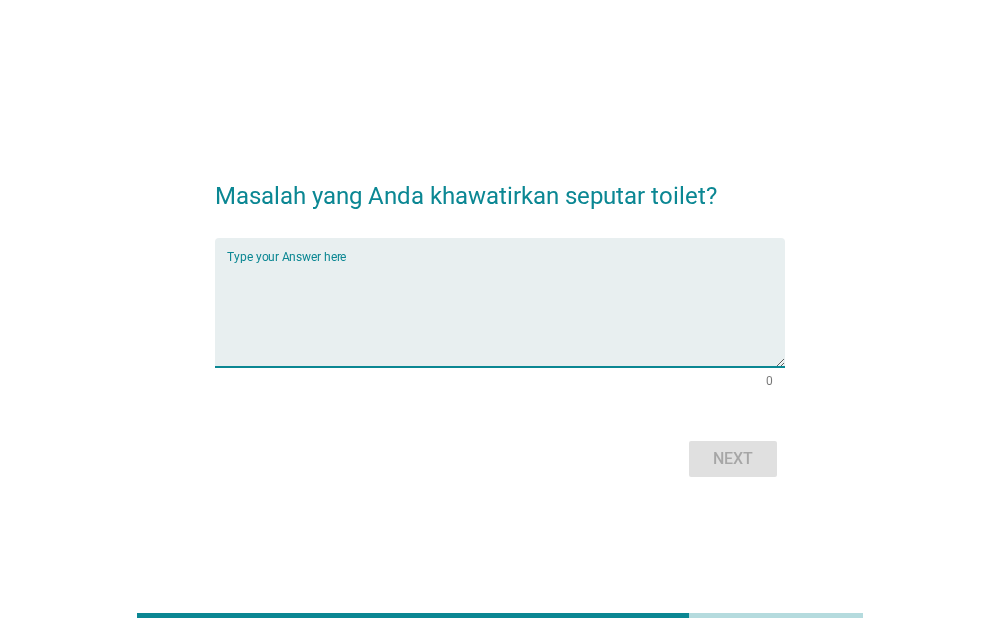 click at bounding box center [506, 314] 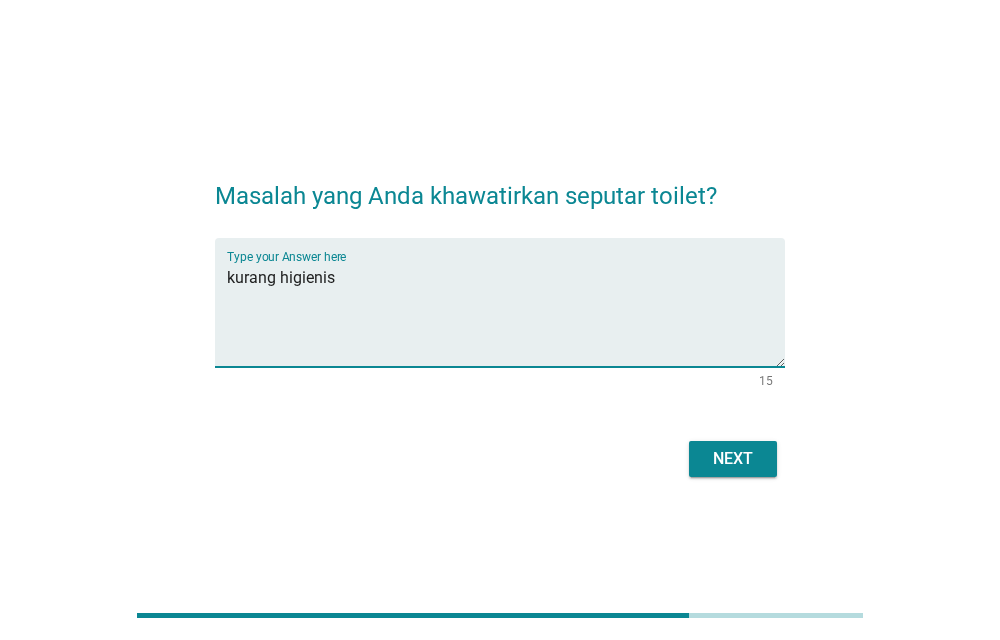 type on "kurang higienis" 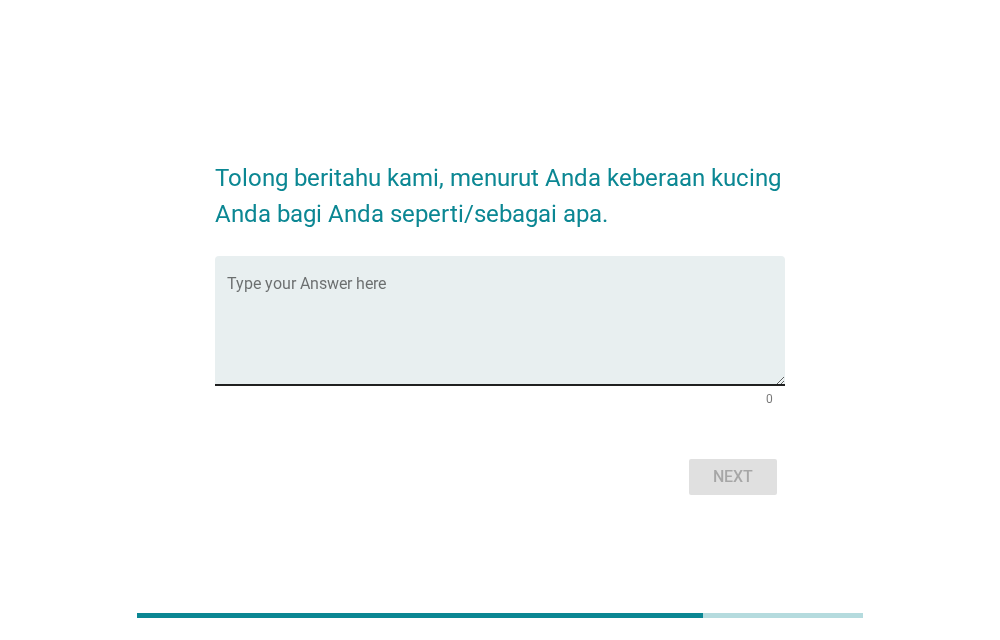click at bounding box center [506, 332] 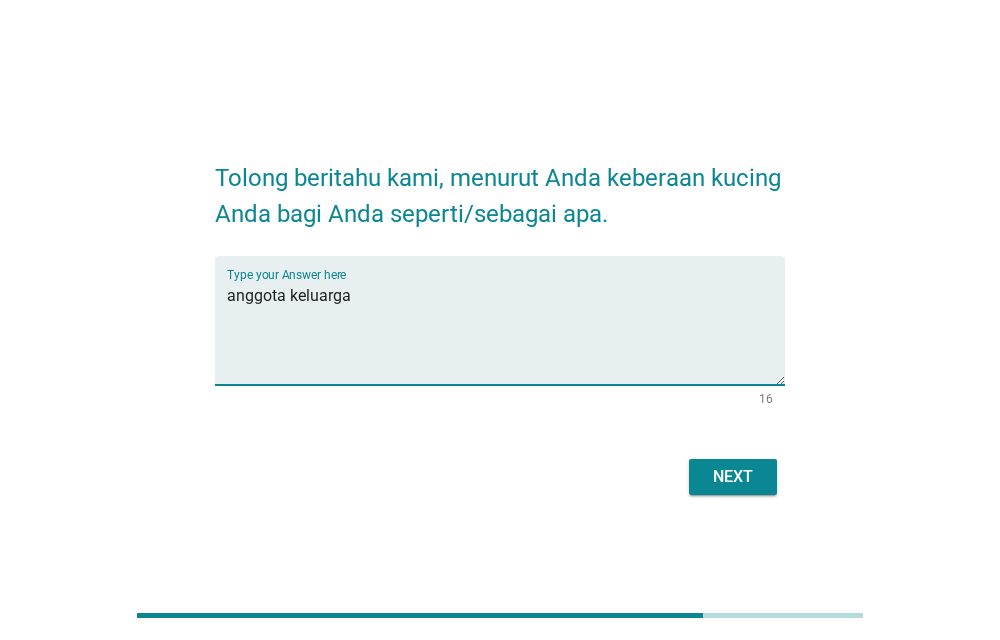 type on "anggota keluarga" 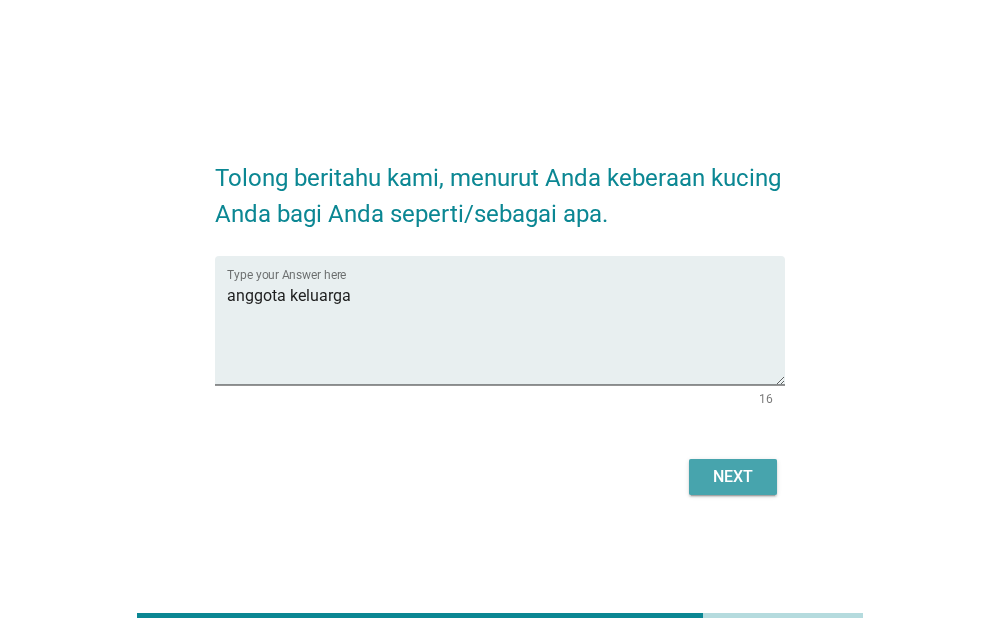 click on "Next" at bounding box center (733, 477) 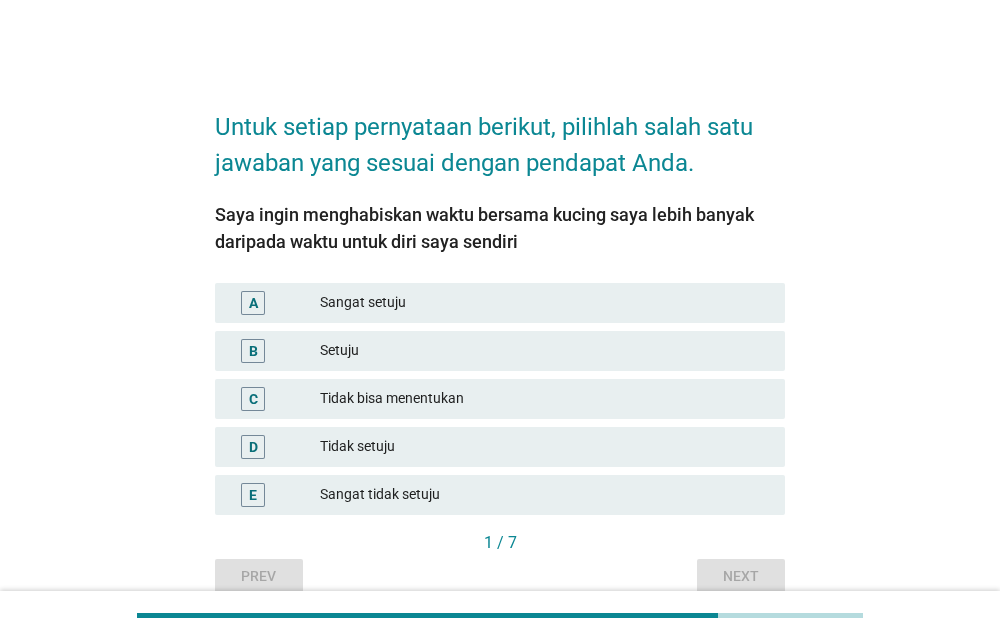 click on "Tidak setuju" at bounding box center [544, 447] 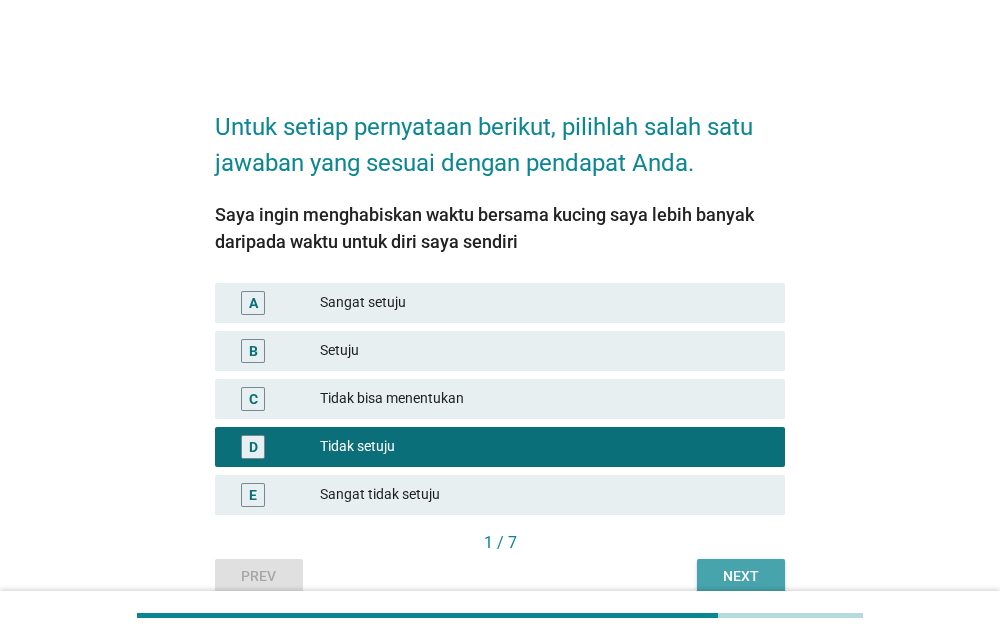 click on "Next" at bounding box center (741, 576) 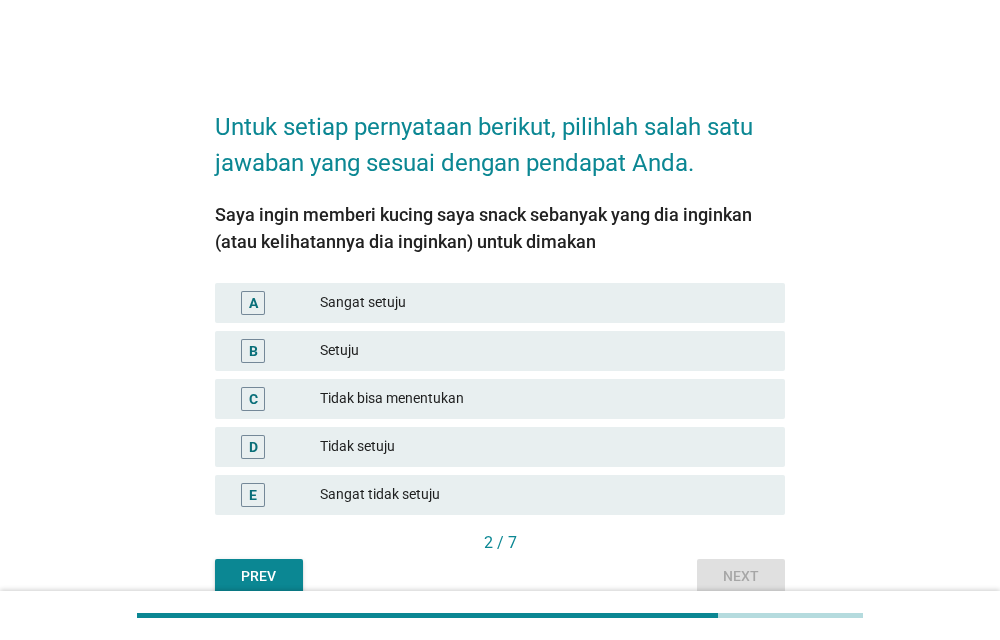 click on "Tidak setuju" at bounding box center (544, 447) 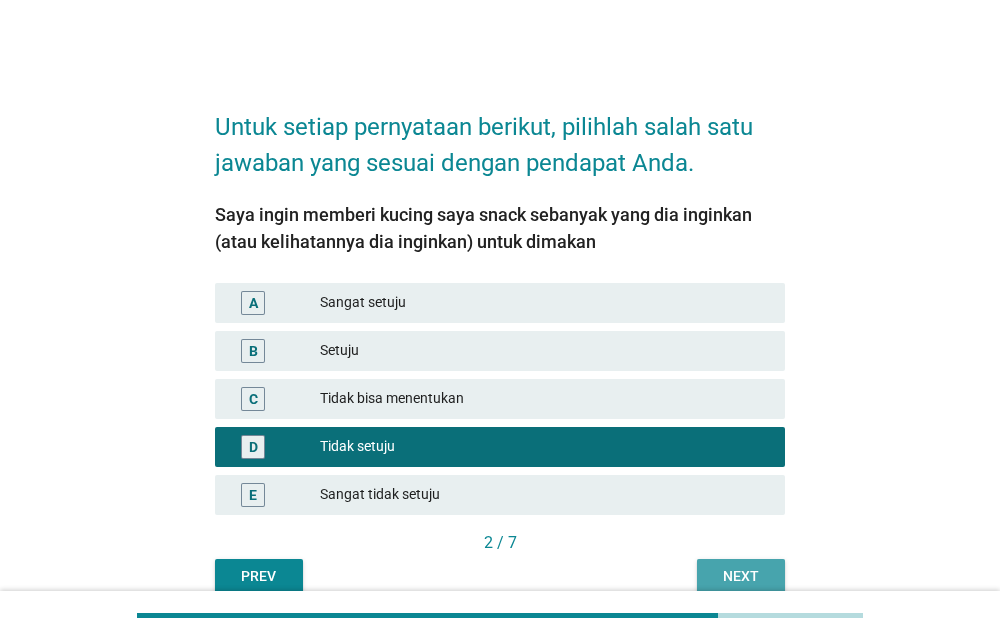 click on "Next" at bounding box center (741, 576) 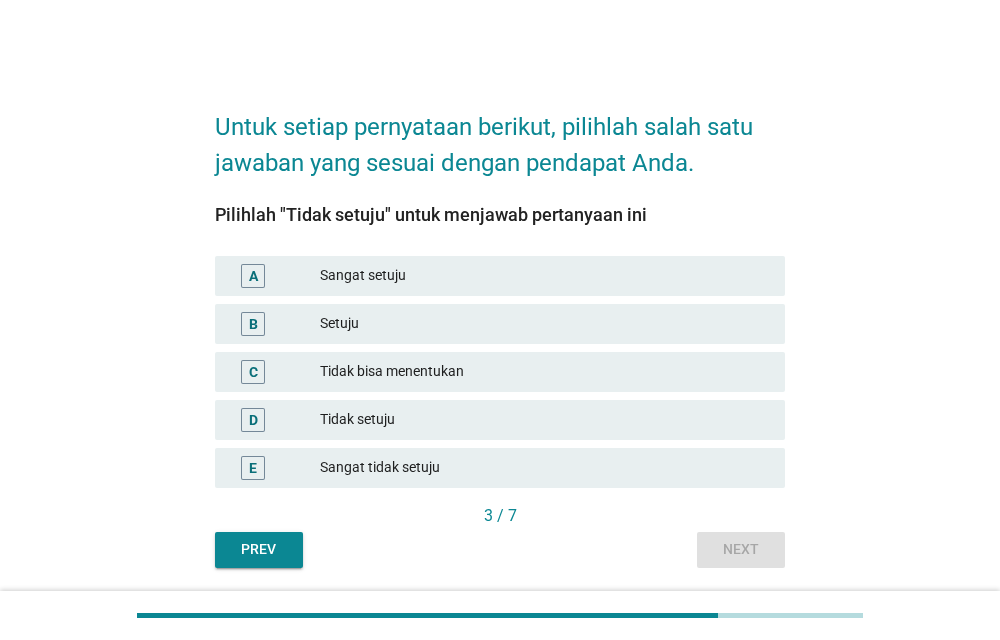 click on "Tidak setuju" at bounding box center [544, 420] 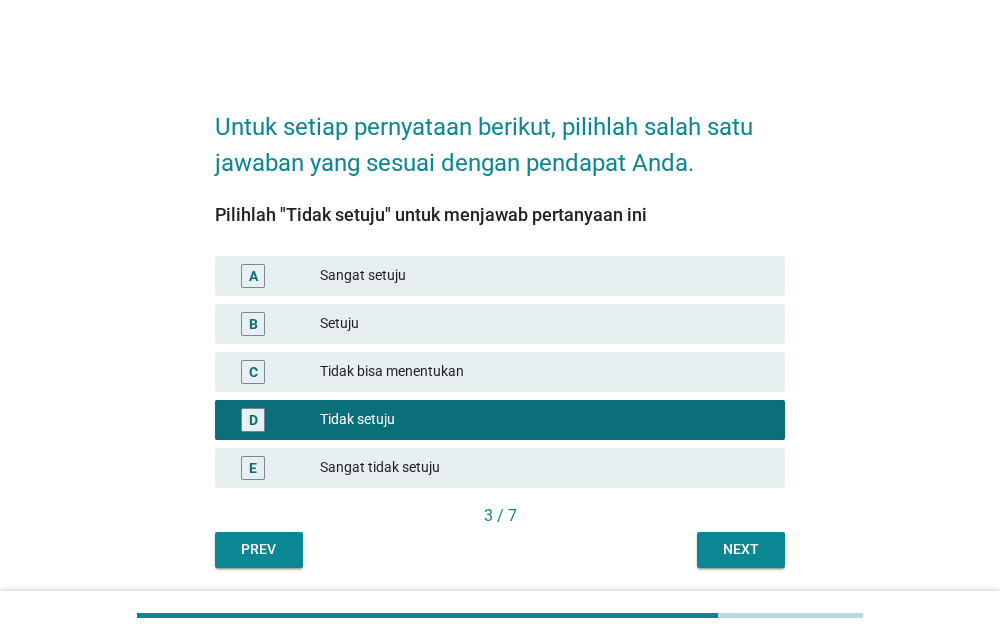 click on "Next" at bounding box center [741, 549] 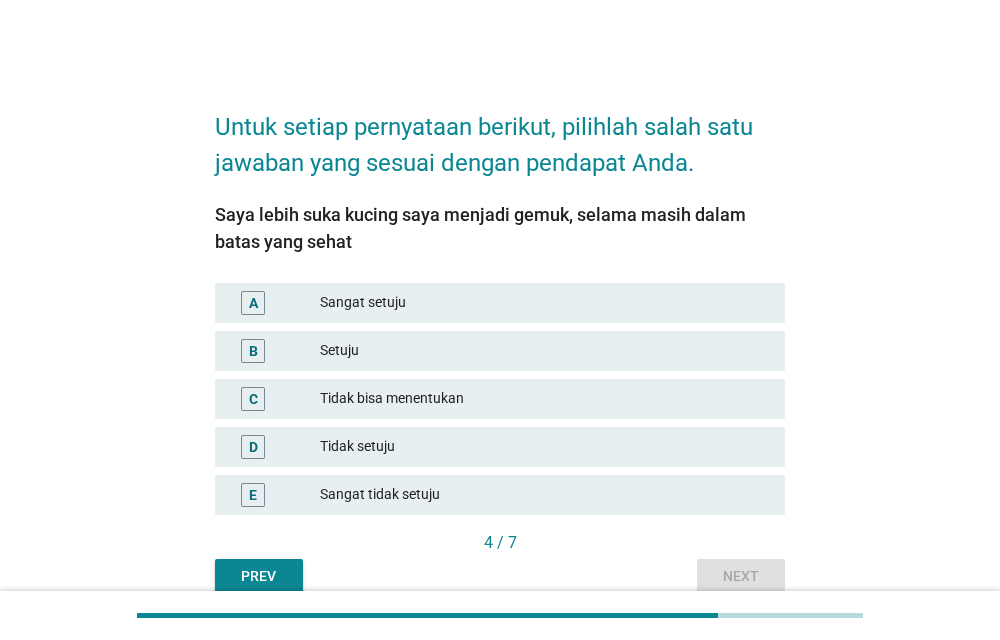 click on "Sangat setuju" at bounding box center [544, 303] 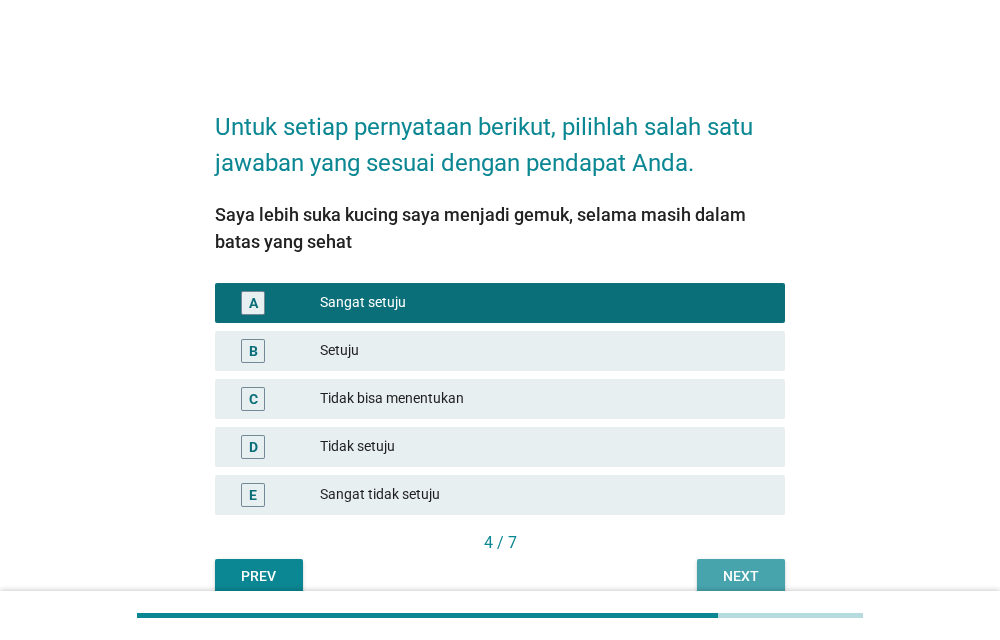 click on "Next" at bounding box center (741, 576) 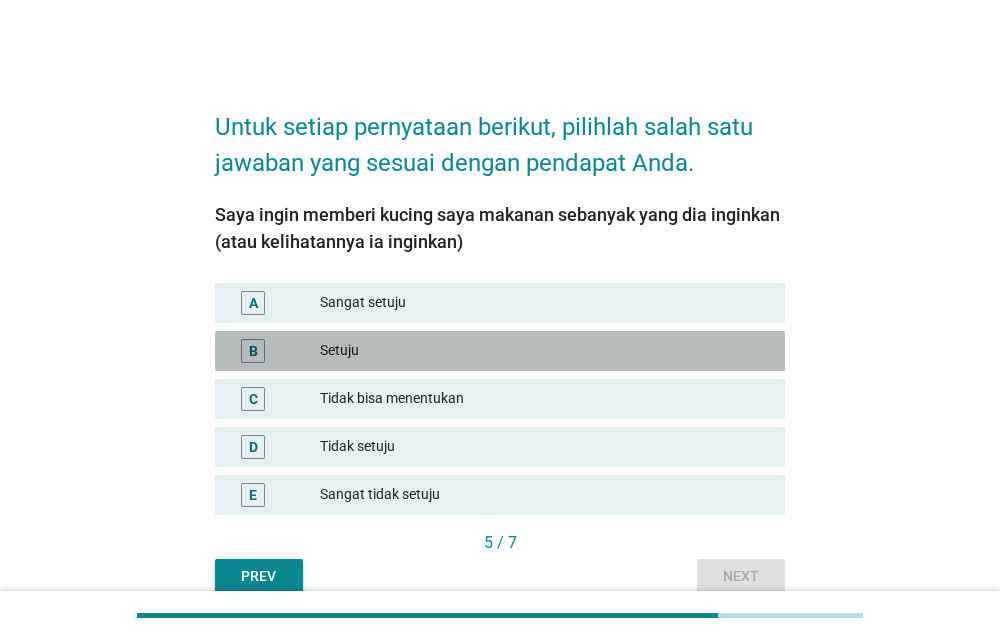 click on "Setuju" at bounding box center (544, 351) 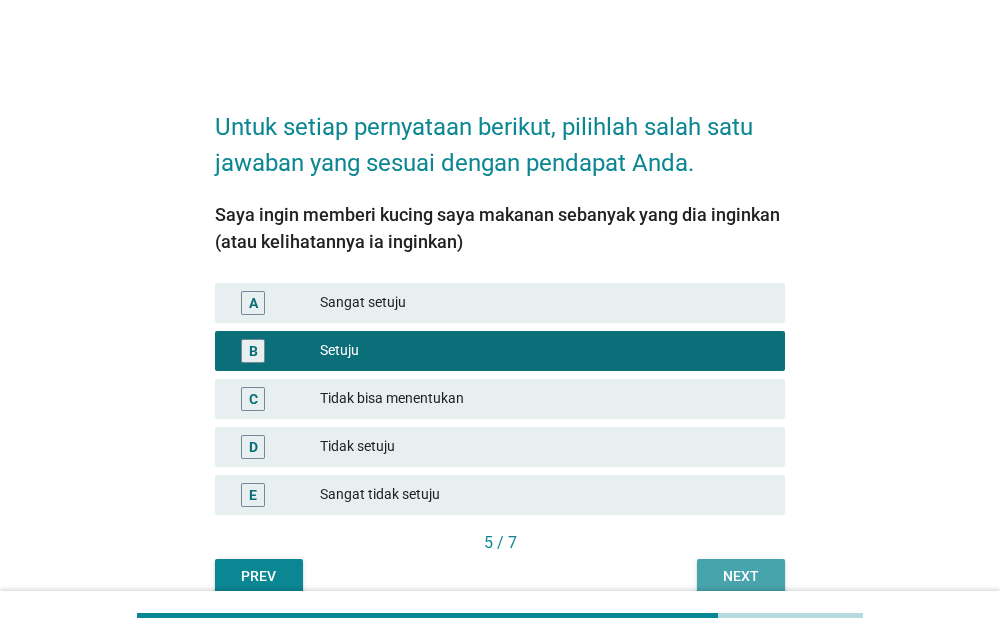 click on "Next" at bounding box center [741, 577] 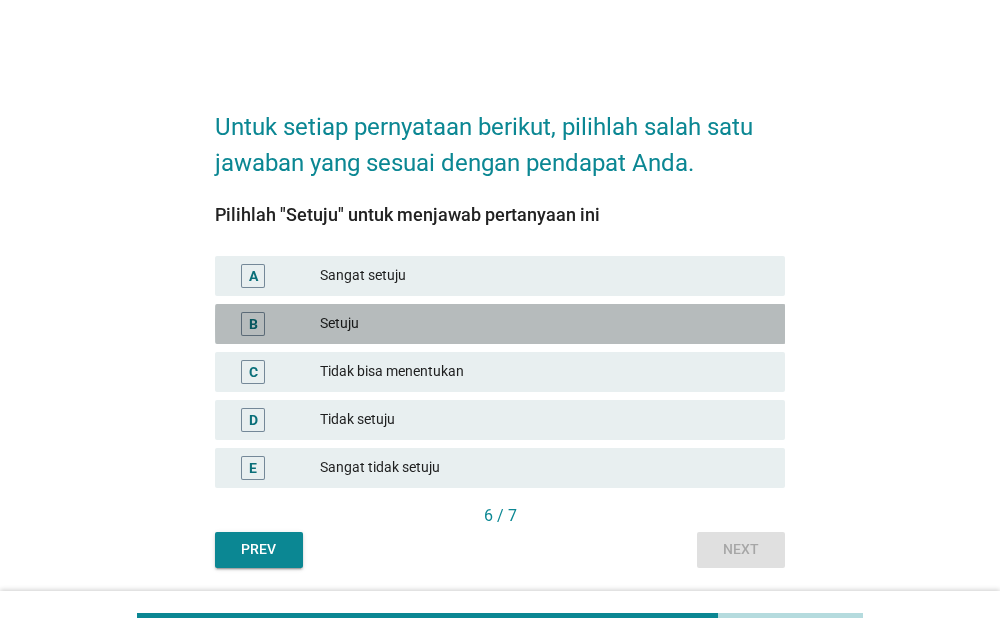 click on "Setuju" at bounding box center [544, 324] 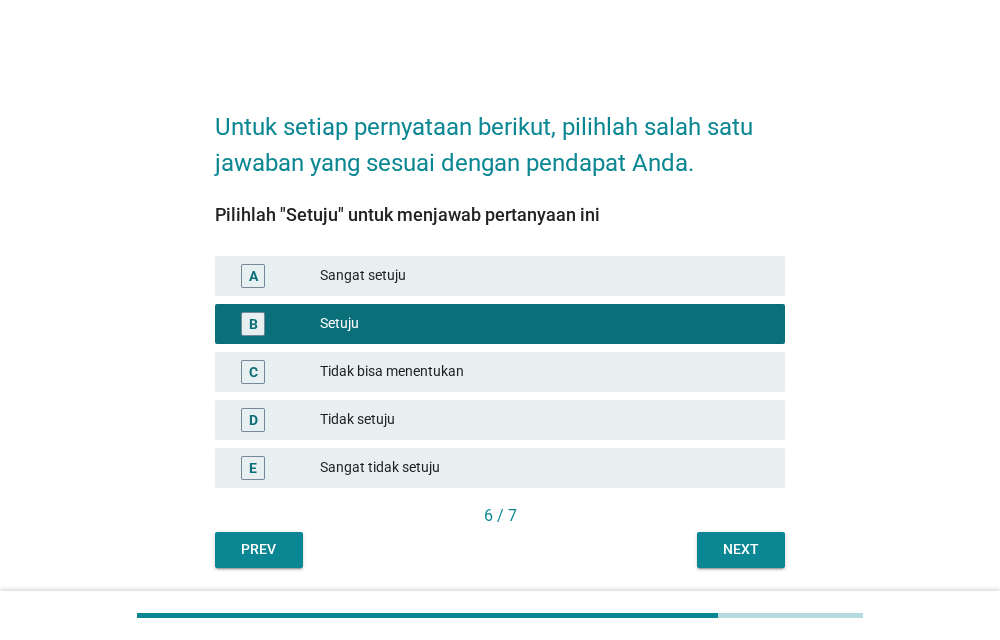 click on "Next" at bounding box center (741, 549) 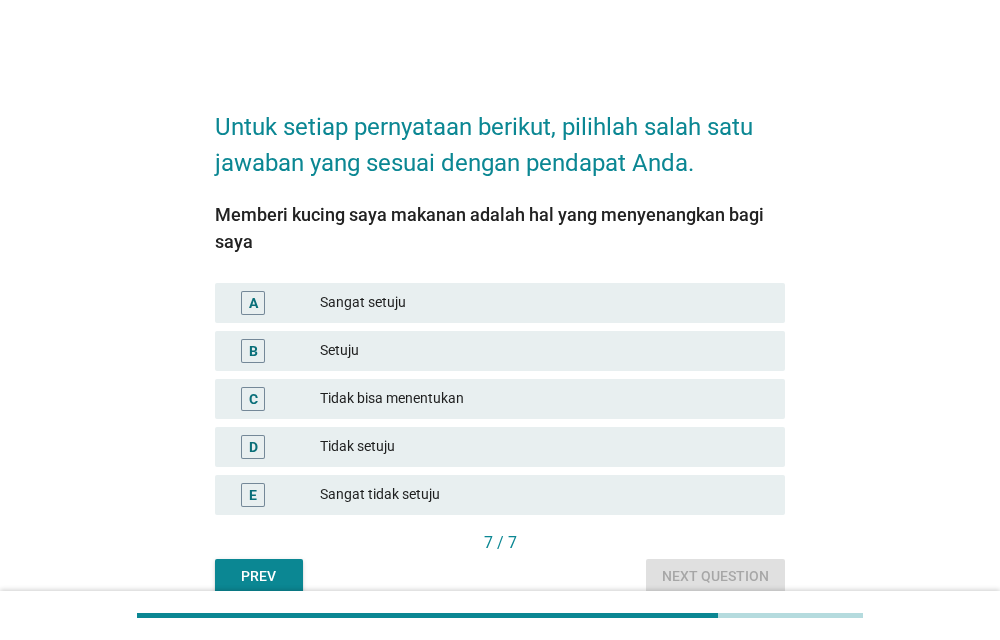 click on "Sangat setuju" at bounding box center [544, 303] 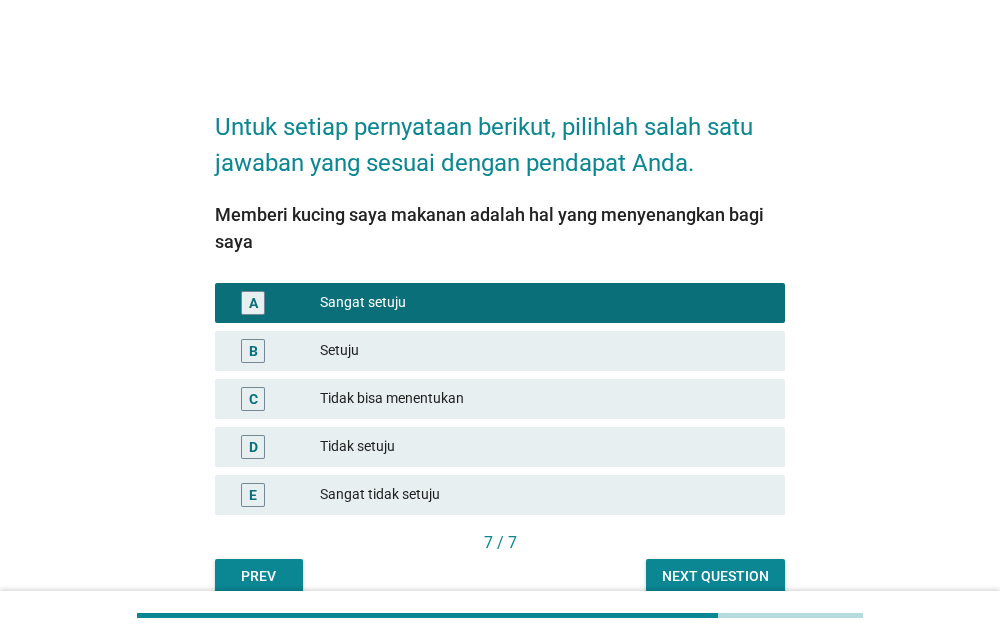 click on "Next question" at bounding box center (715, 576) 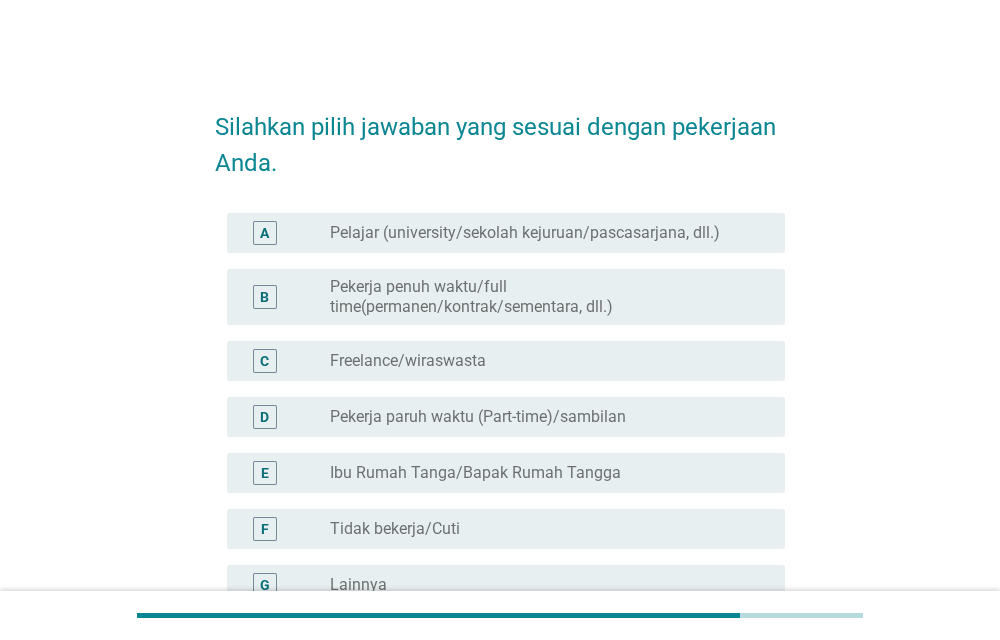 click on "radio_button_unchecked Freelance/wiraswasta" at bounding box center (541, 361) 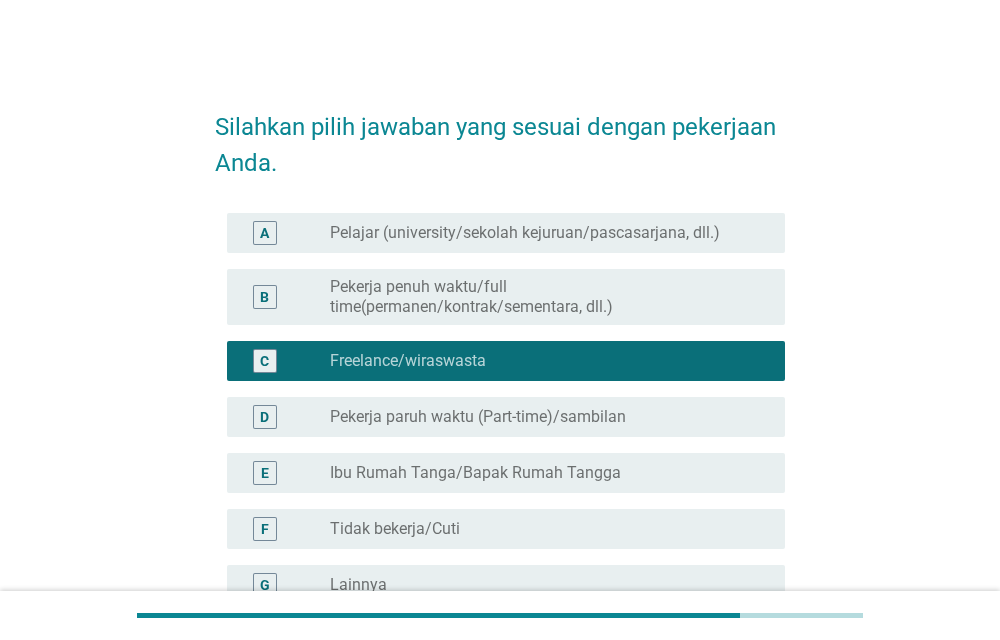 scroll, scrollTop: 204, scrollLeft: 0, axis: vertical 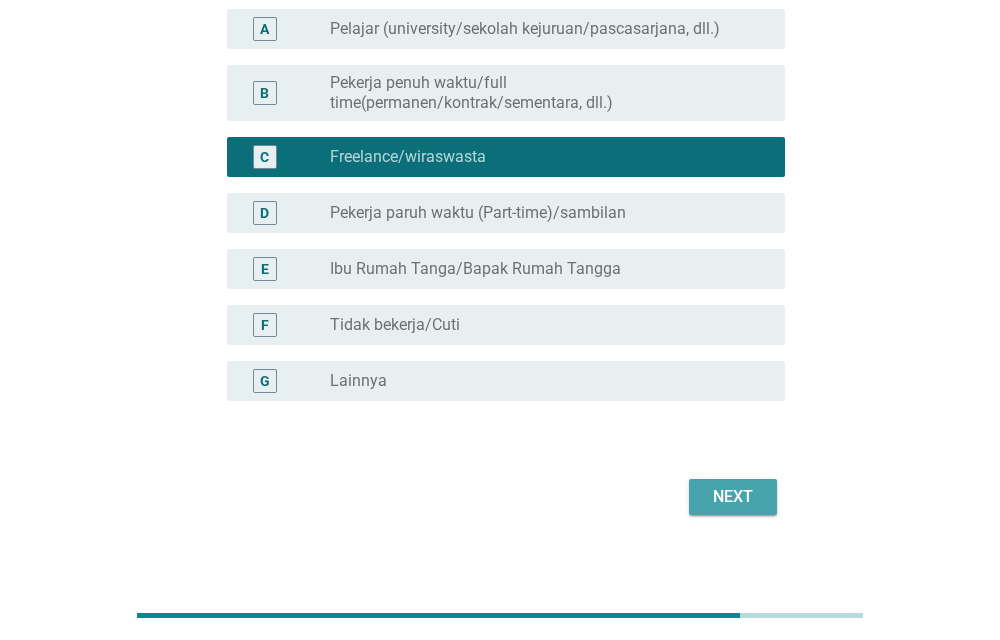 click on "Next" at bounding box center [733, 497] 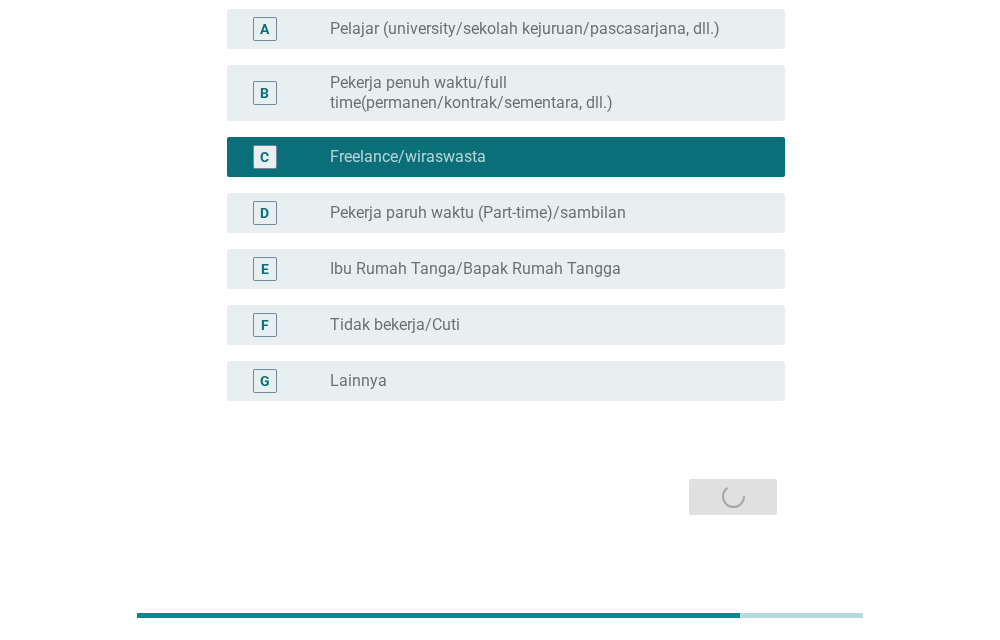scroll, scrollTop: 0, scrollLeft: 0, axis: both 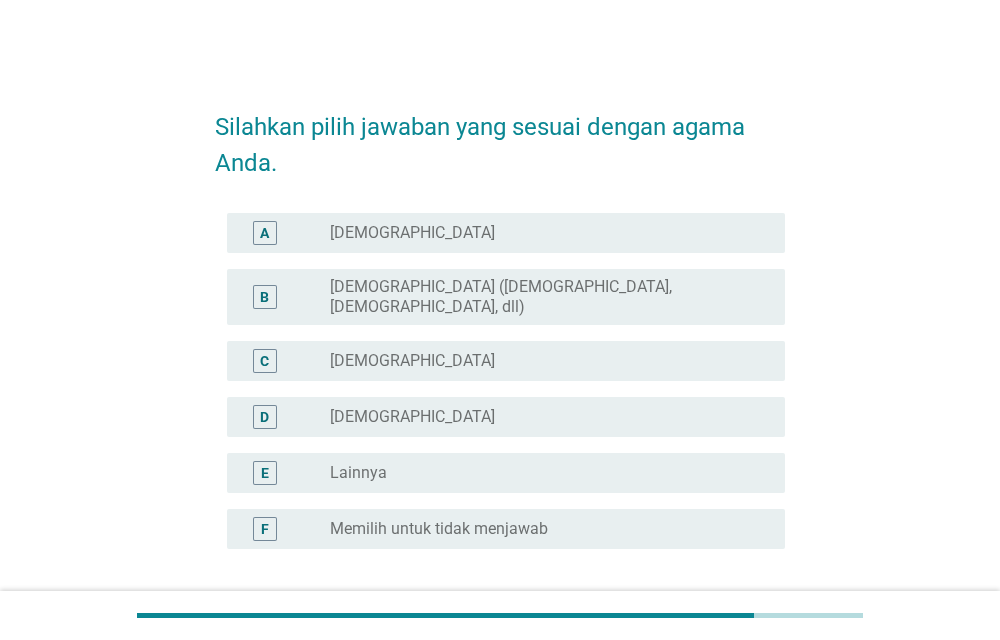 click on "radio_button_unchecked [DEMOGRAPHIC_DATA]" at bounding box center [549, 361] 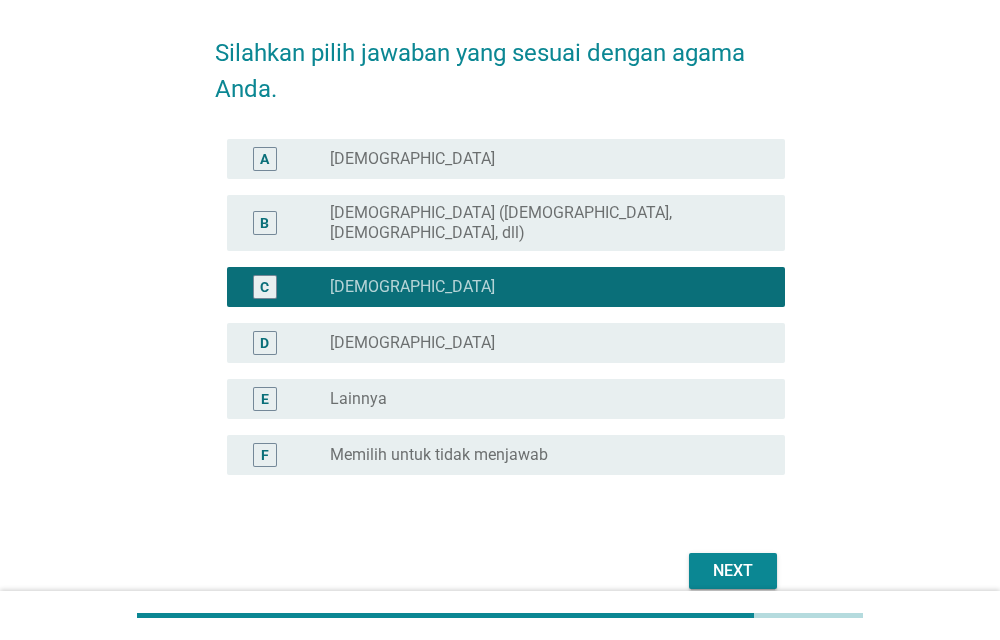 scroll, scrollTop: 150, scrollLeft: 0, axis: vertical 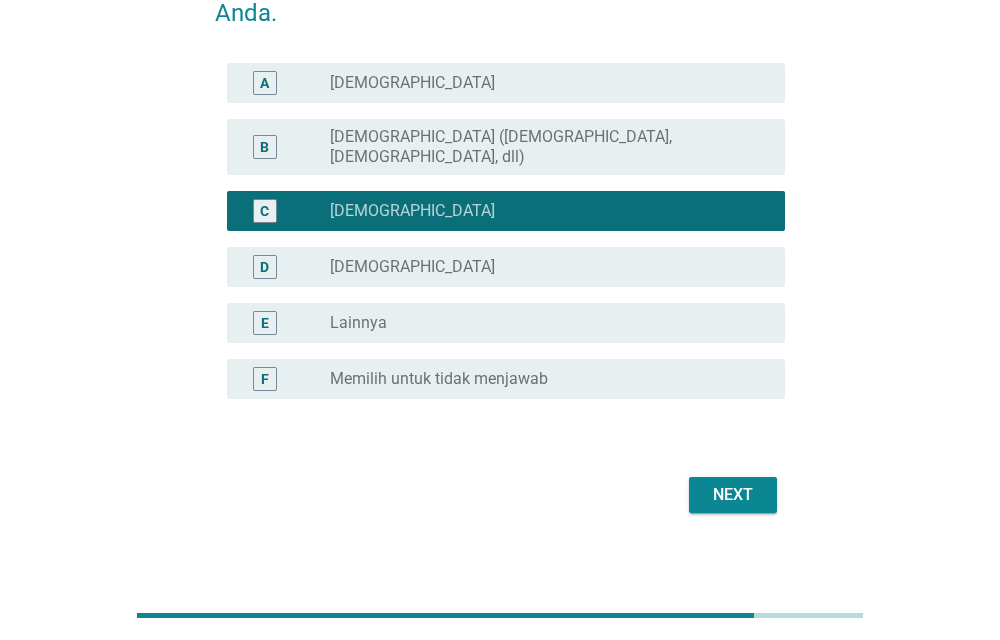 click on "Next" at bounding box center (733, 495) 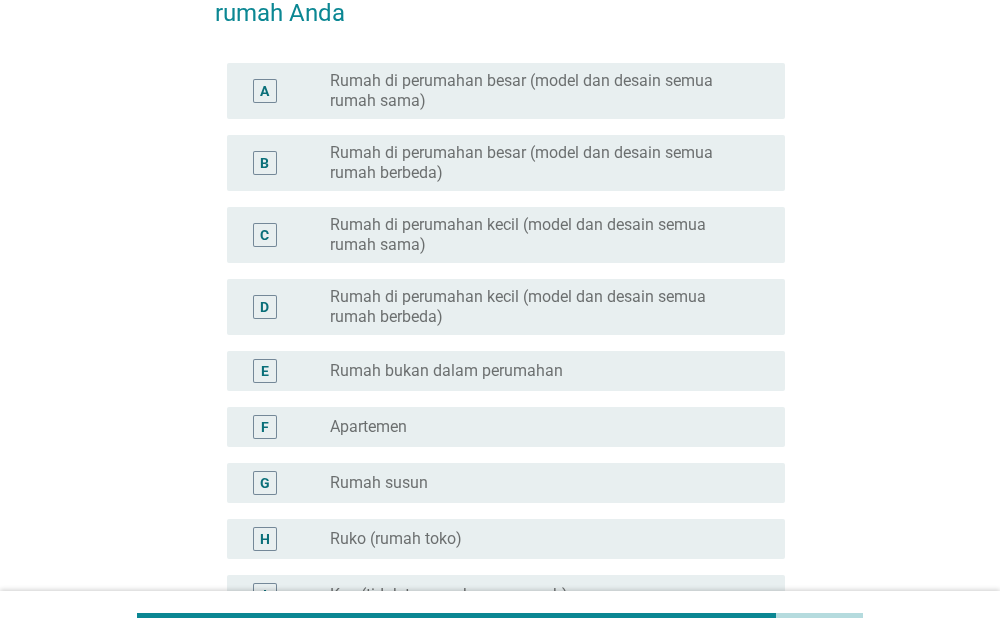 scroll, scrollTop: 0, scrollLeft: 0, axis: both 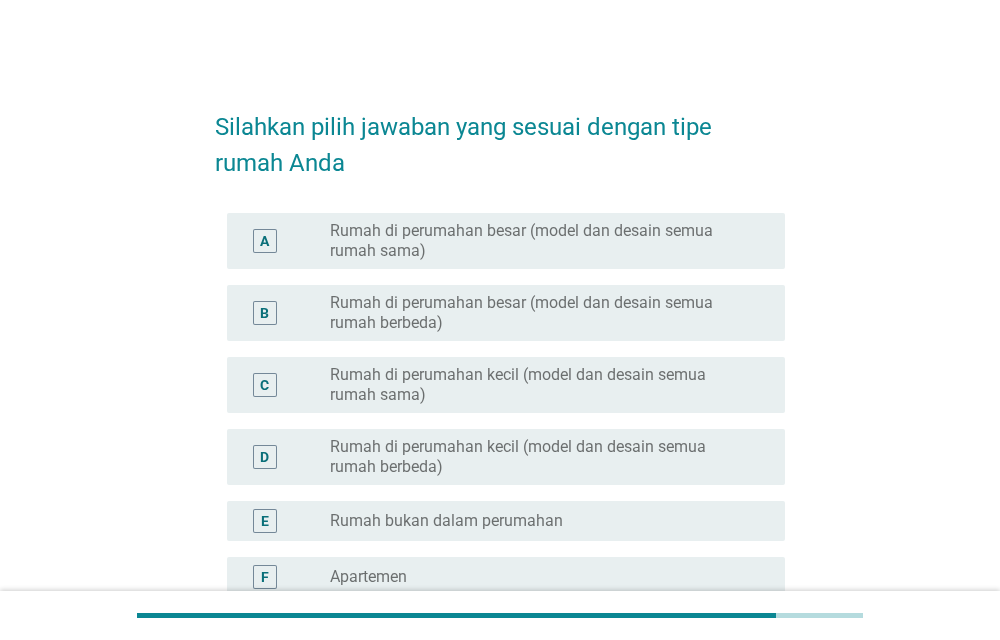 click on "Rumah di perumahan kecil (model dan desain semua rumah sama)" at bounding box center [541, 385] 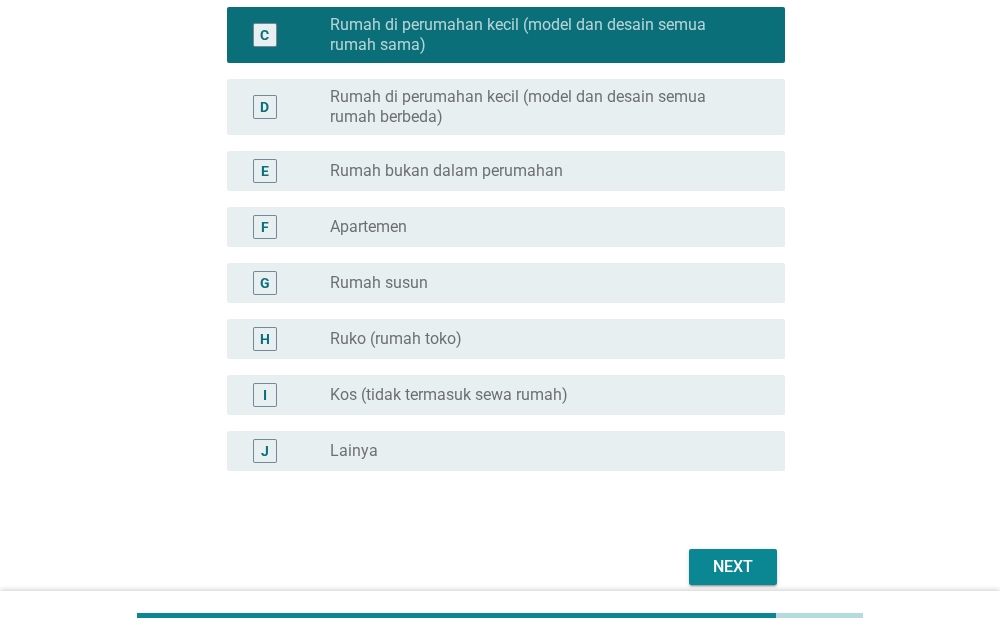 scroll, scrollTop: 438, scrollLeft: 0, axis: vertical 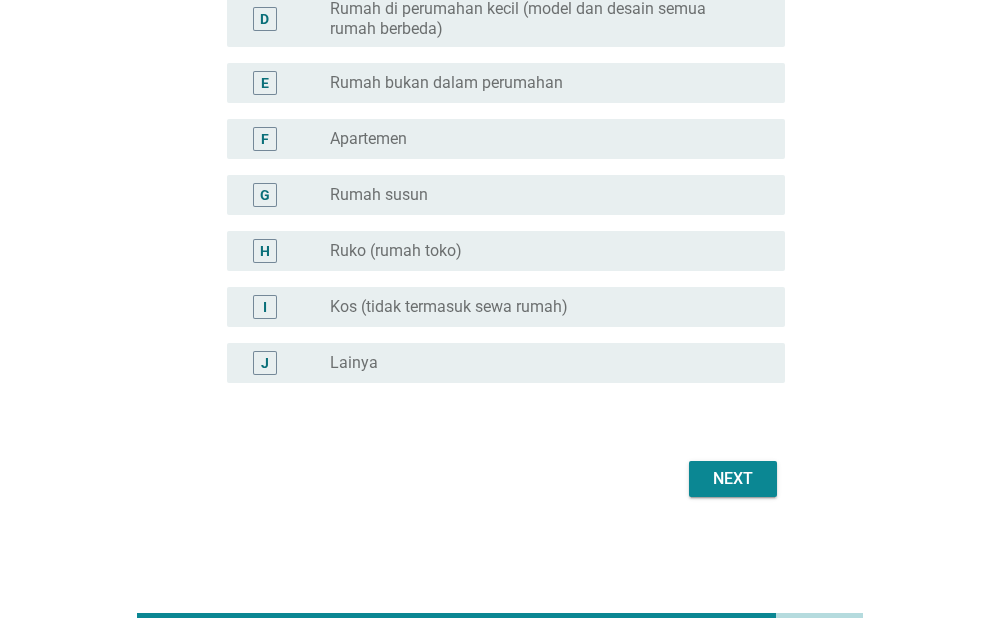 click on "Next" at bounding box center (733, 479) 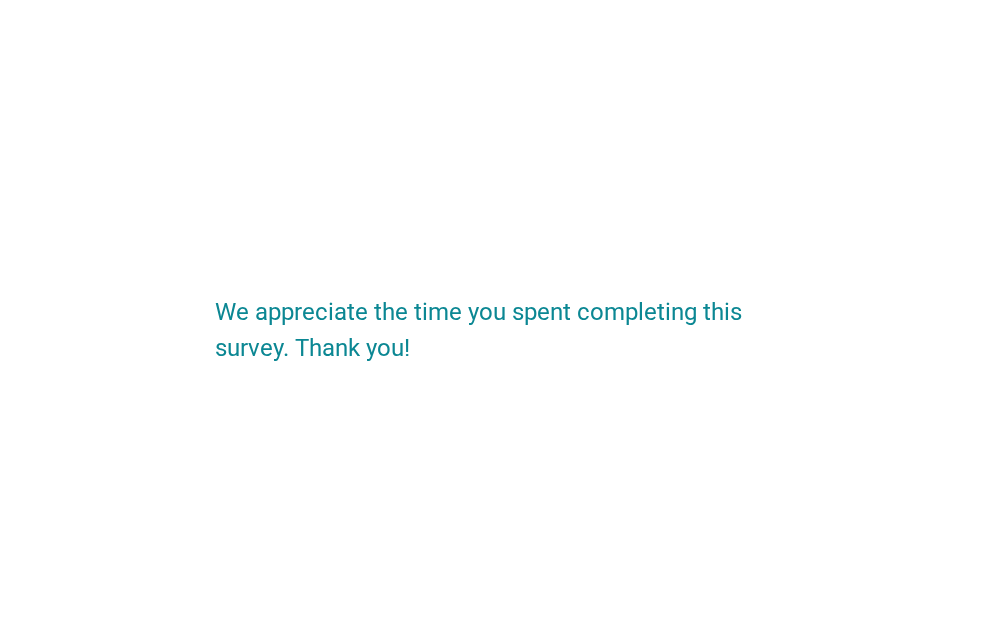 scroll, scrollTop: 0, scrollLeft: 0, axis: both 